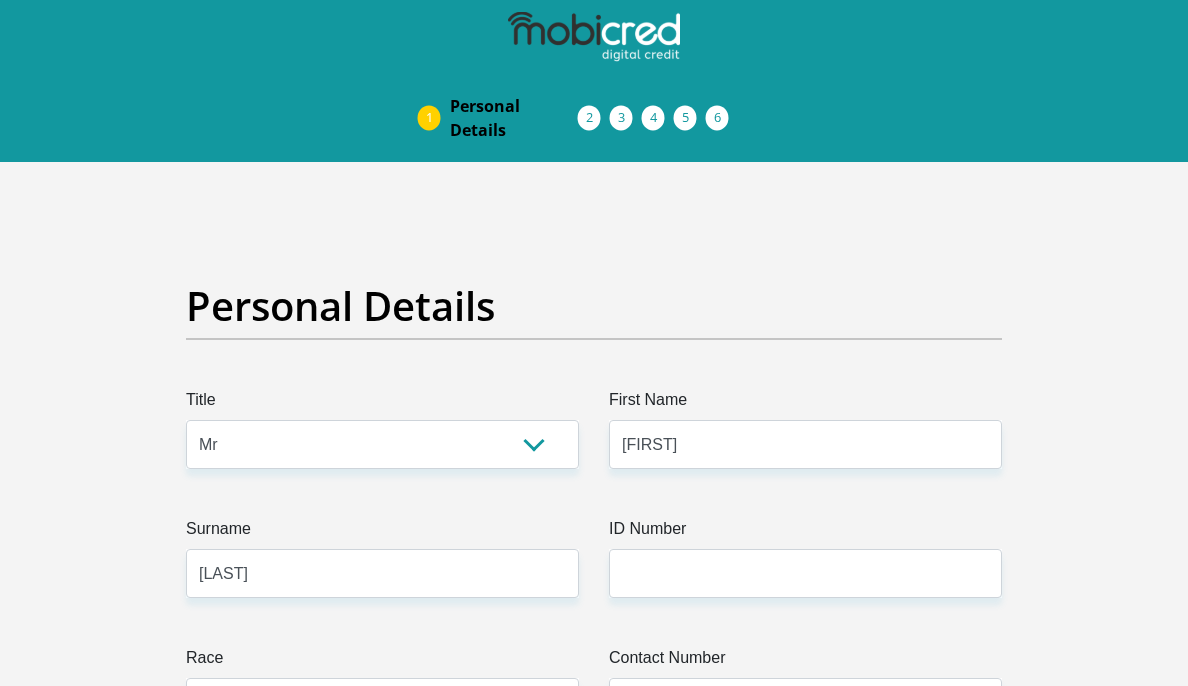 select on "Mr" 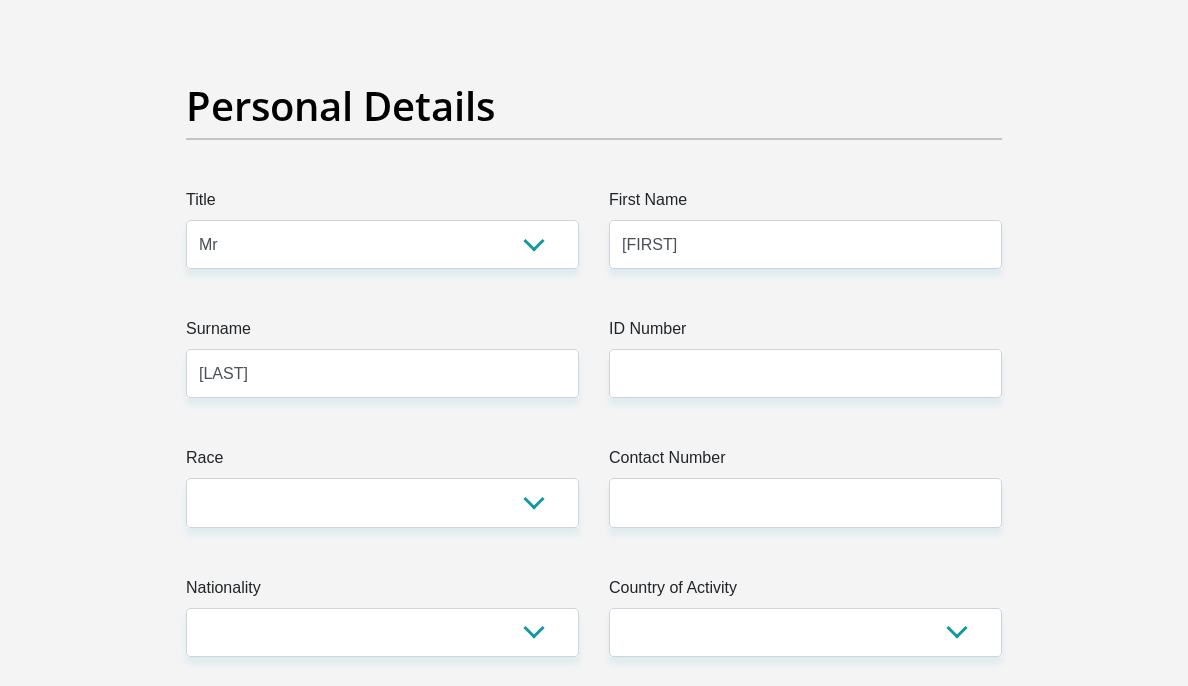 type on "Dimba" 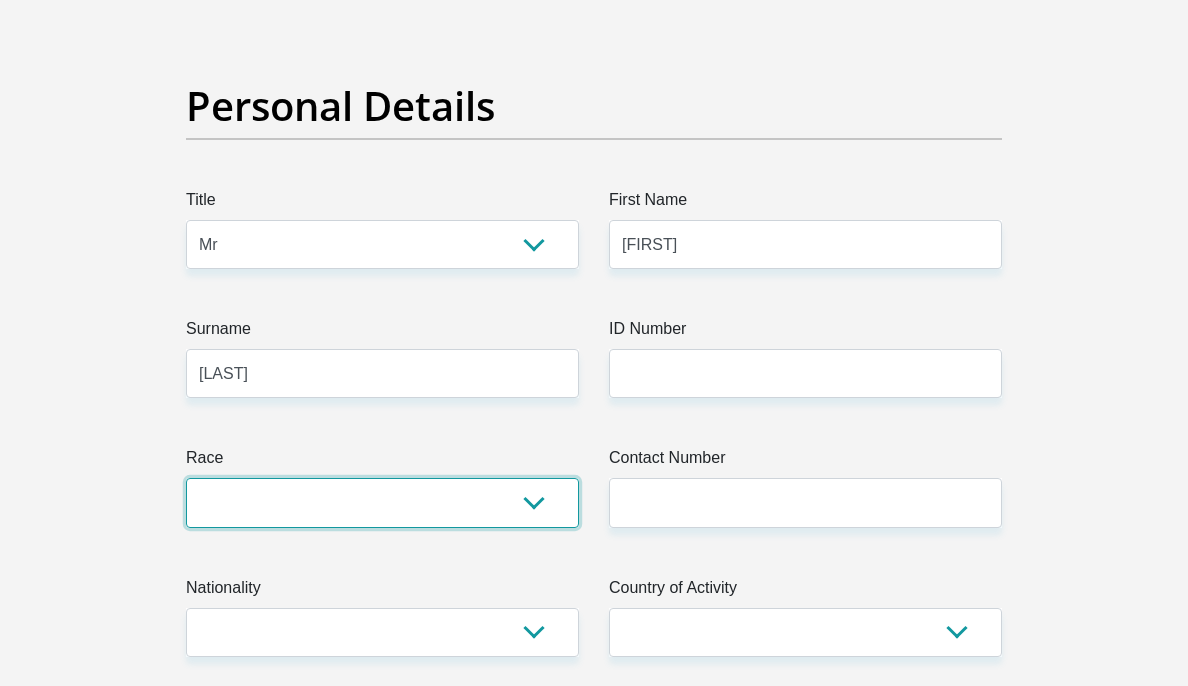 click on "Black
Coloured
Indian
White
Other" at bounding box center (382, 502) 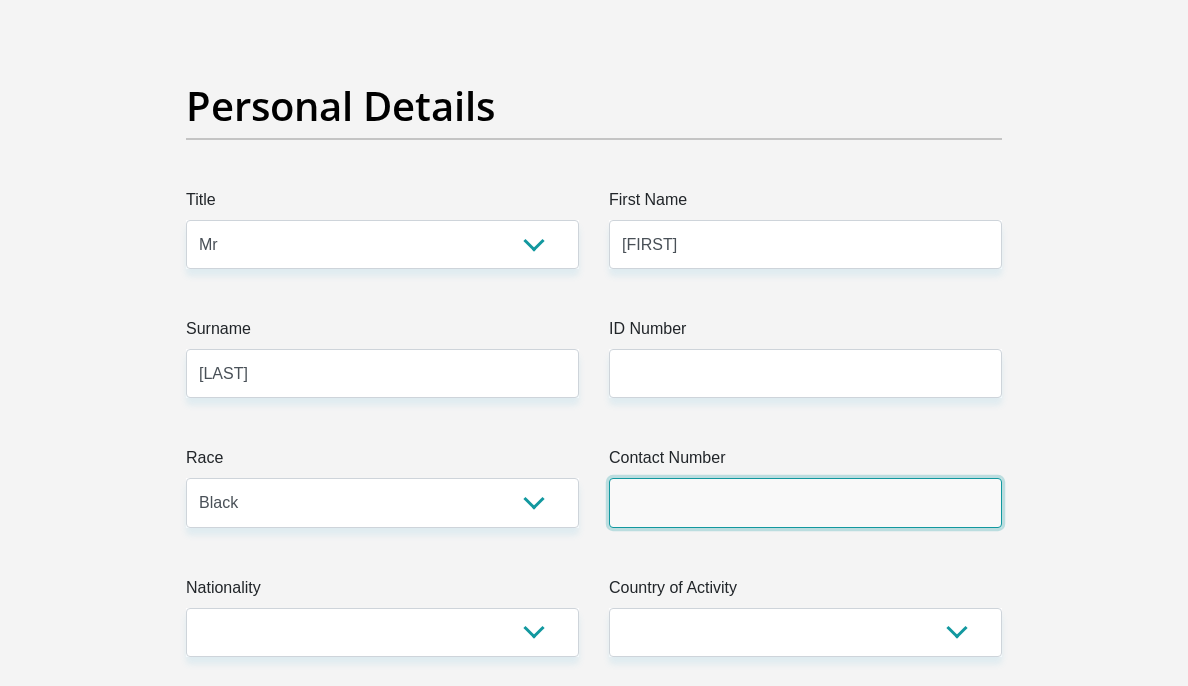 click on "Contact Number" at bounding box center (805, 502) 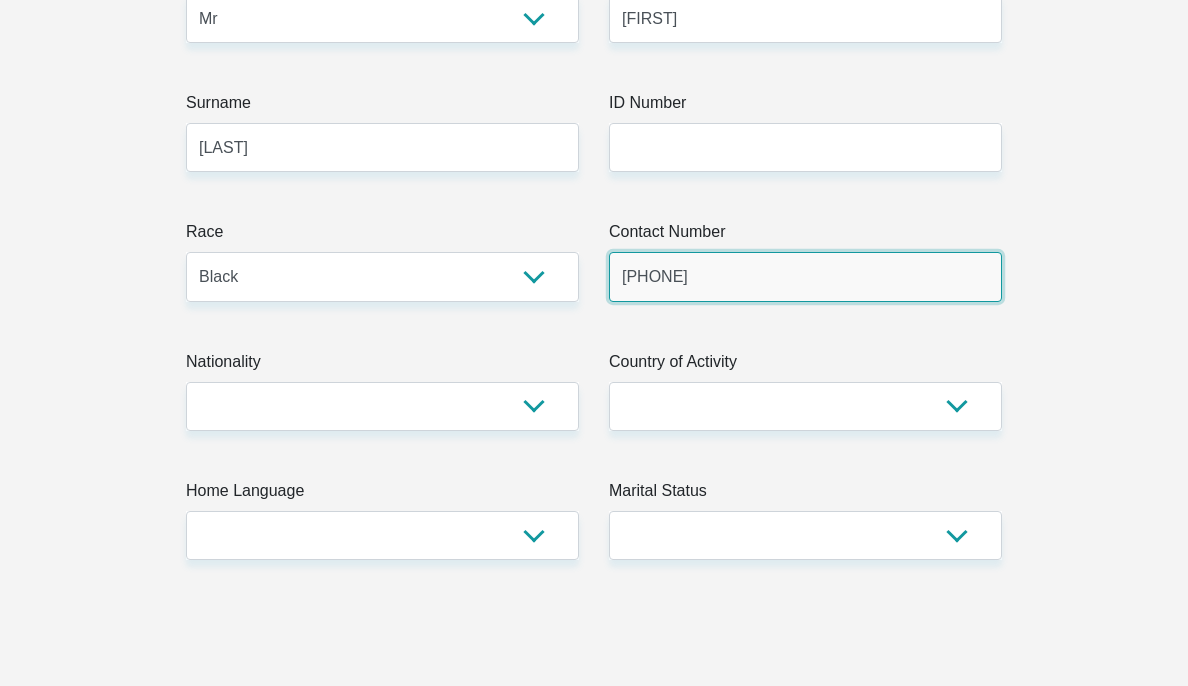 scroll, scrollTop: 600, scrollLeft: 0, axis: vertical 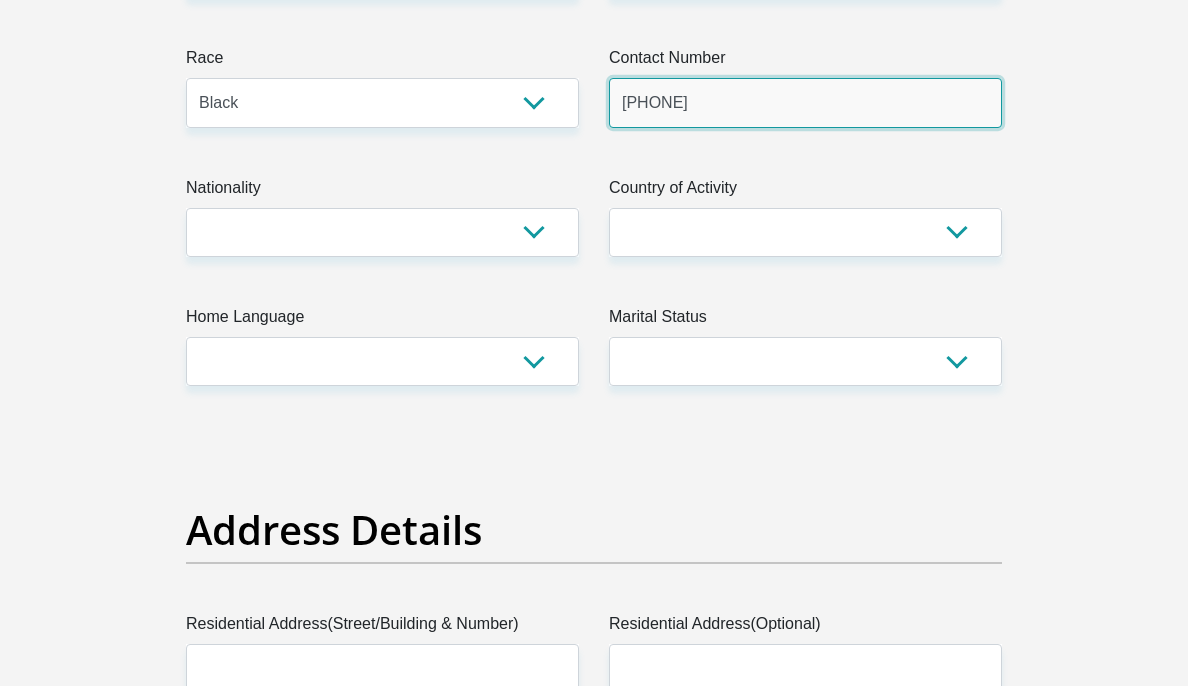 type on "[PHONE]" 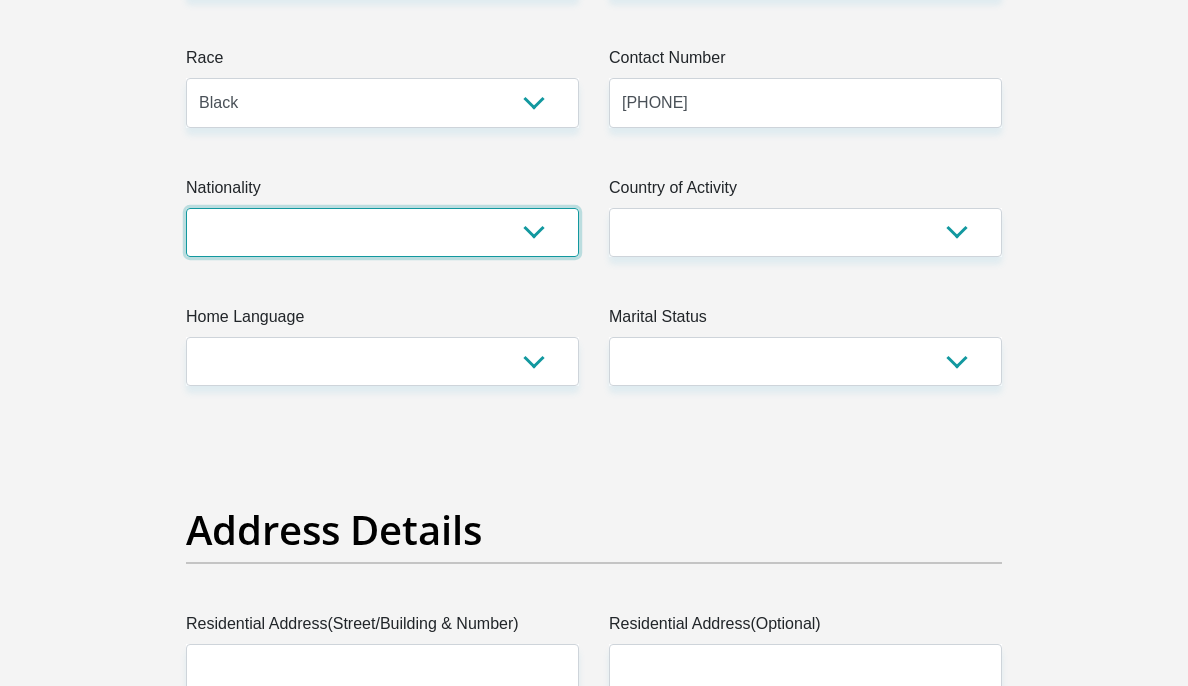 click on "South Africa
Afghanistan
Aland Islands
Albania
Algeria
America Samoa
American Virgin Islands
Andorra
Angola
Anguilla
Antarctica
Antigua and Barbuda
Argentina
Armenia
Aruba
Ascension Island
Australia
Austria
Azerbaijan
Bahamas
Bahrain
Bangladesh
Barbados
Chad" at bounding box center [382, 232] 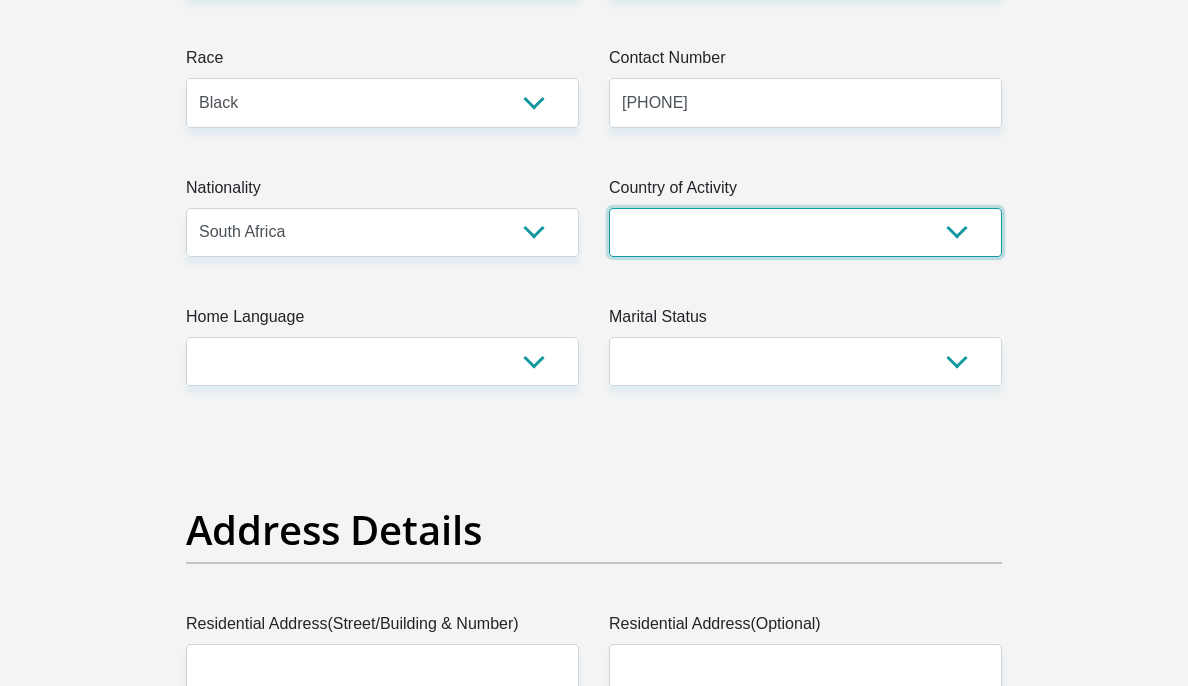 click on "South Africa
Afghanistan
Aland Islands
Albania
Algeria
America Samoa
American Virgin Islands
Andorra
Angola
Anguilla
Antarctica
Antigua and Barbuda
Argentina
Armenia
Aruba
Ascension Island
Australia
Austria
Azerbaijan
Chad" at bounding box center (805, 232) 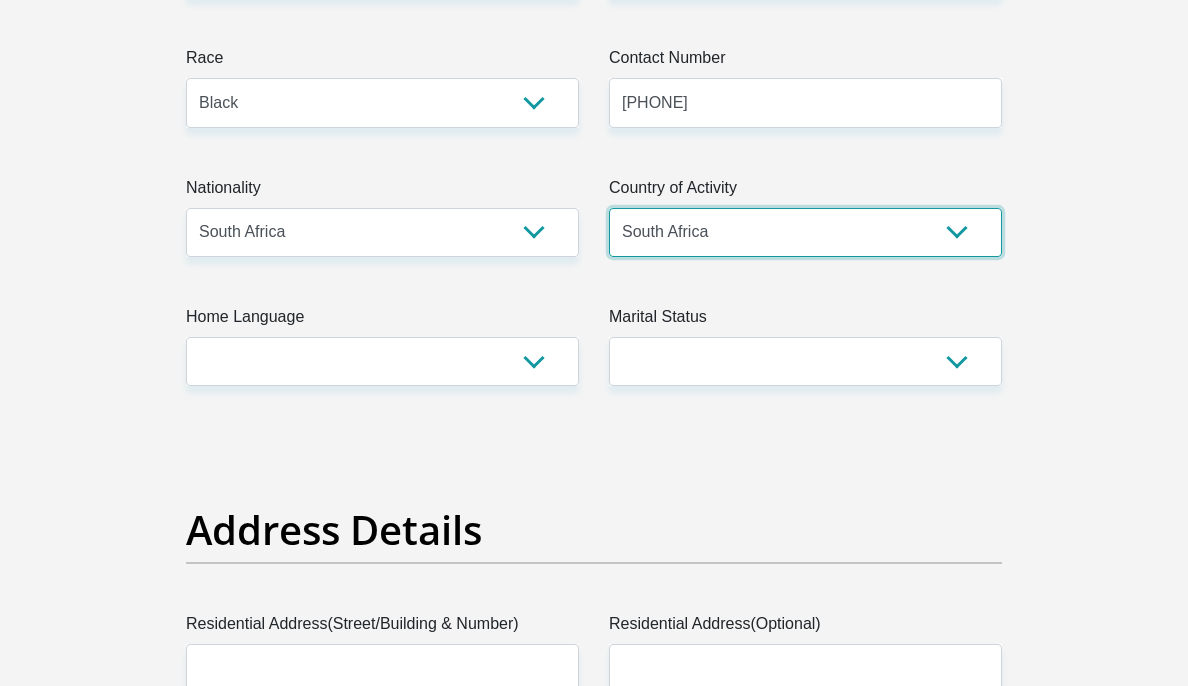 click on "South Africa
Afghanistan
Aland Islands
Albania
Algeria
America Samoa
American Virgin Islands
Andorra
Angola
Anguilla
Antarctica
Antigua and Barbuda
Argentina
Armenia
Aruba
Ascension Island
Australia
Austria
Azerbaijan
Chad" at bounding box center (805, 232) 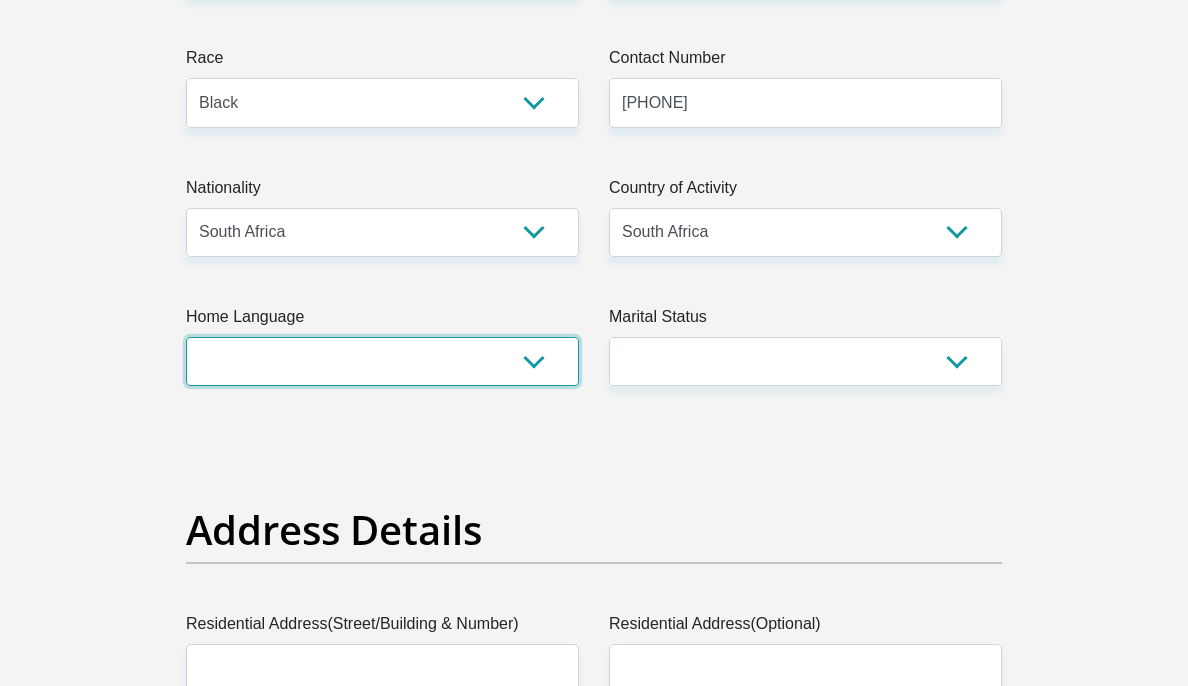 click on "Afrikaans
English
Sepedi
South Ndebele
Southern Sotho
Swati
Tsonga
Tswana
Venda
Xhosa
Zulu
Other" at bounding box center (382, 361) 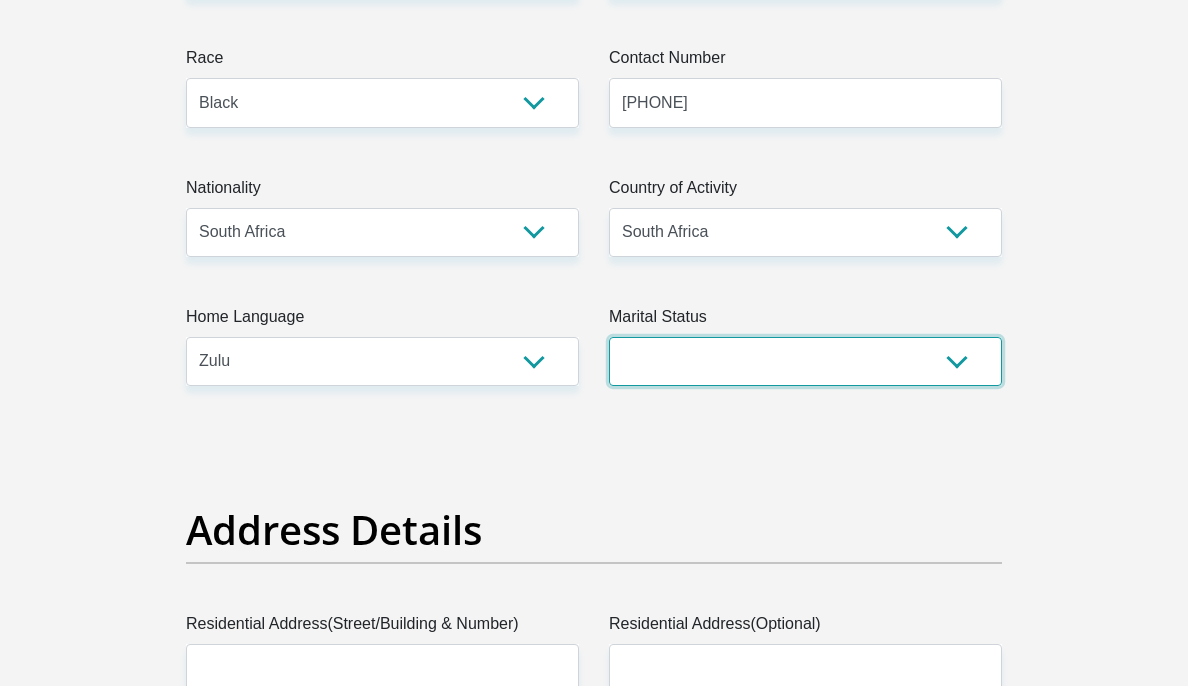 click on "Married ANC
Single
Divorced
Widowed
Married COP or Customary Law" at bounding box center (805, 361) 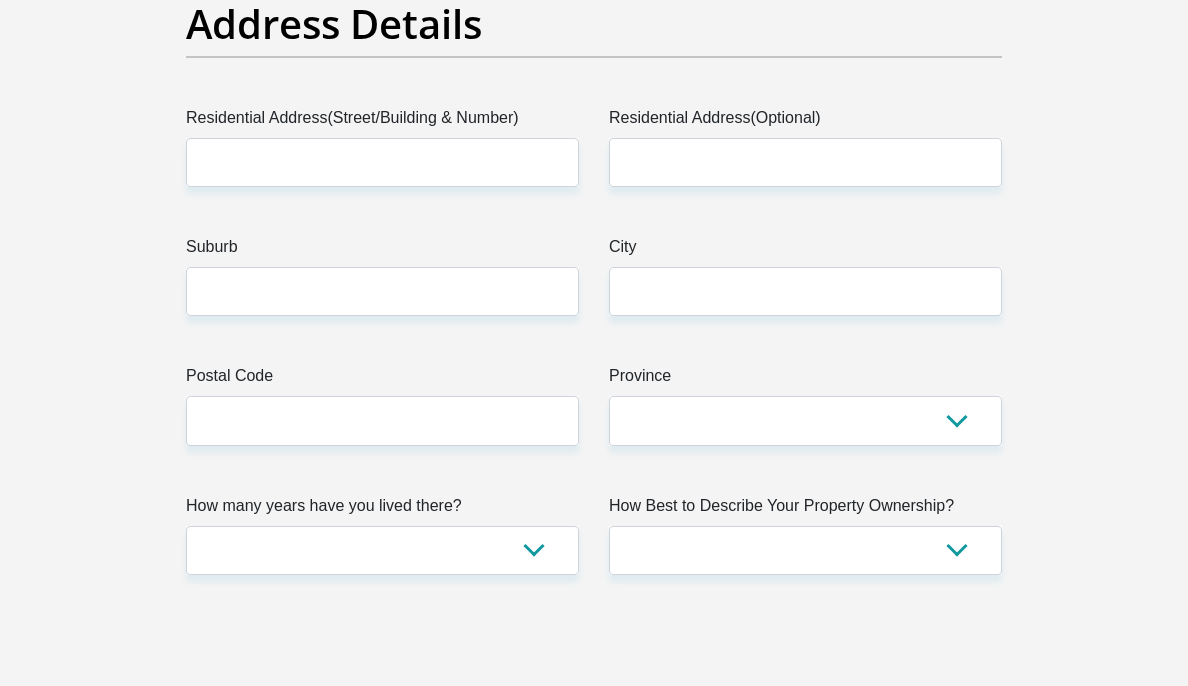 scroll, scrollTop: 1117, scrollLeft: 0, axis: vertical 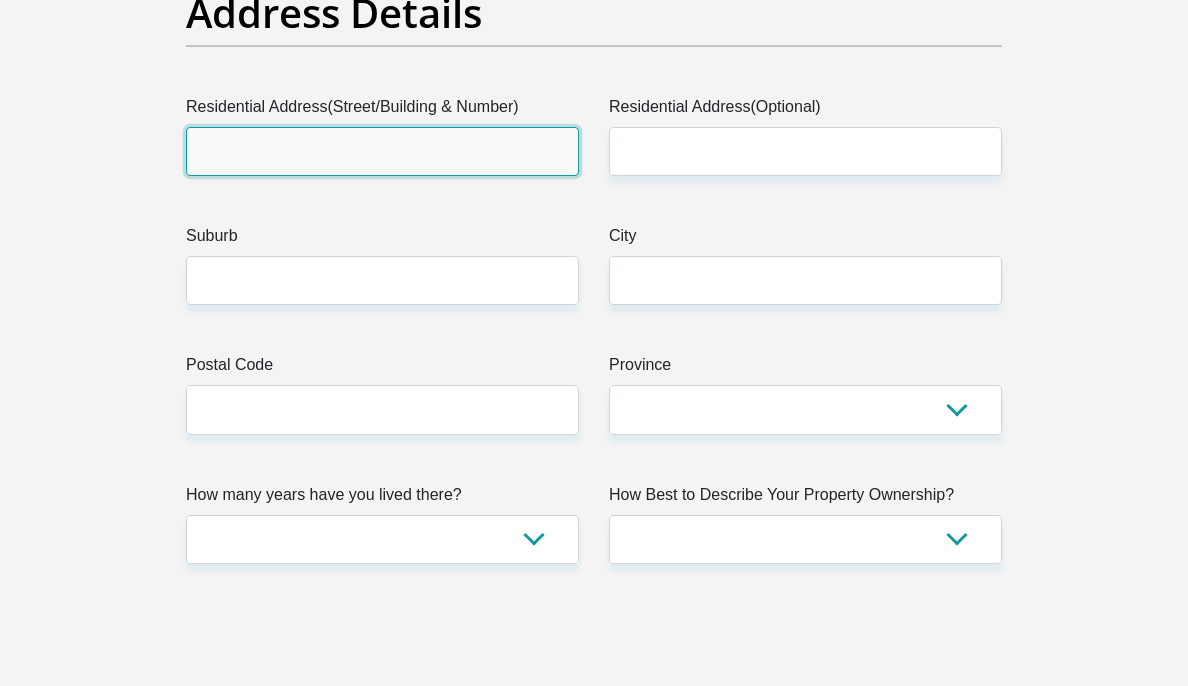 click on "Residential Address(Street/Building & Number)" at bounding box center (382, 151) 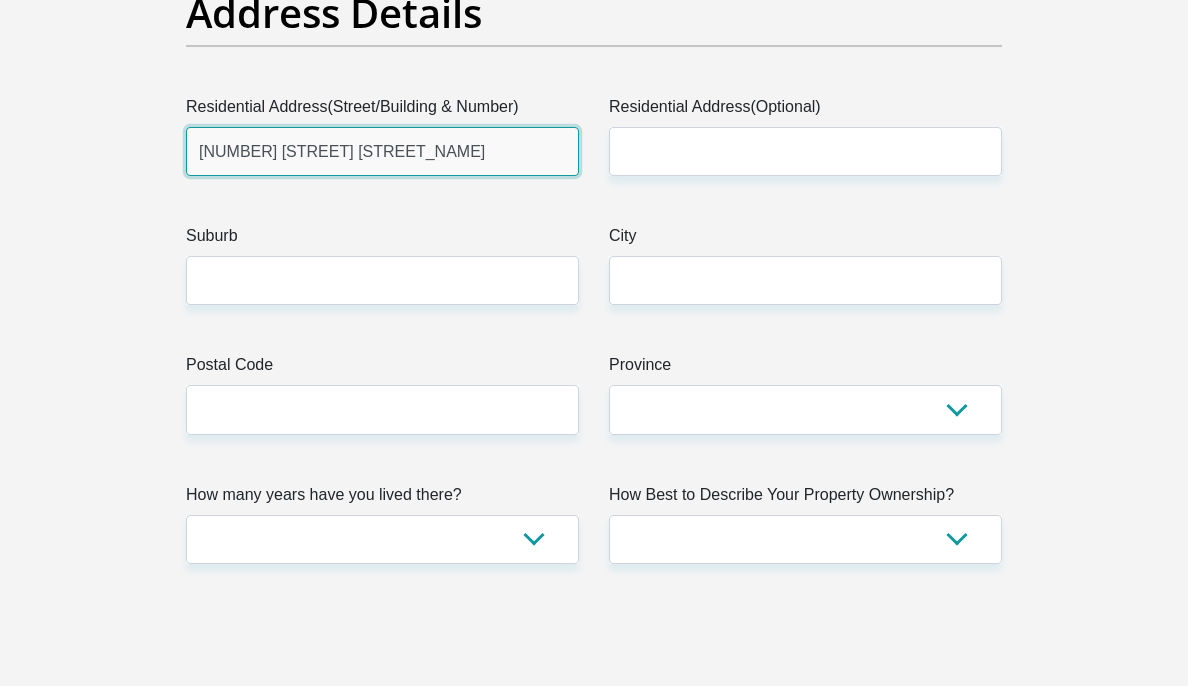type on "[NUMBER] [STREET]" 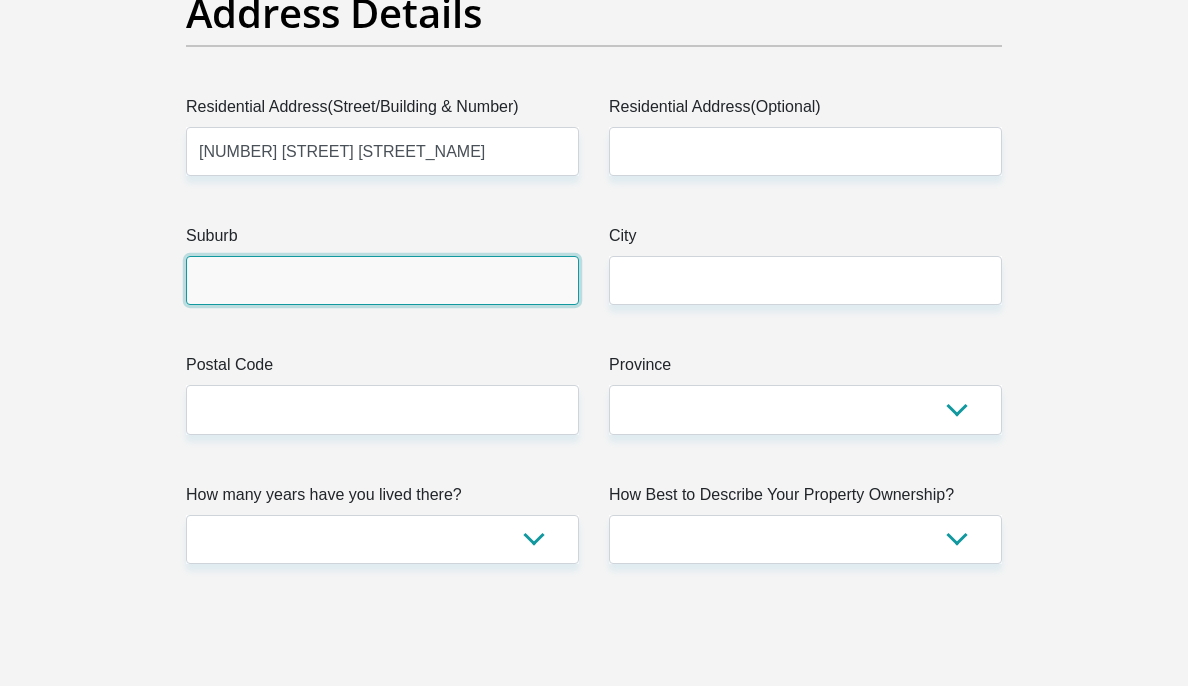 click on "Suburb" at bounding box center (382, 280) 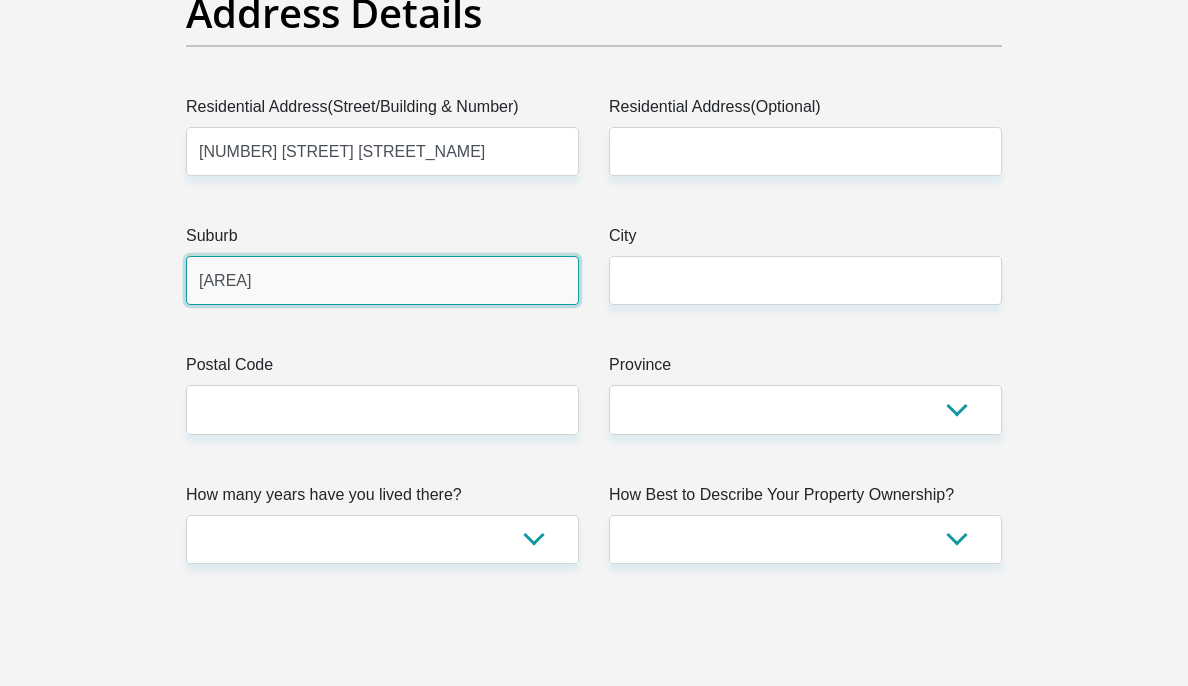 type on "[ADDRESS]" 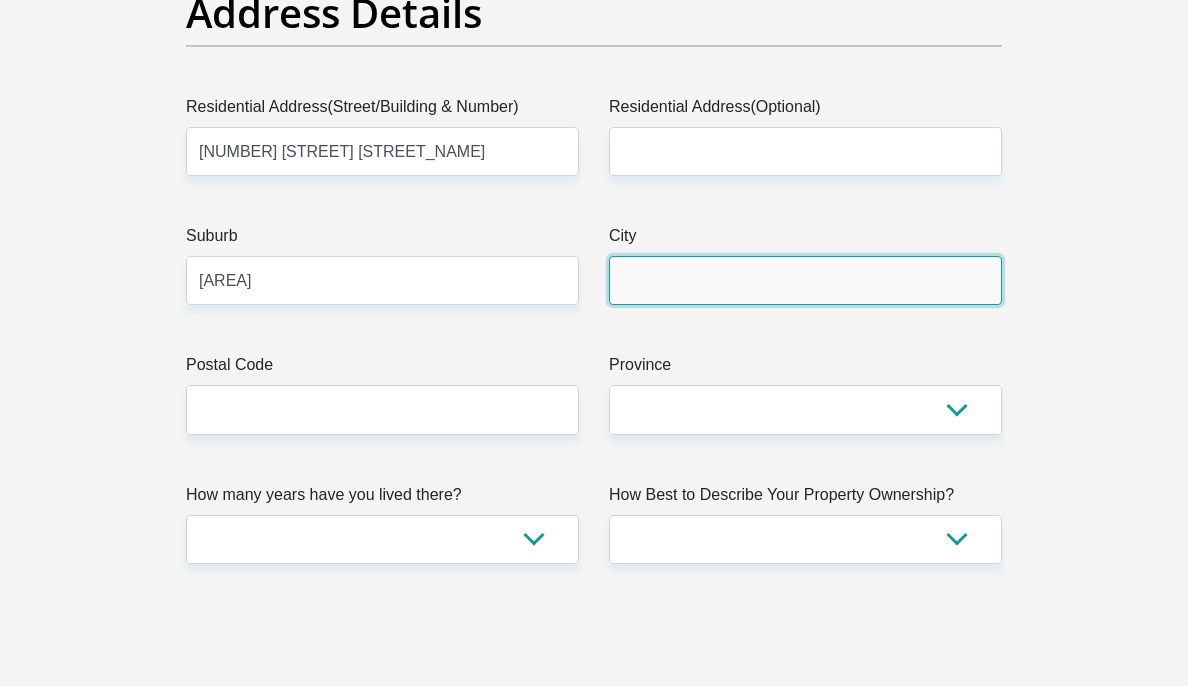 click on "City" at bounding box center [805, 280] 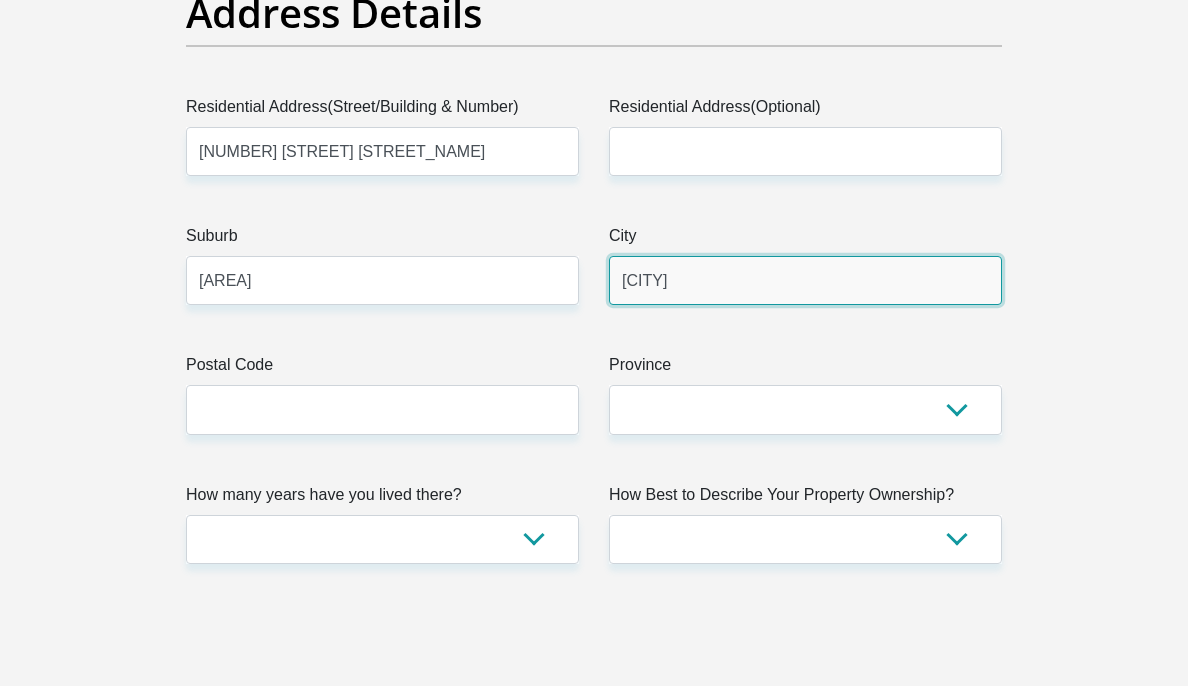 type on "[CITY]" 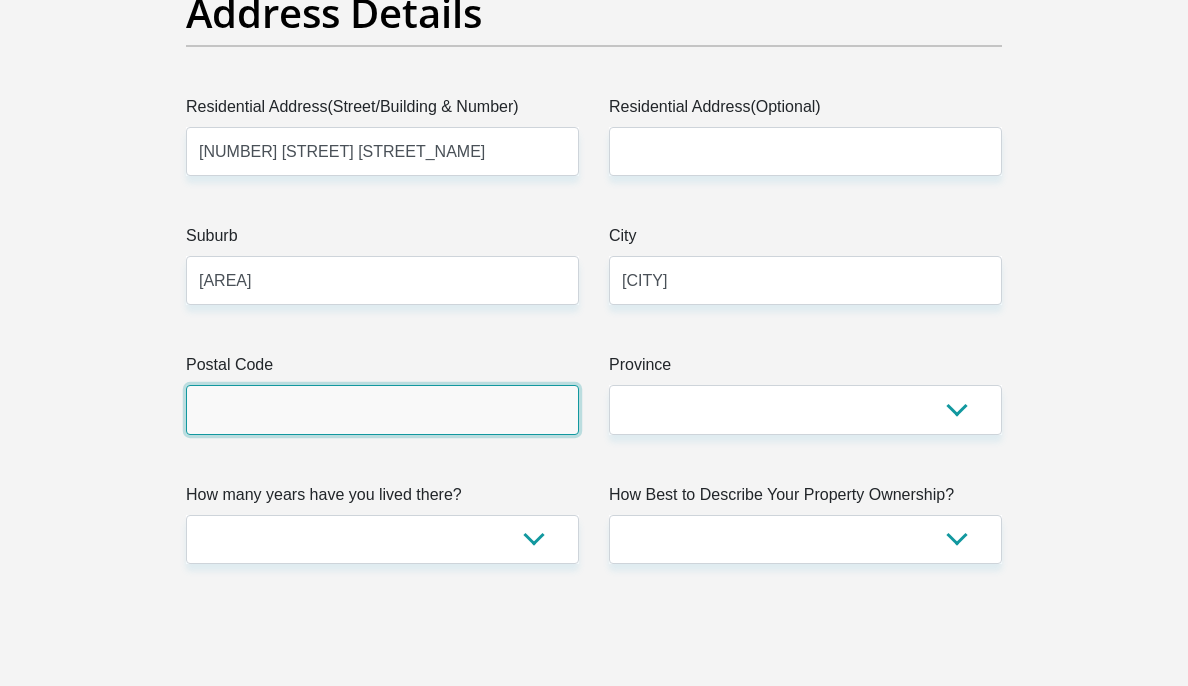 click on "Postal Code" at bounding box center (382, 409) 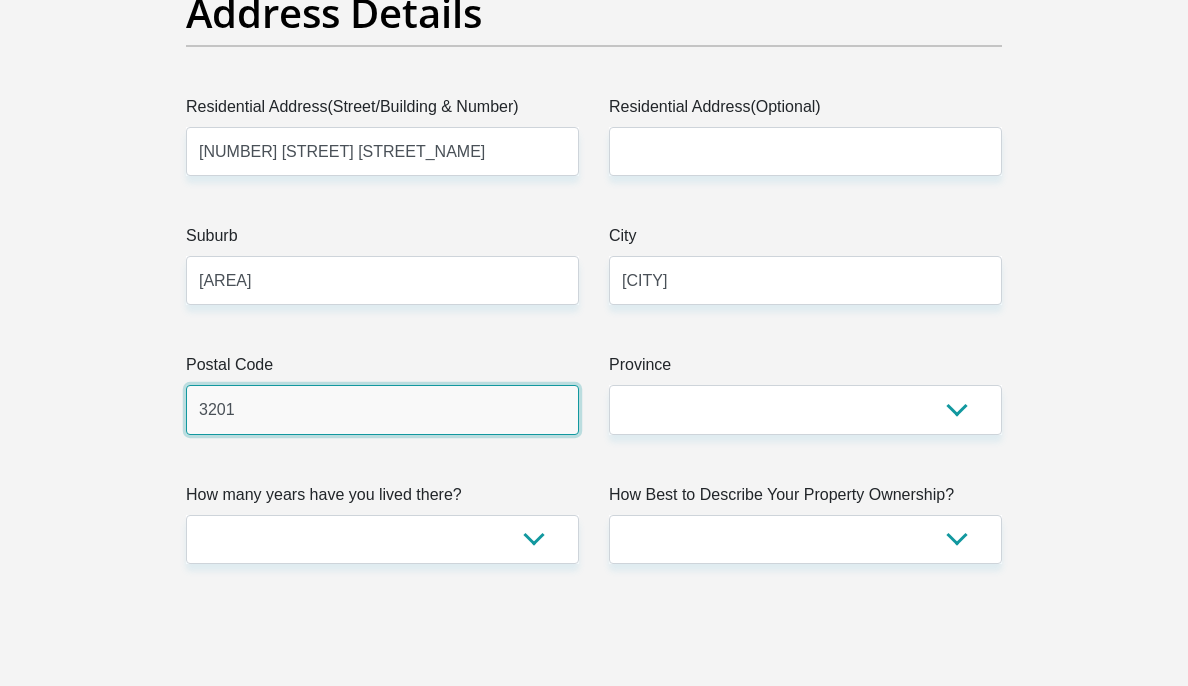 type on "3201" 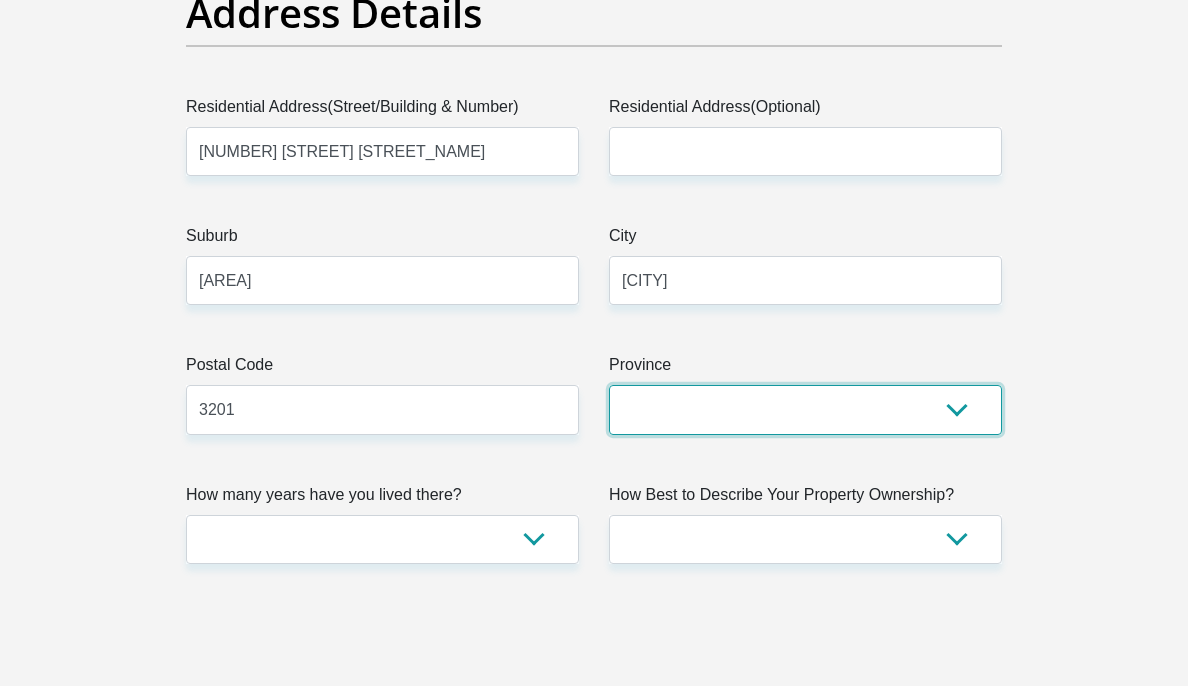 click on "Eastern Cape
Free State
Gauteng
KwaZulu-Natal
Limpopo
Mpumalanga
Northern Cape
North West
Western Cape" at bounding box center [805, 409] 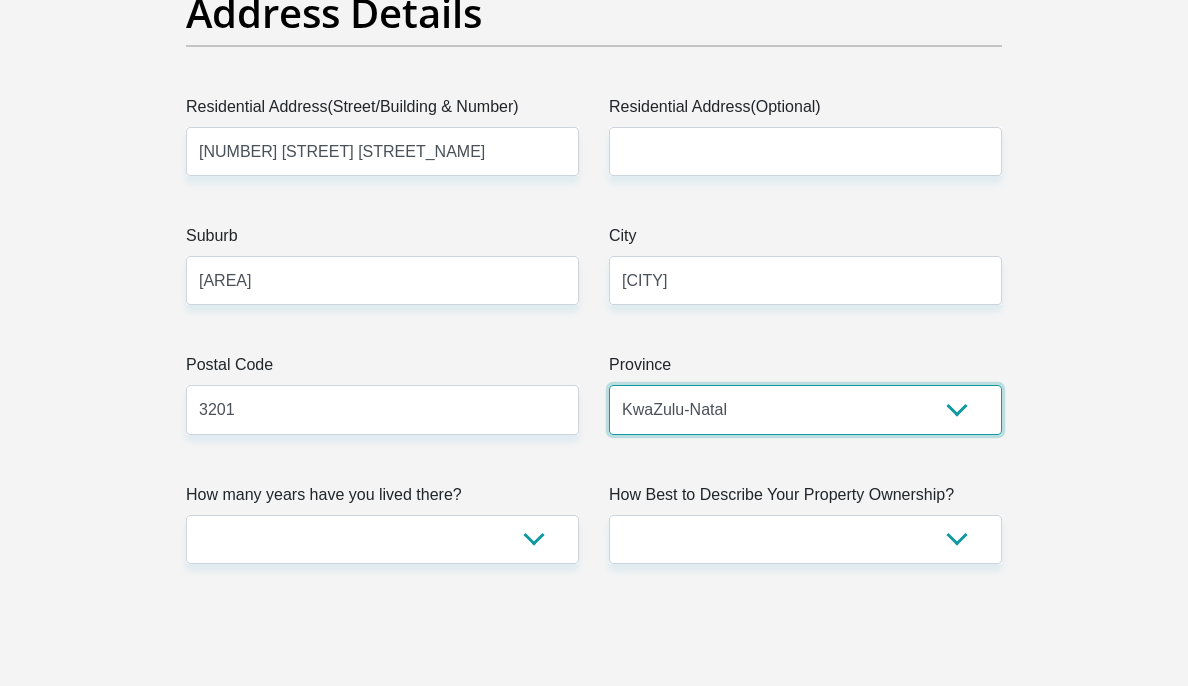 click on "Eastern Cape
Free State
Gauteng
KwaZulu-Natal
Limpopo
Mpumalanga
Northern Cape
North West
Western Cape" at bounding box center (805, 409) 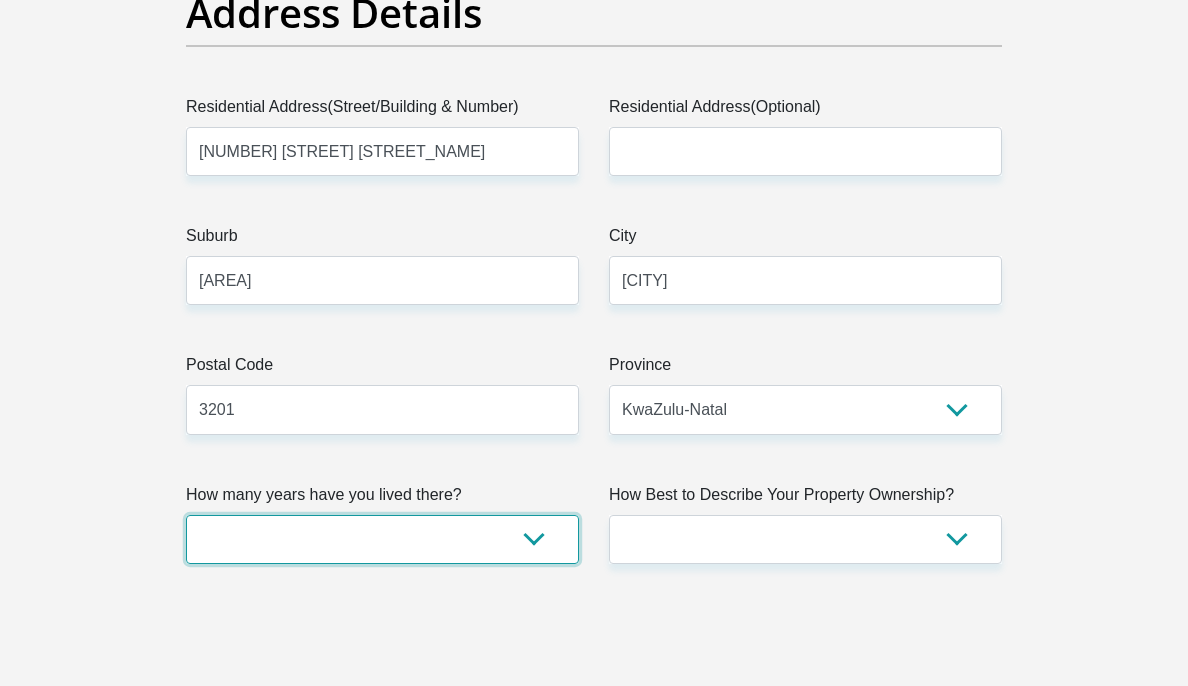 click on "less than 1 year
1-3 years
3-5 years
5+ years" at bounding box center [382, 539] 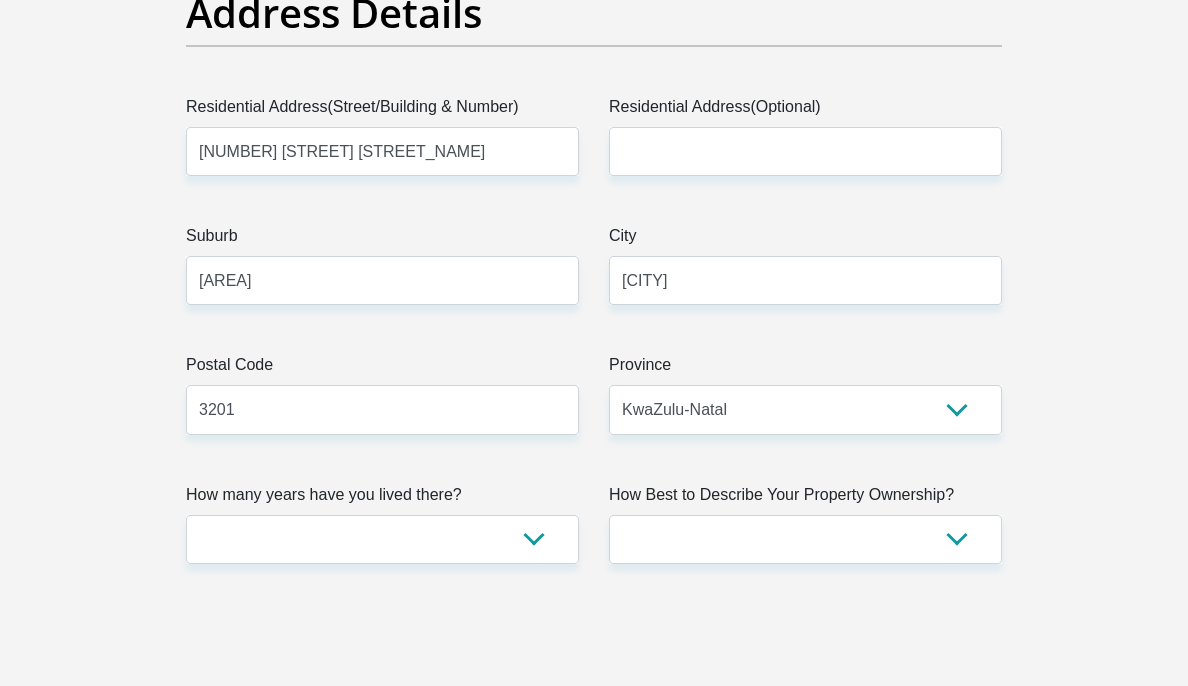 click on "Personal Details
Title
Mr
Ms
Mrs
Dr
Other
First Name
Mfundo
Surname
Dimba
ID Number
Please input valid ID number
Race
Black
Coloured
Indian
White
Other
Contact Number
0753515146
Please input valid contact number
Nationality
Angola" at bounding box center (594, 2560) 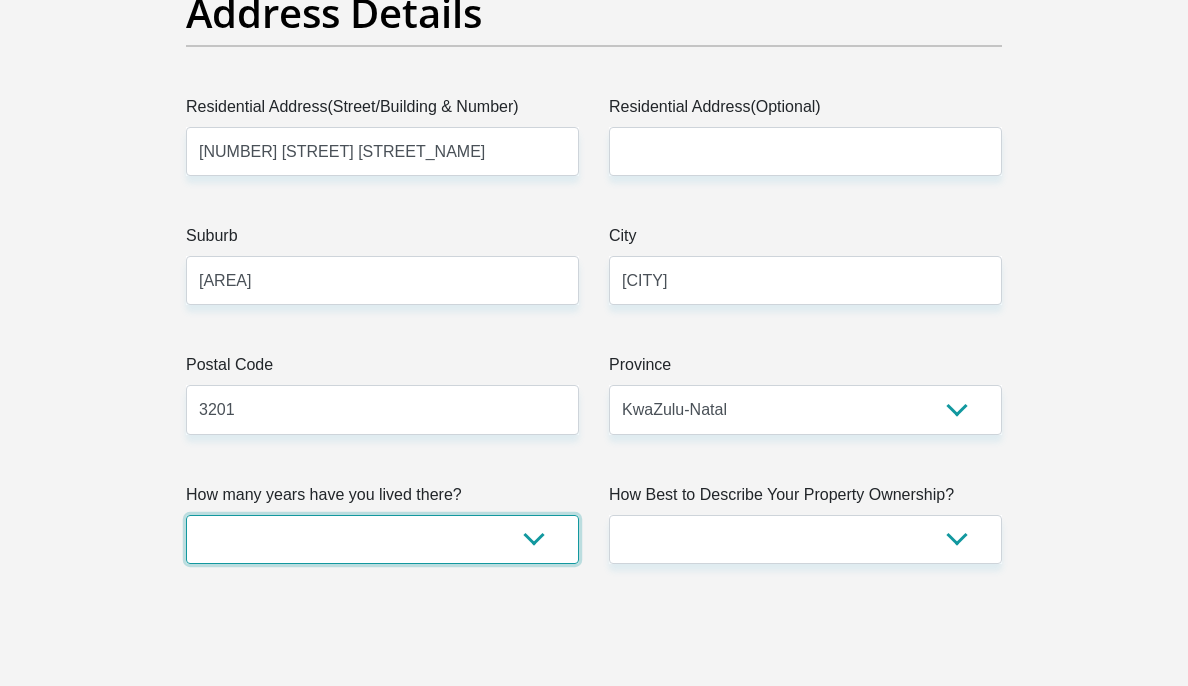 click on "less than 1 year
1-3 years
3-5 years
5+ years" at bounding box center [382, 539] 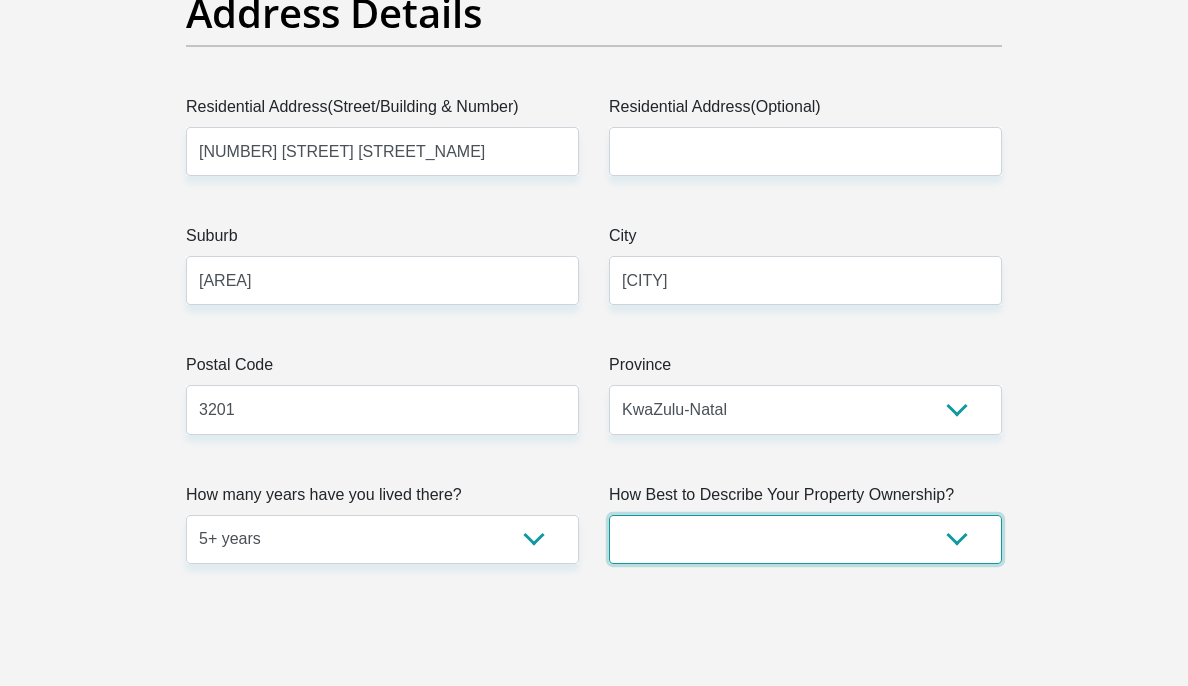 click on "Owned
Rented
Family Owned
Company Dwelling" at bounding box center (805, 539) 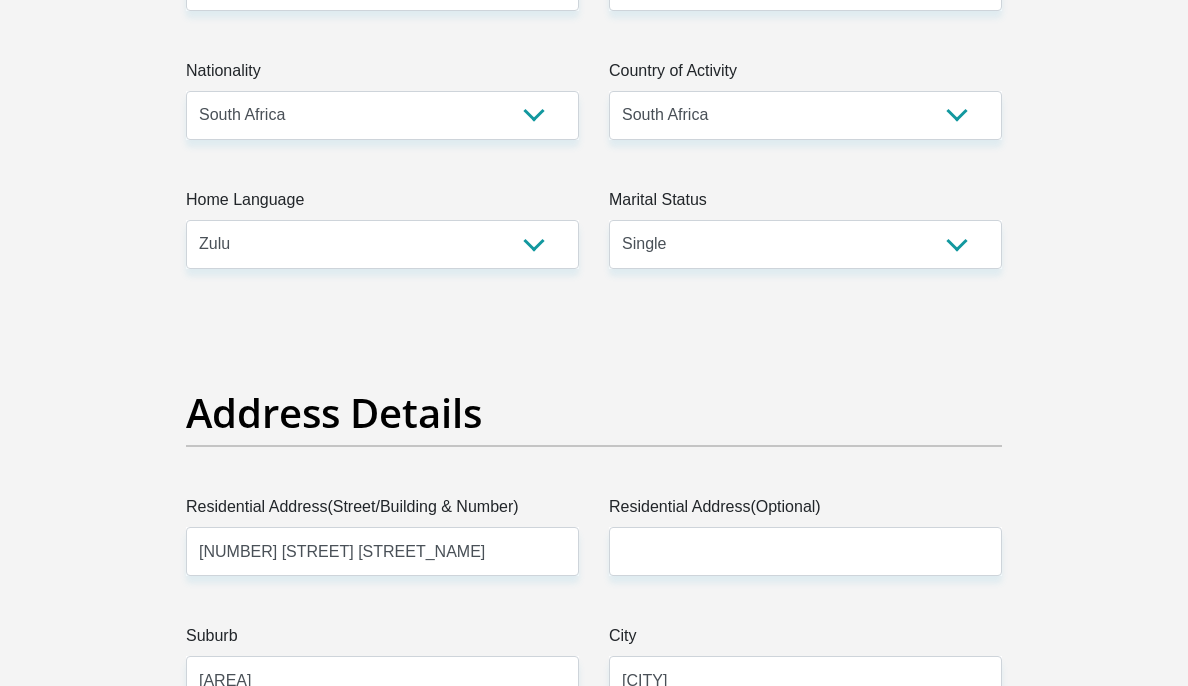 scroll, scrollTop: 417, scrollLeft: 0, axis: vertical 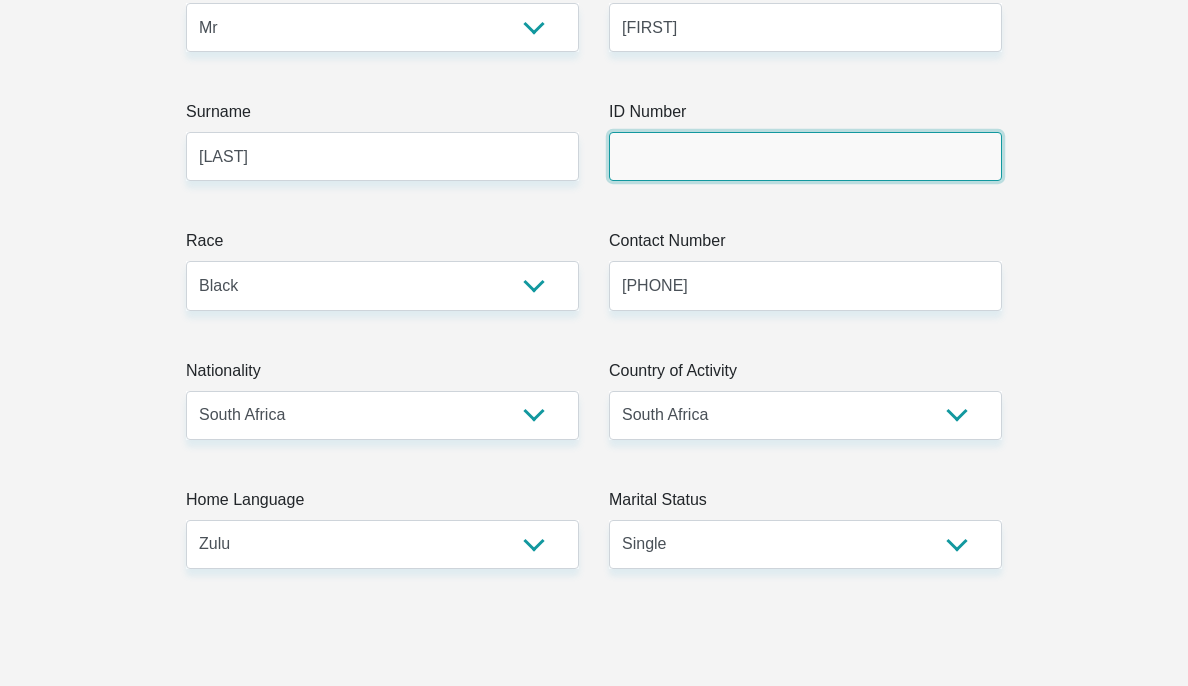 click on "ID Number" at bounding box center (805, 156) 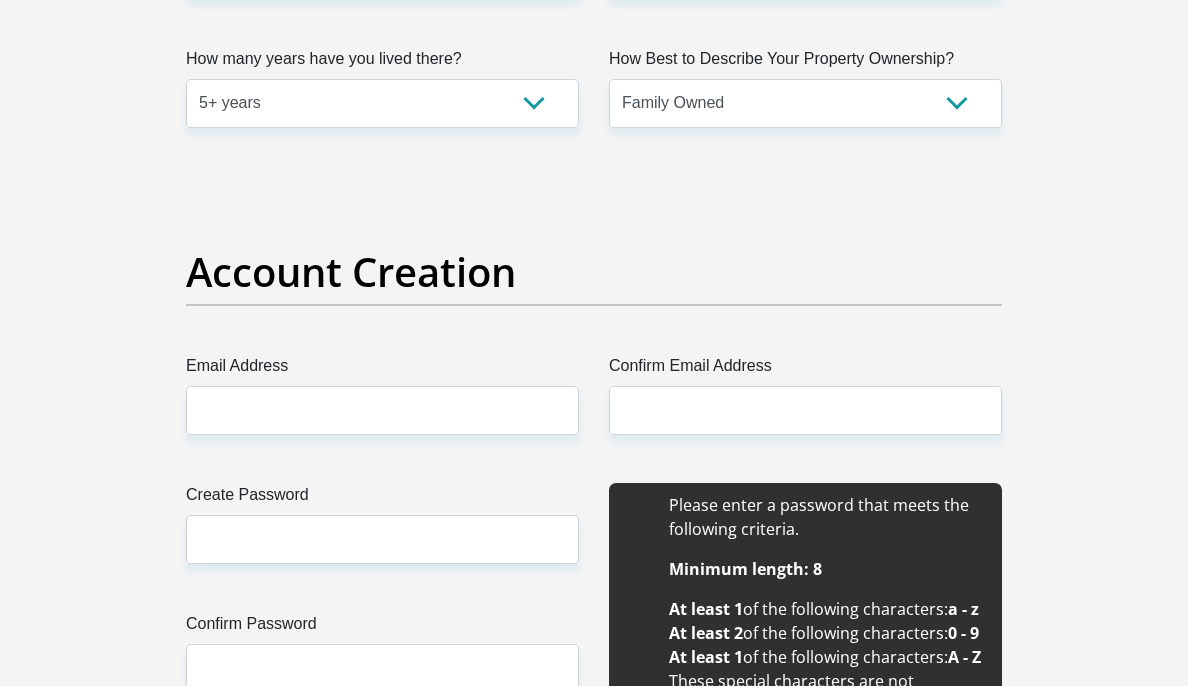 scroll, scrollTop: 1563, scrollLeft: 0, axis: vertical 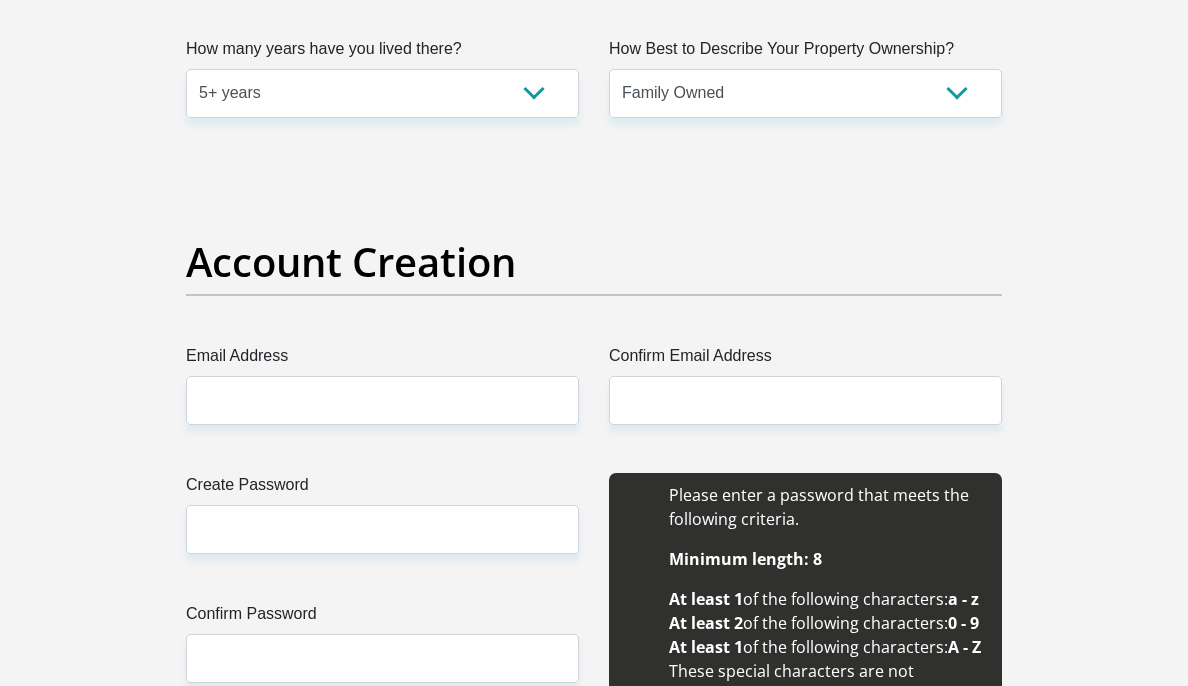 type on "[ID_NUMBER]" 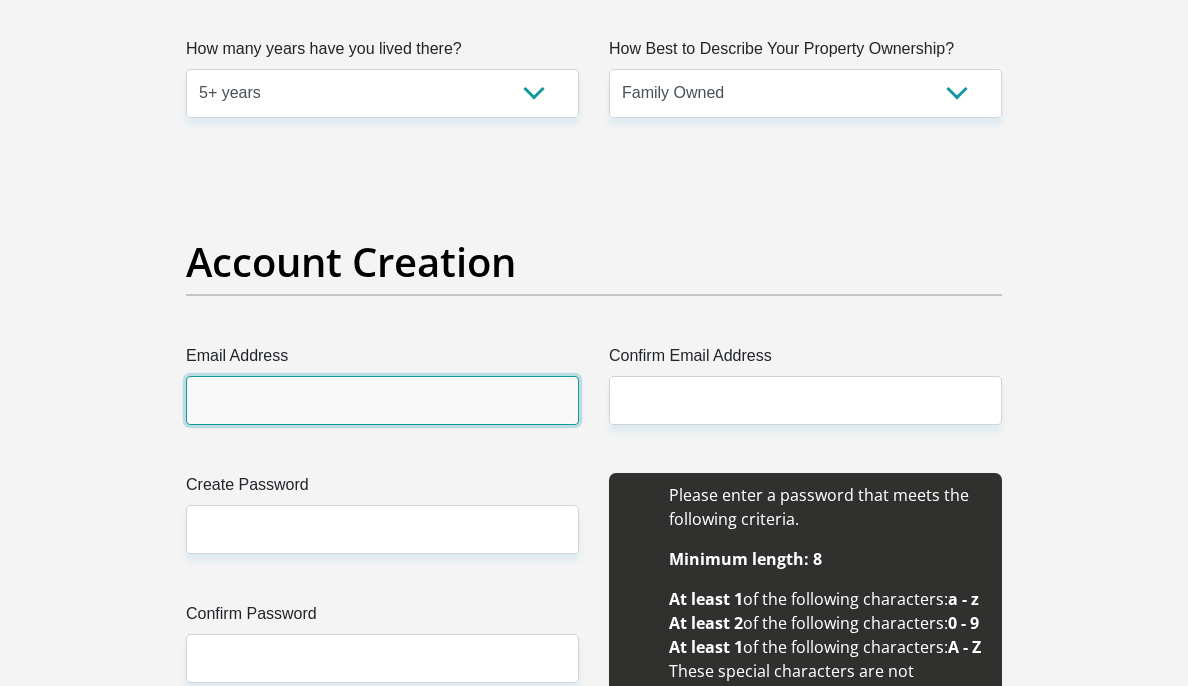 click on "Email Address" at bounding box center [382, 400] 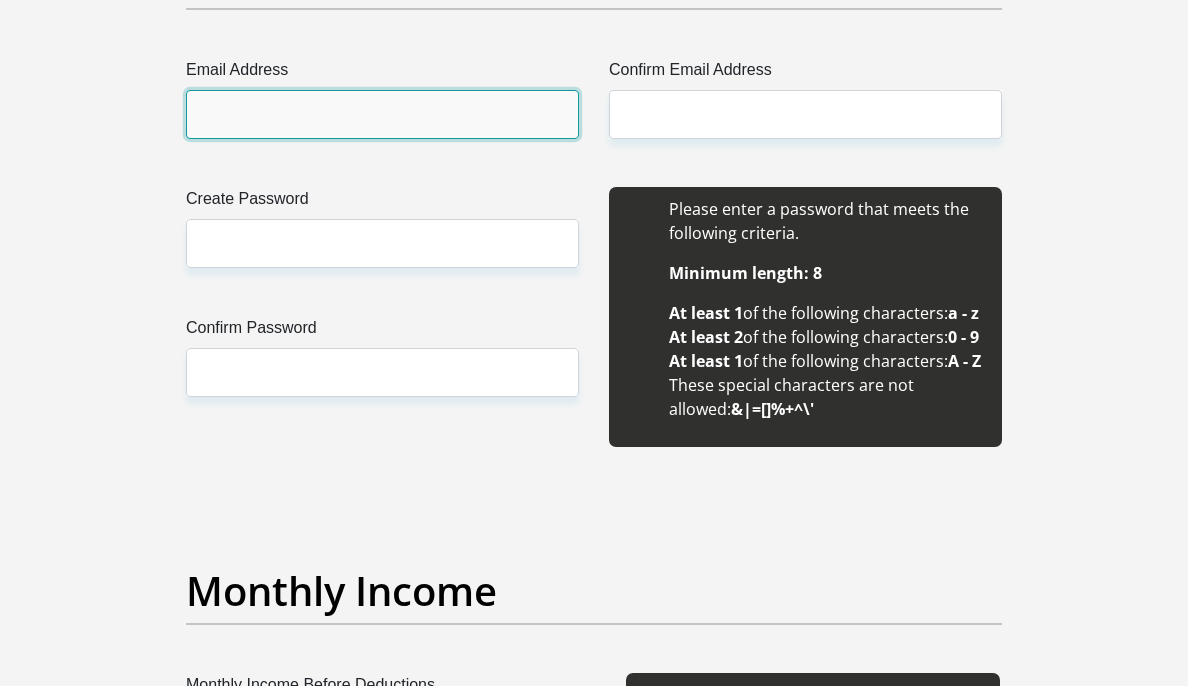 scroll, scrollTop: 1763, scrollLeft: 0, axis: vertical 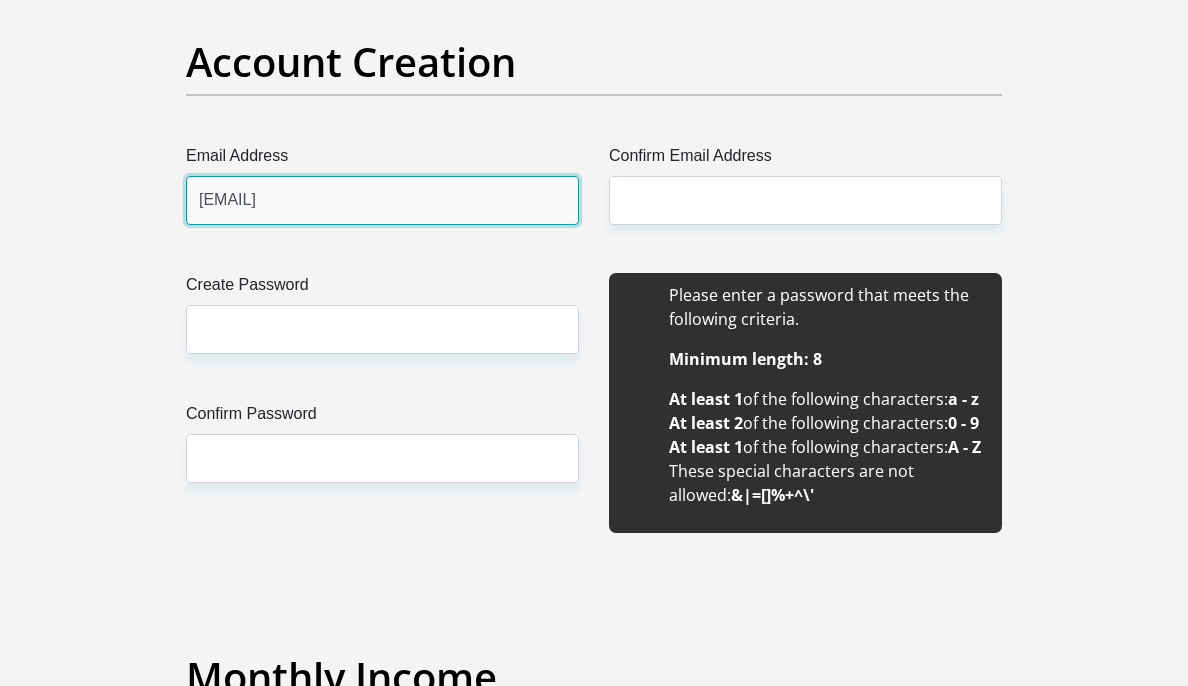 type on "[FIRST]@[DOMAIN]" 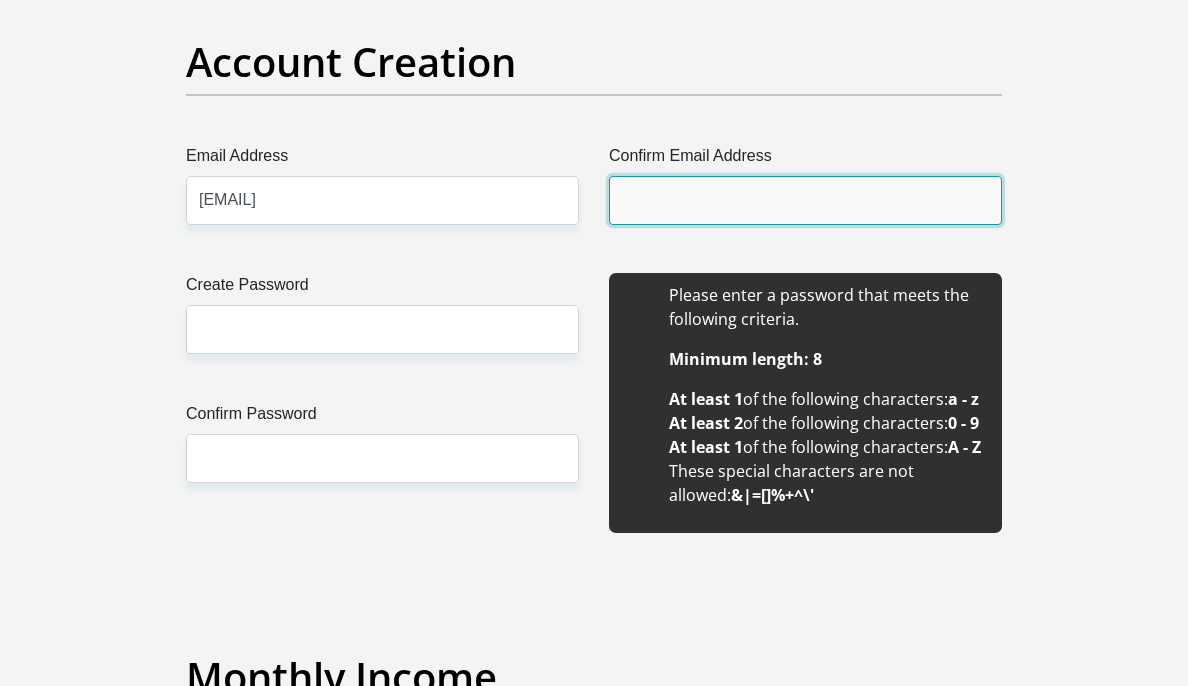 click on "Confirm Email Address" at bounding box center [805, 200] 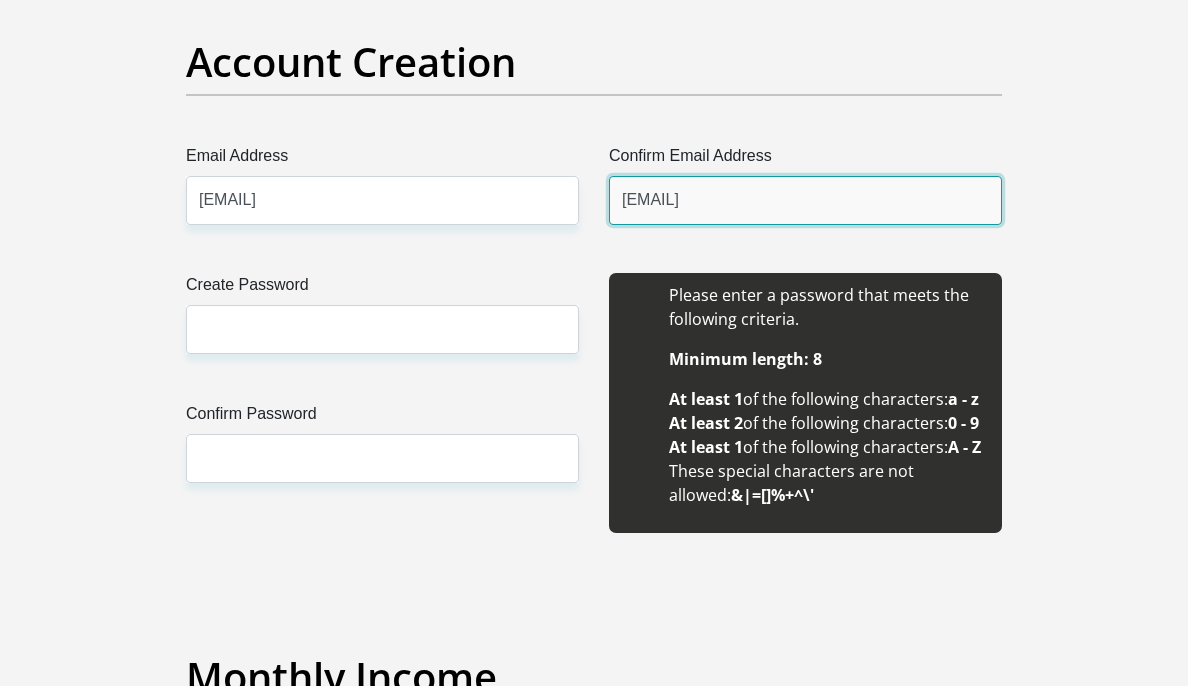 type on "[FIRST]@[DOMAIN]" 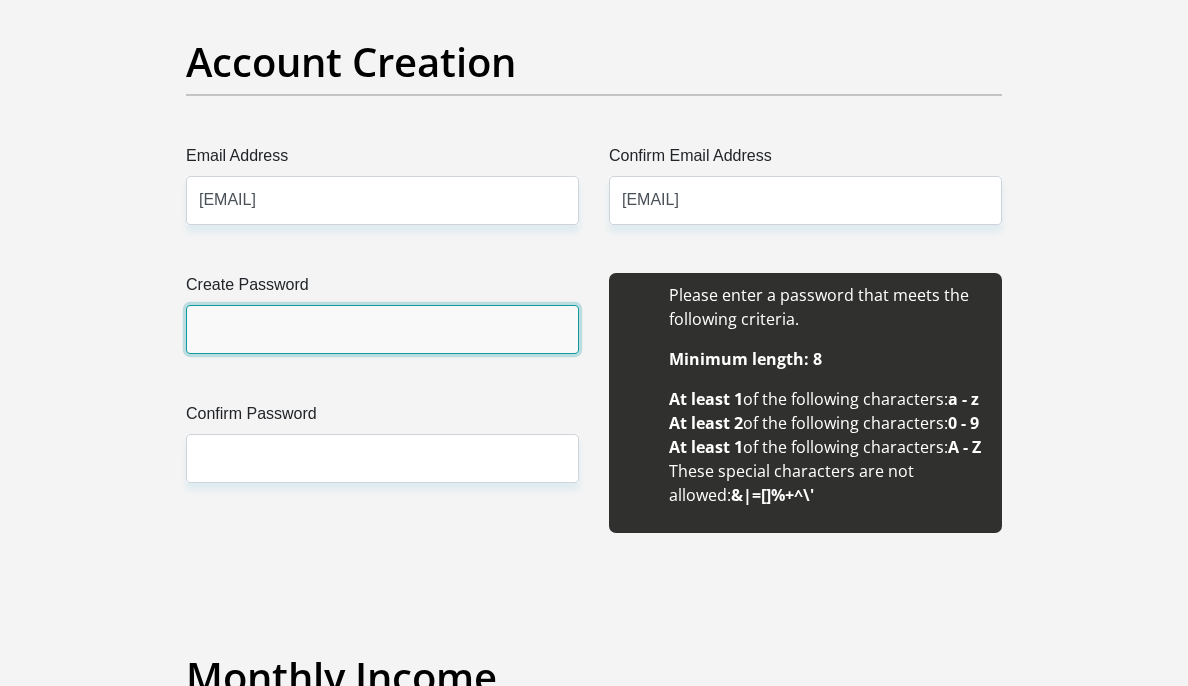click on "Create Password" at bounding box center [382, 329] 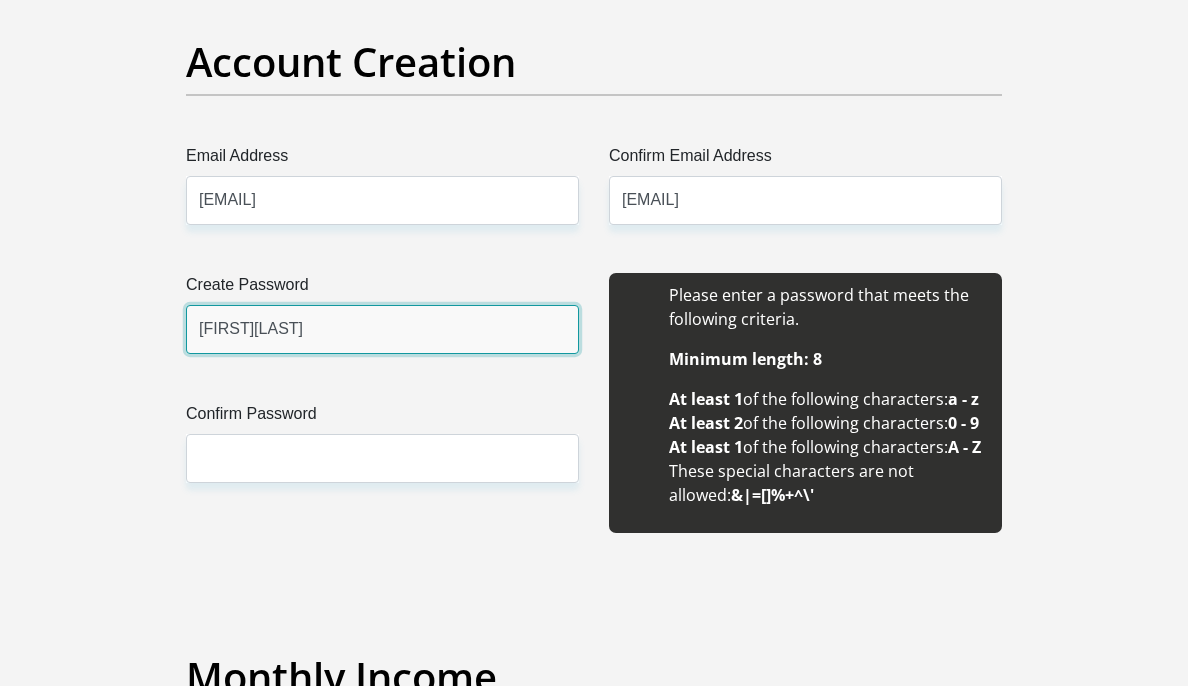 type on "[FIRST]@[DOMAIN]" 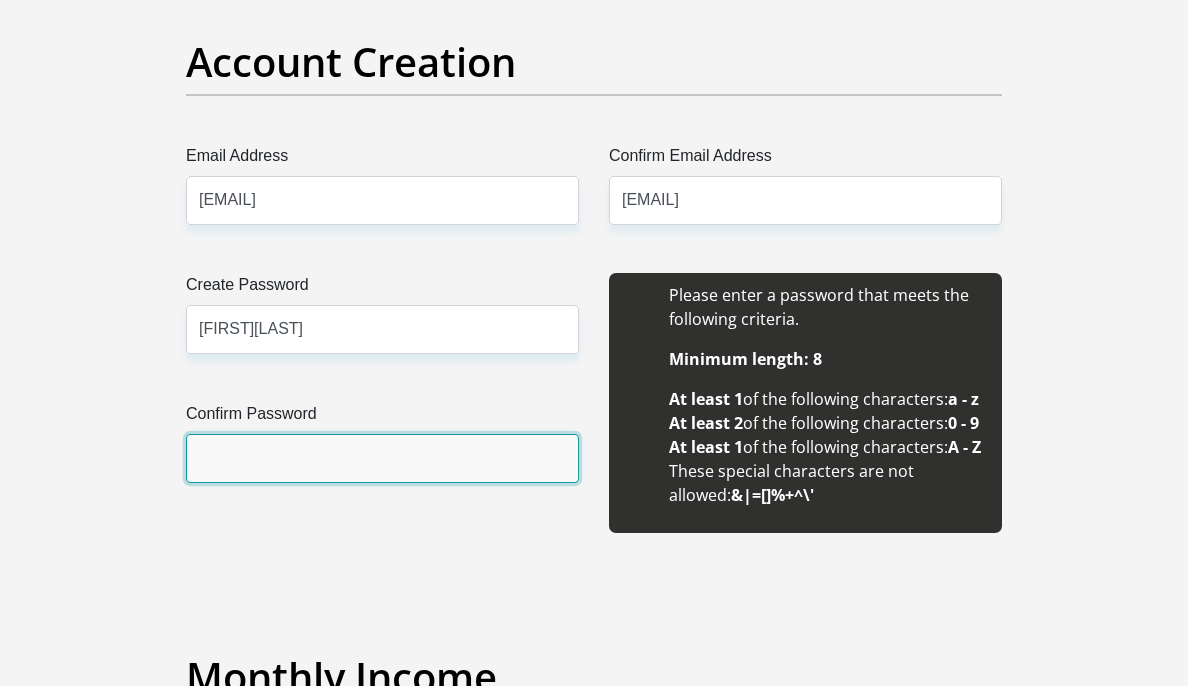 click on "Confirm Password" at bounding box center (382, 458) 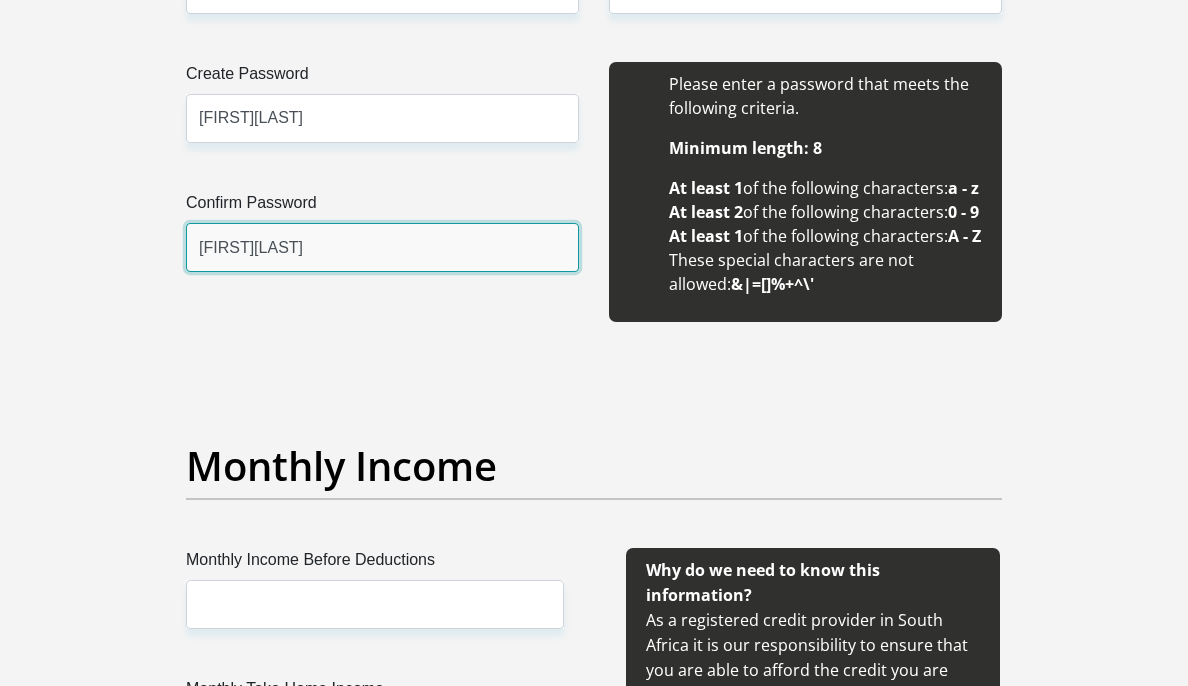 scroll, scrollTop: 2263, scrollLeft: 0, axis: vertical 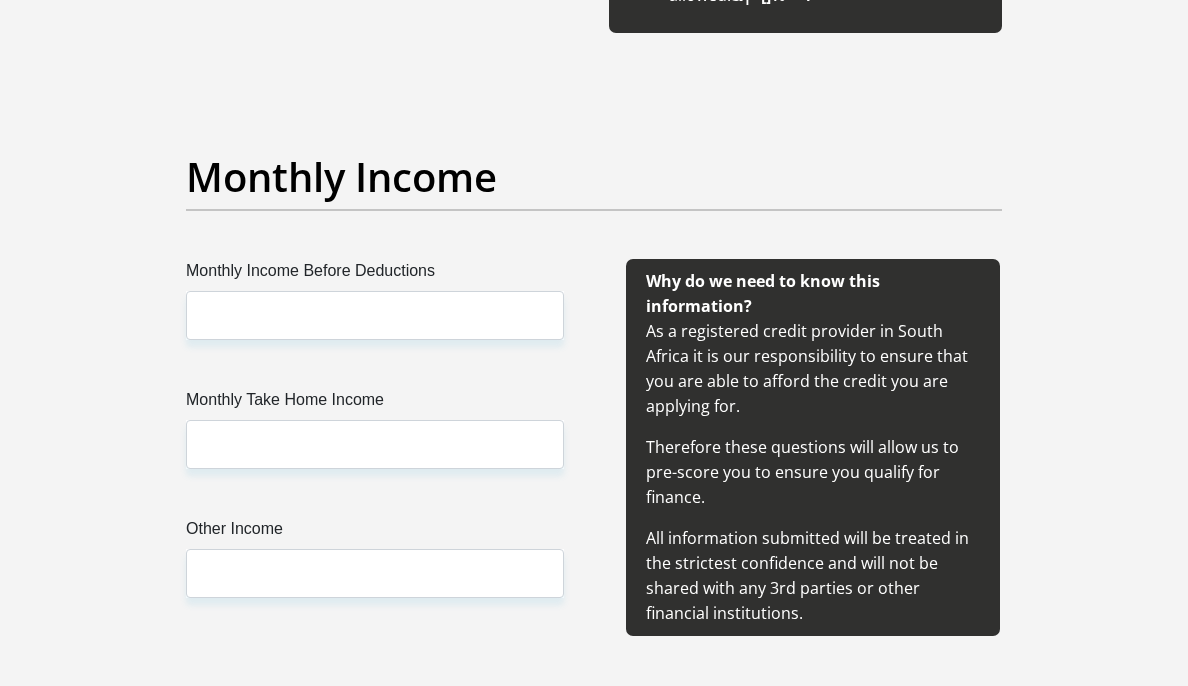 type on "[FIRST]@[DOMAIN]" 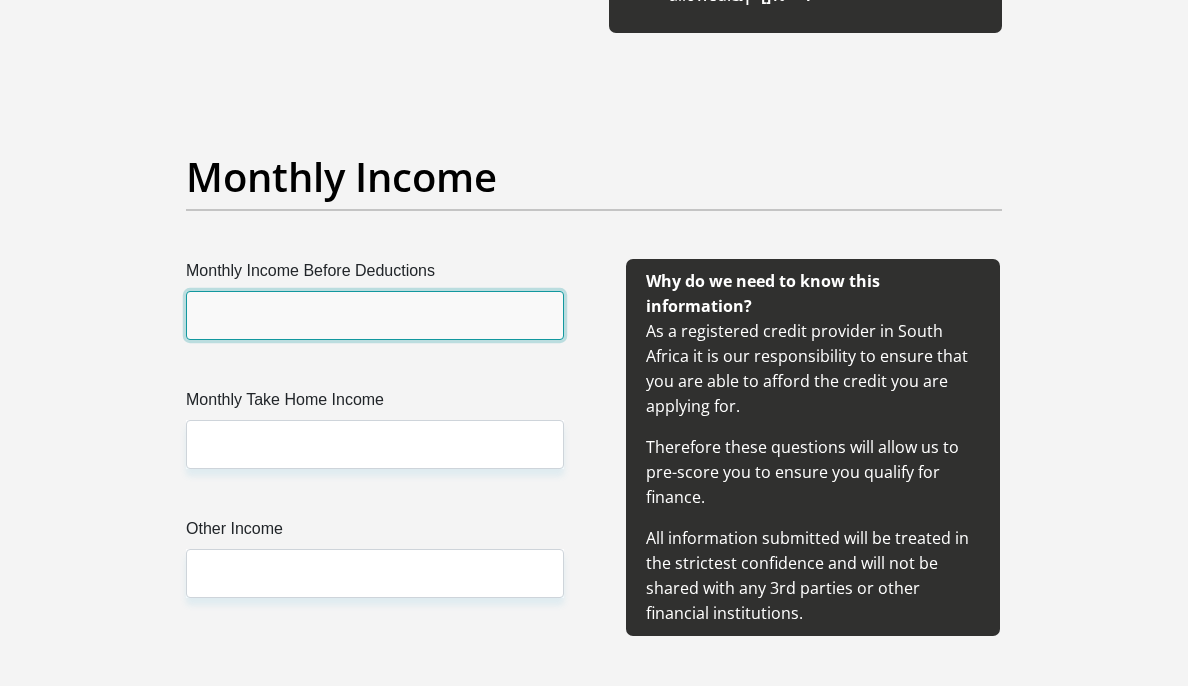 click on "Monthly Income Before Deductions" at bounding box center (375, 315) 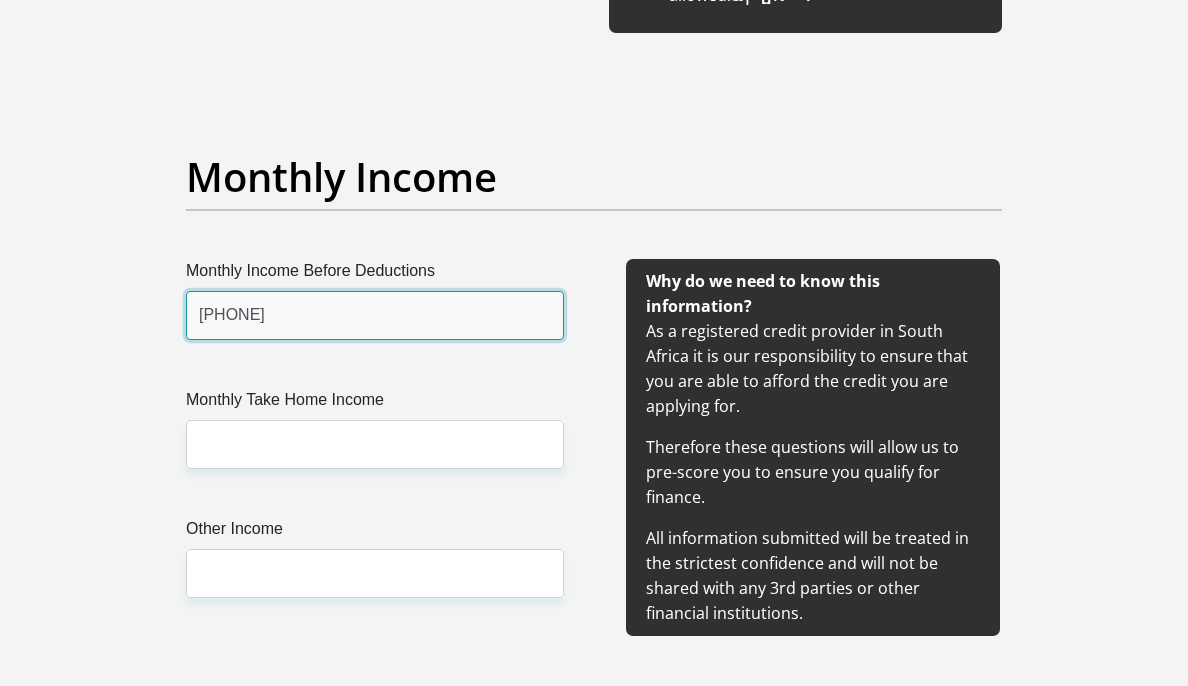 type on "7650" 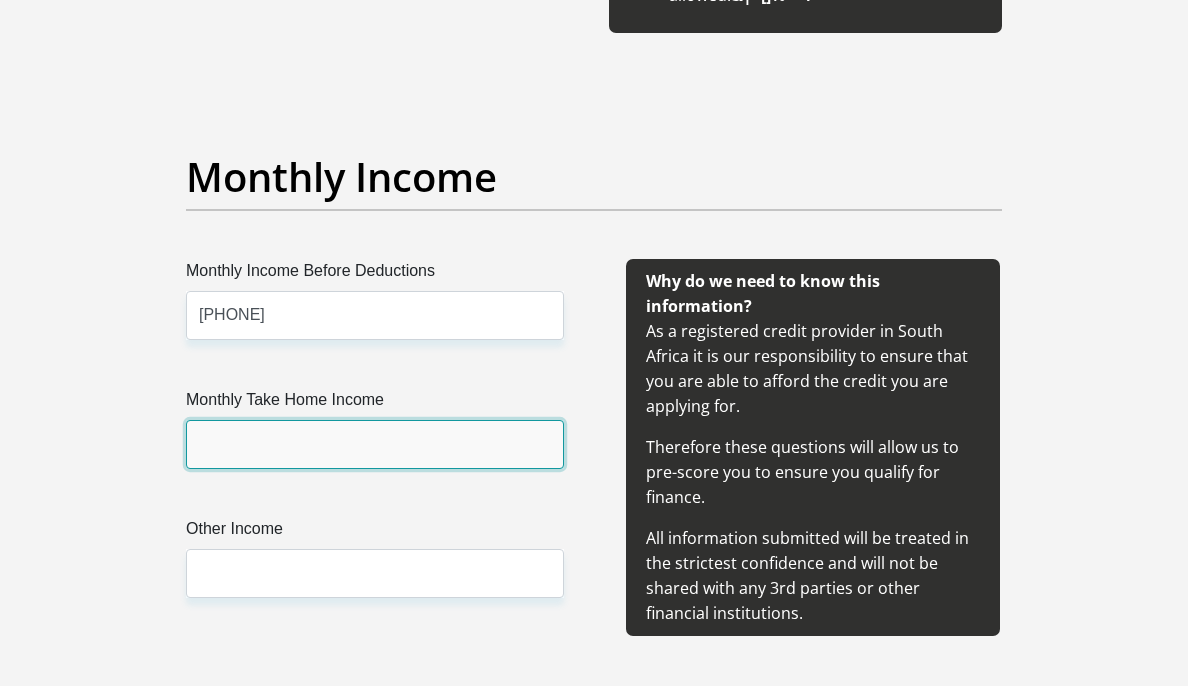 click on "Monthly Take Home Income" at bounding box center [375, 444] 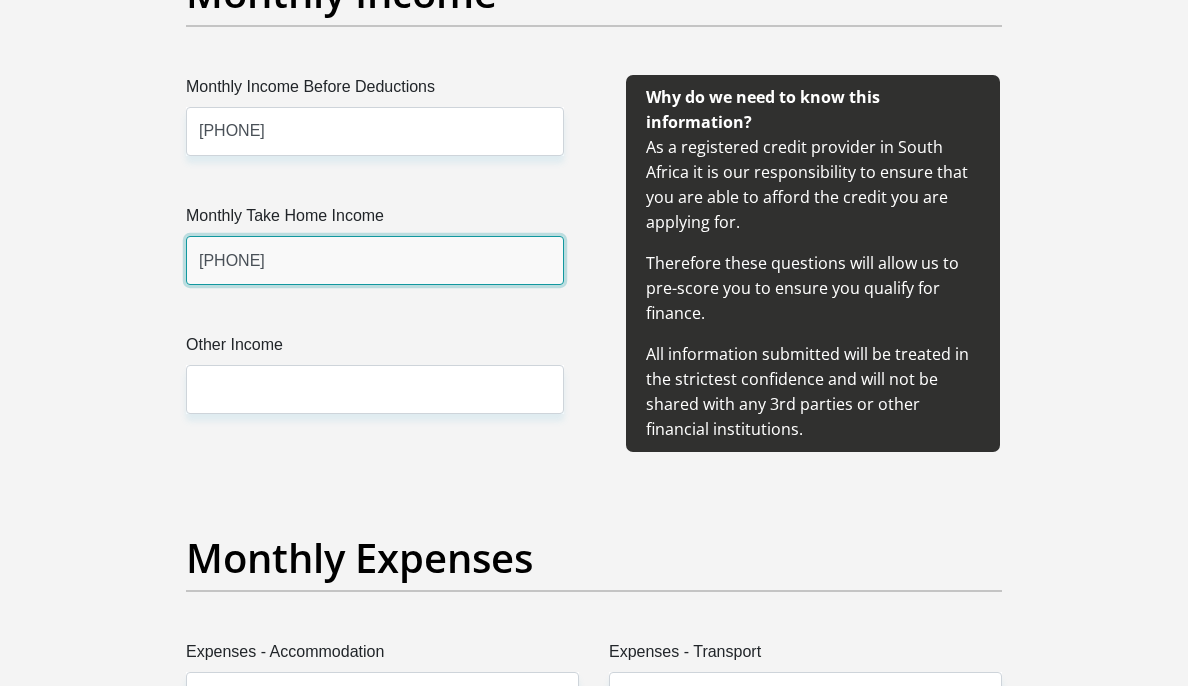 scroll, scrollTop: 2663, scrollLeft: 0, axis: vertical 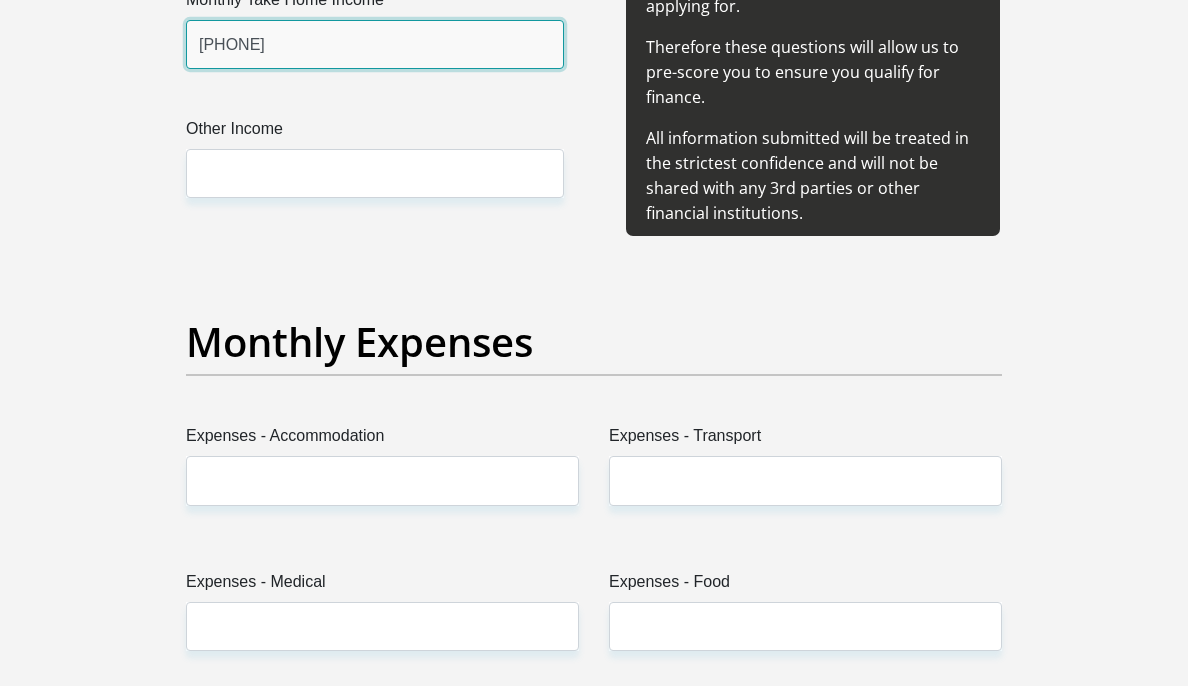type on "7650" 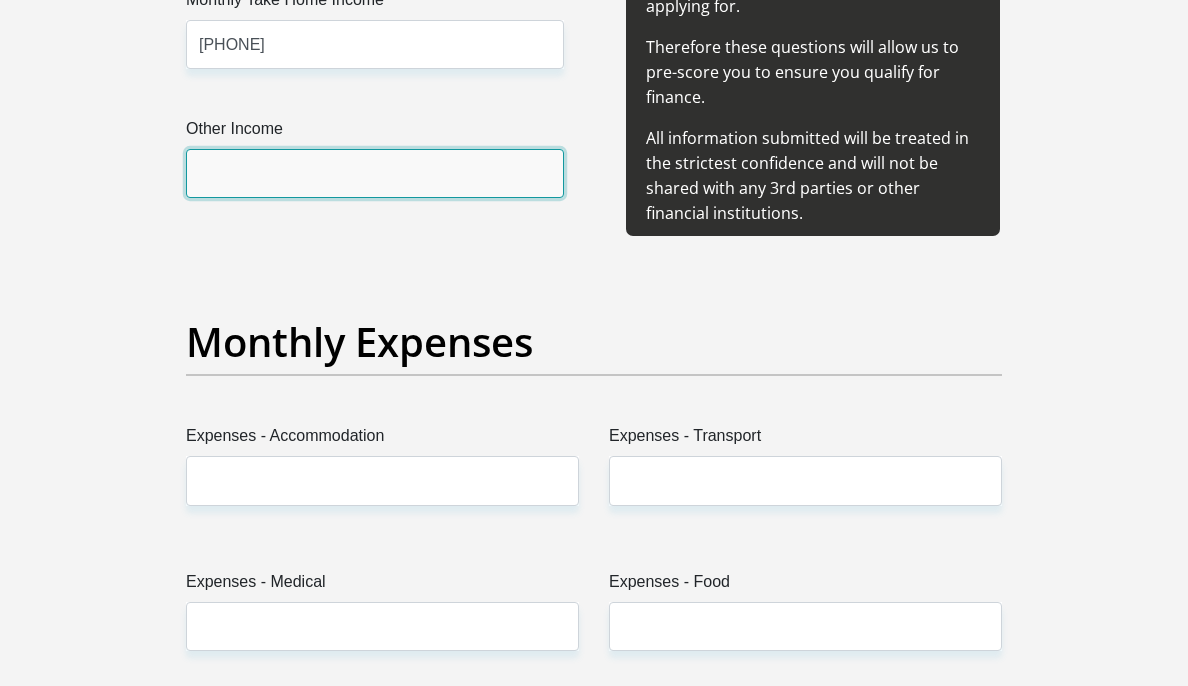 click on "Other Income" at bounding box center [375, 173] 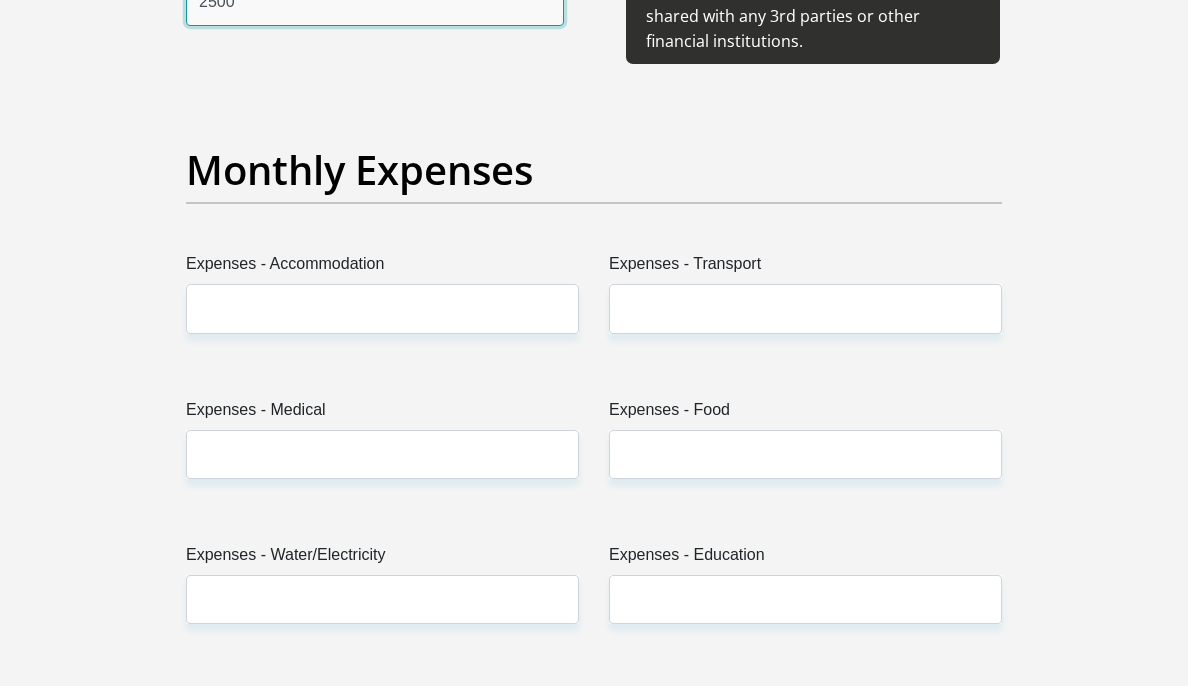 scroll, scrollTop: 2963, scrollLeft: 0, axis: vertical 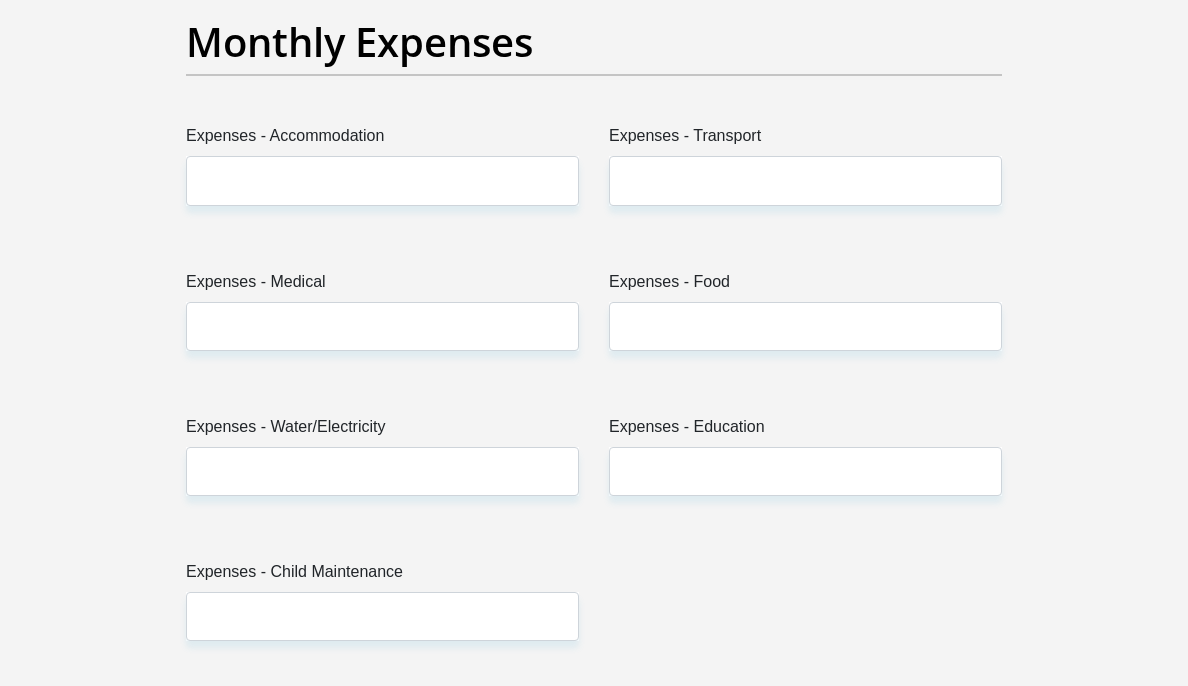 type on "2500" 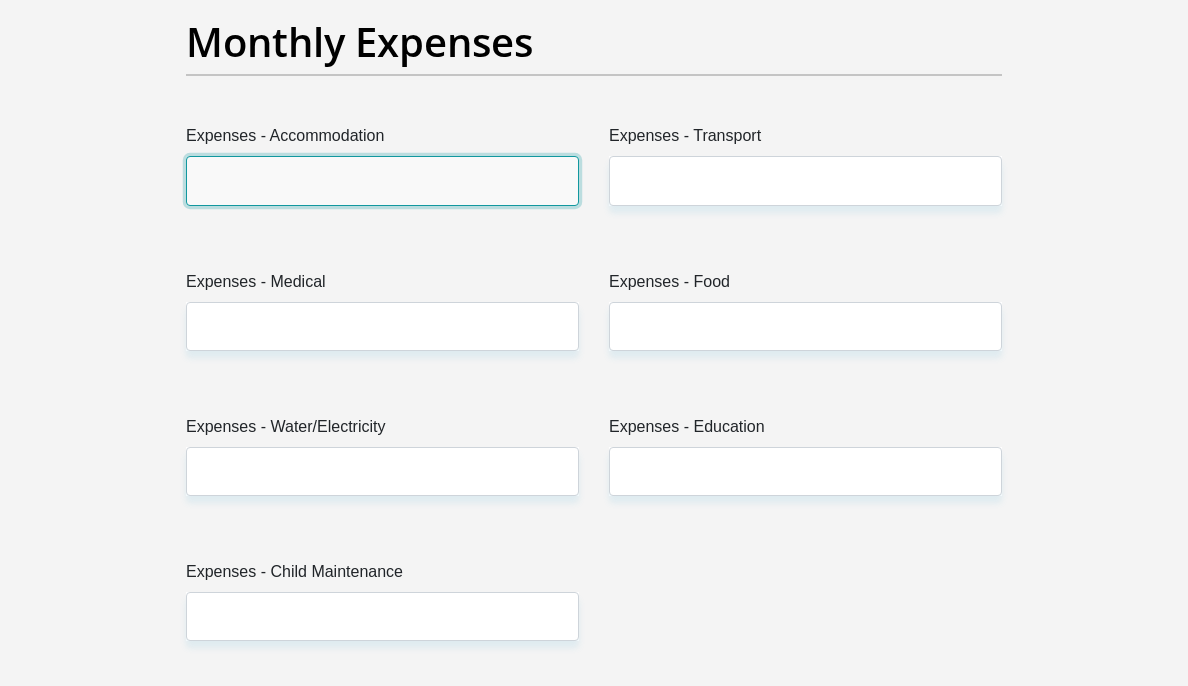 click on "Expenses - Accommodation" at bounding box center (382, 180) 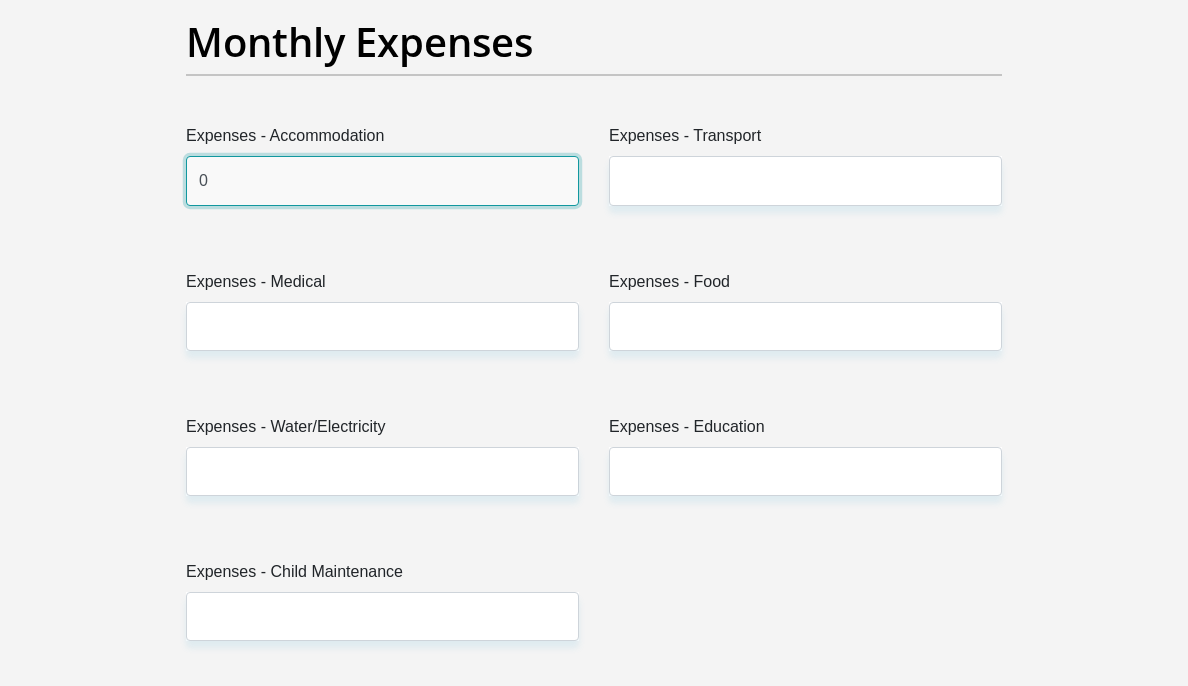 type on "0" 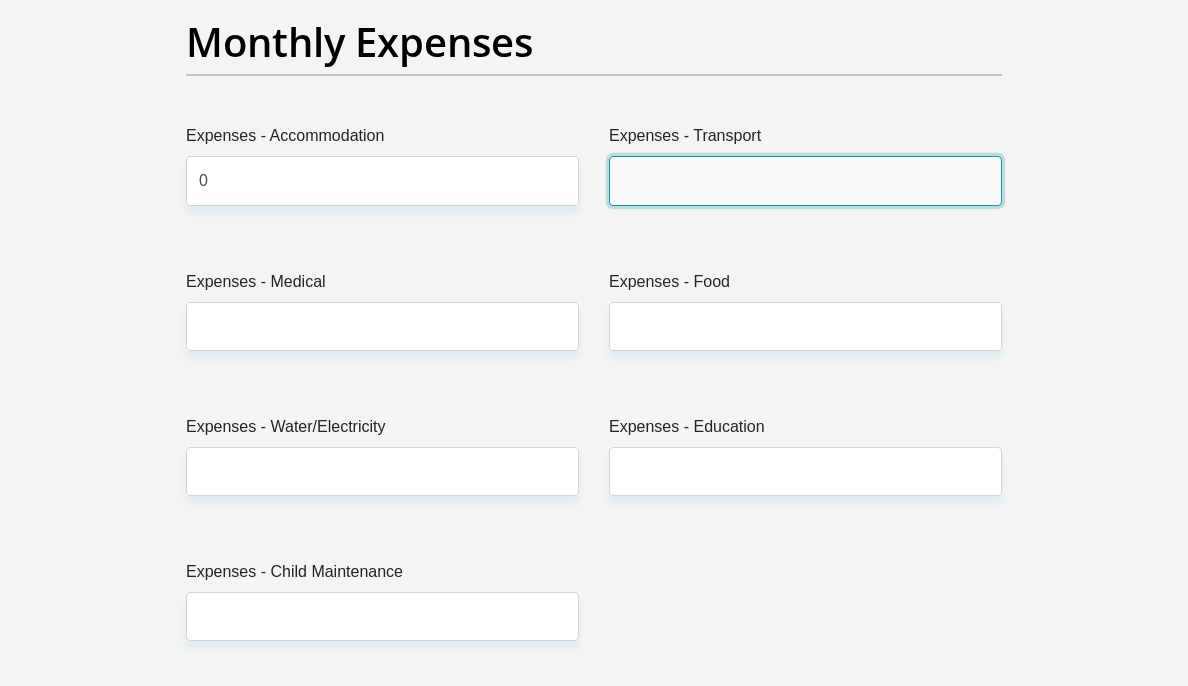 click on "Expenses - Transport" at bounding box center (805, 180) 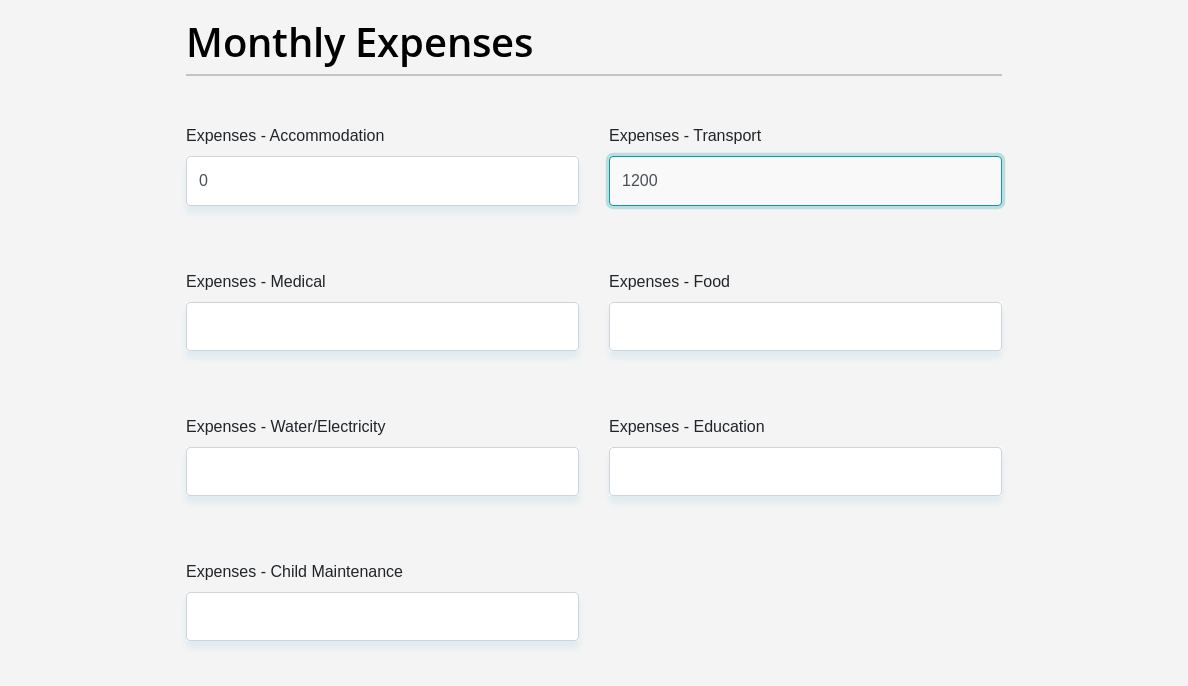 type on "1200" 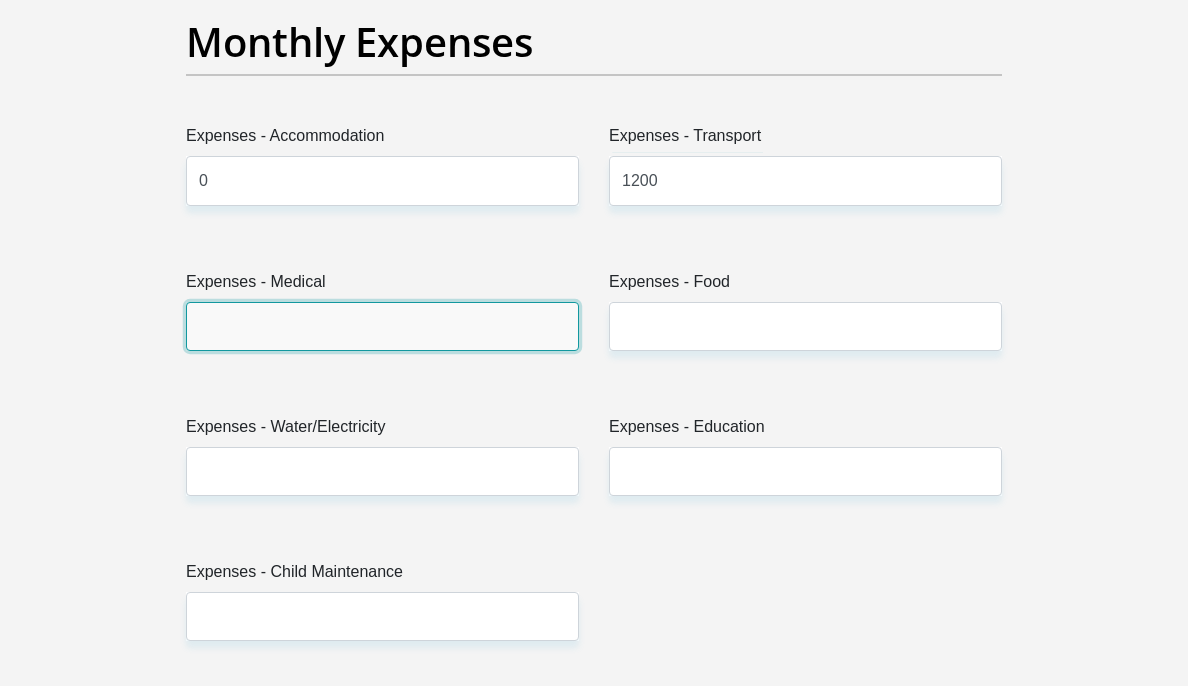 click on "Expenses - Medical" at bounding box center [382, 326] 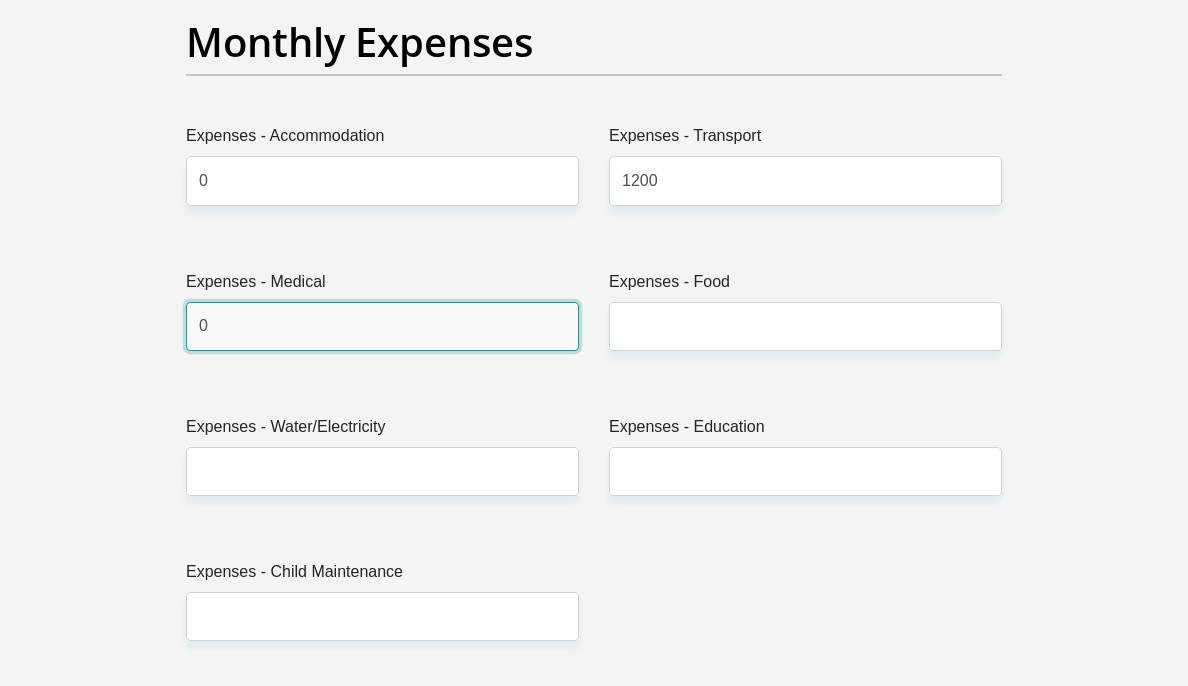 type on "0" 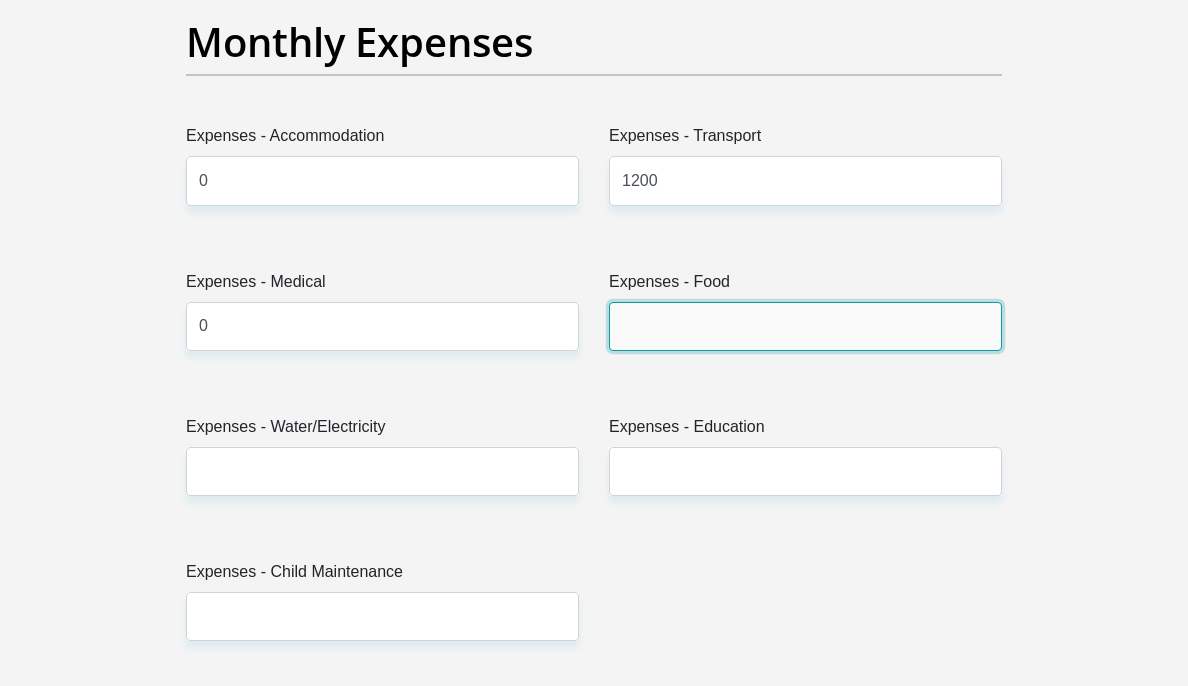 click on "Expenses - Food" at bounding box center [805, 326] 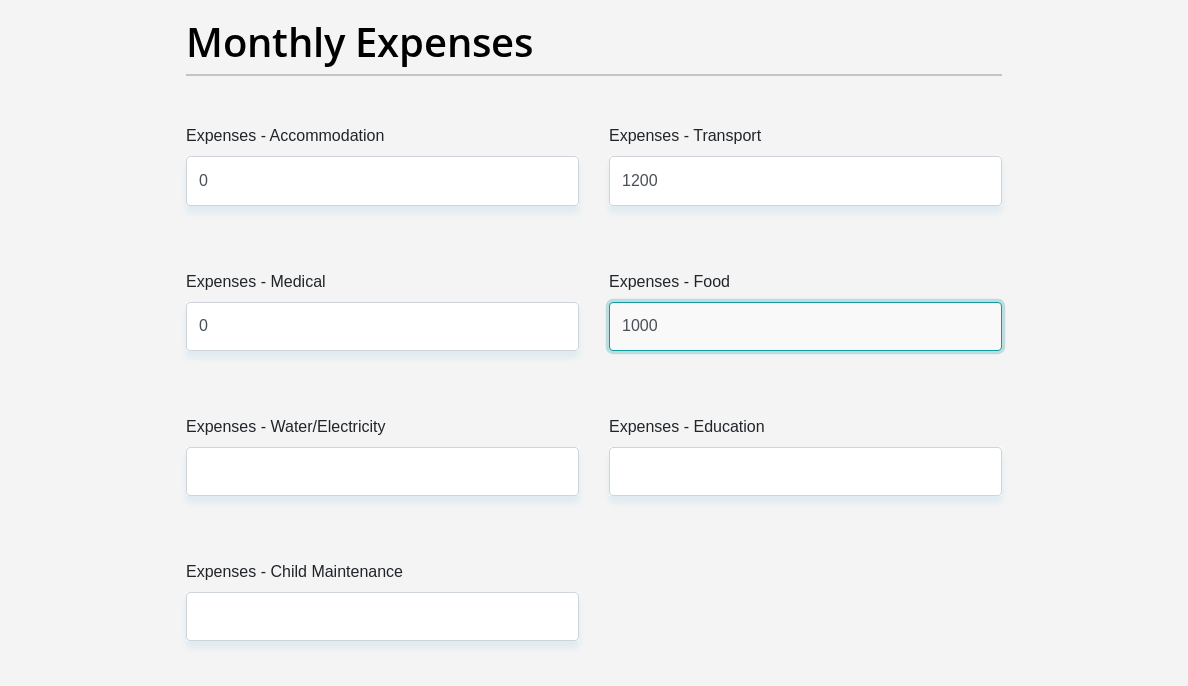 type on "1000" 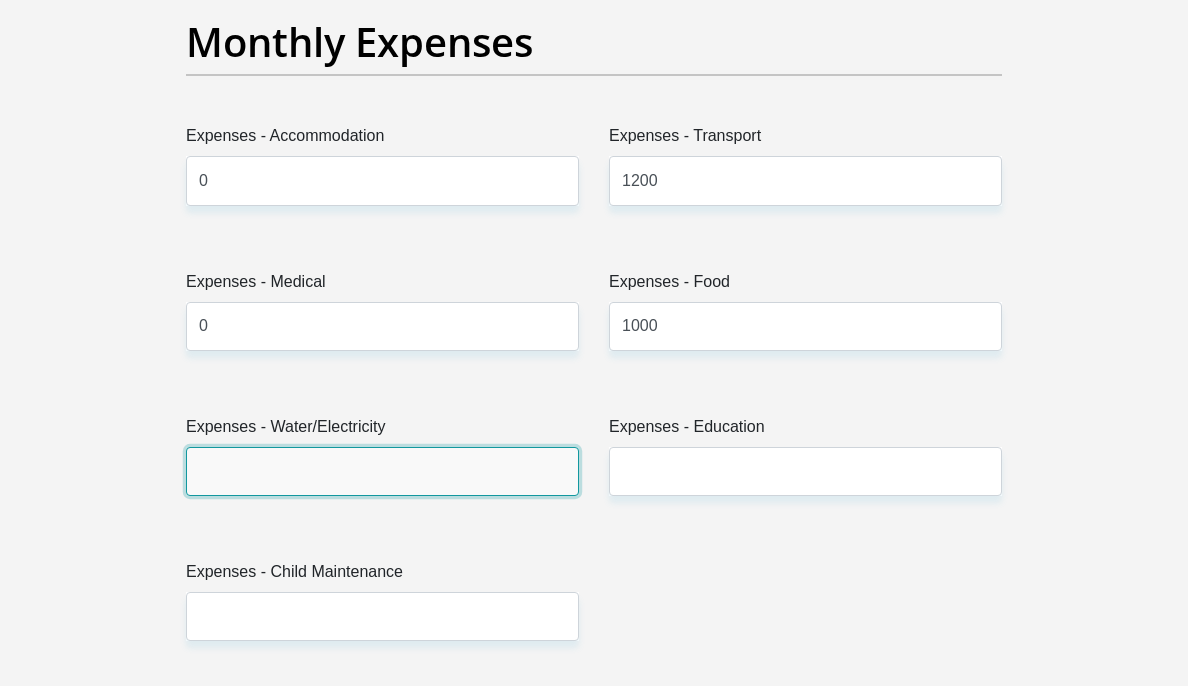 click on "Expenses - Water/Electricity" at bounding box center (382, 471) 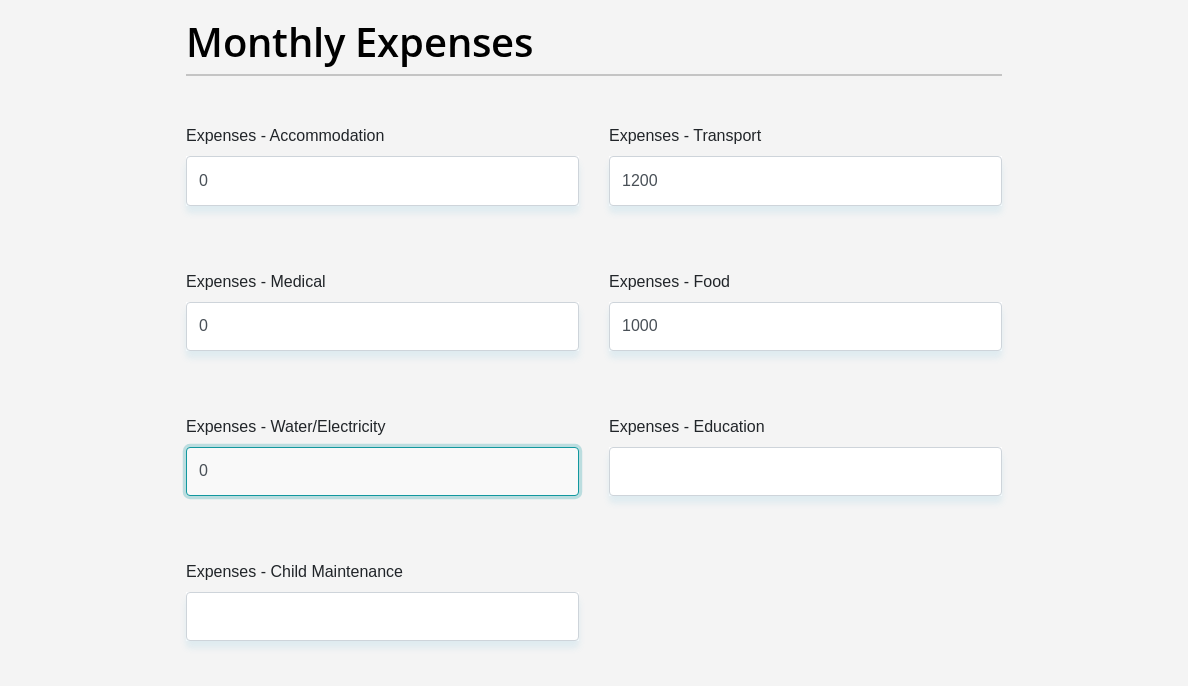 type on "0" 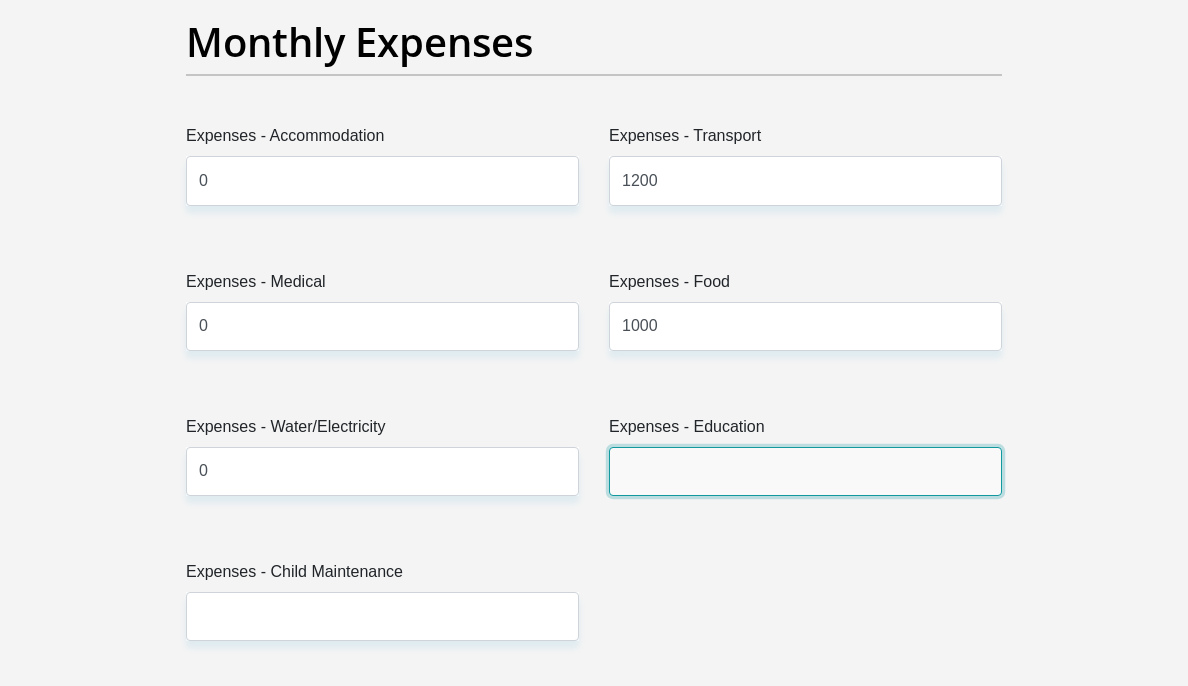 click on "Expenses - Education" at bounding box center (805, 471) 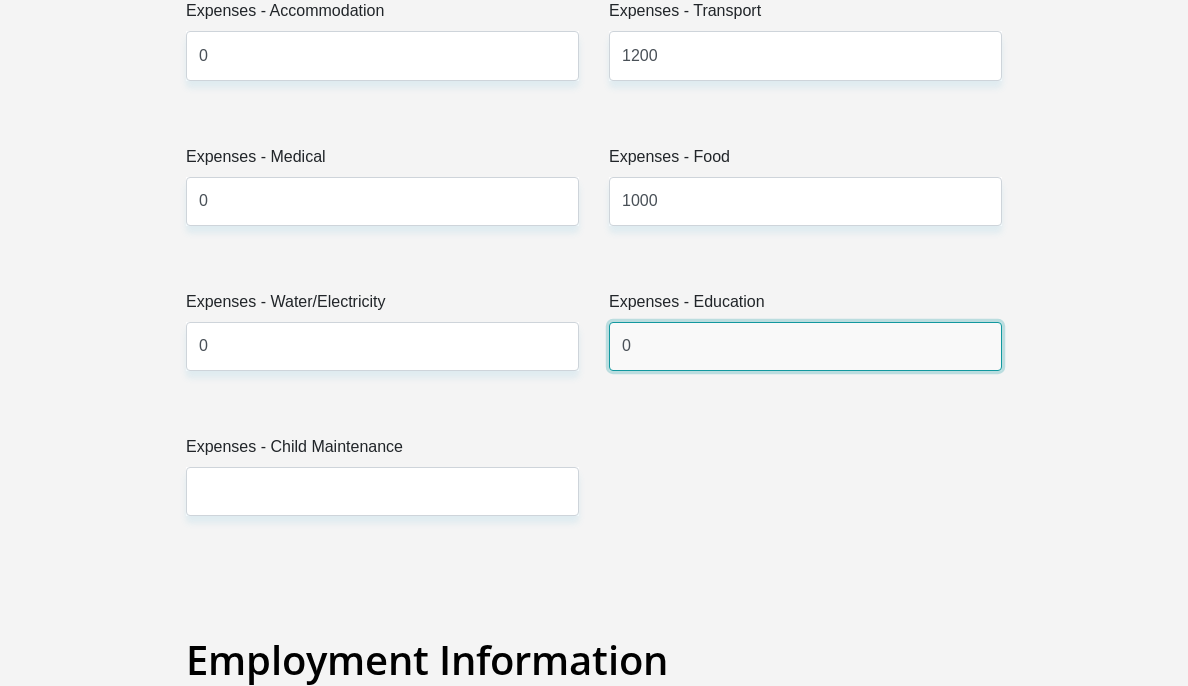 scroll, scrollTop: 3163, scrollLeft: 0, axis: vertical 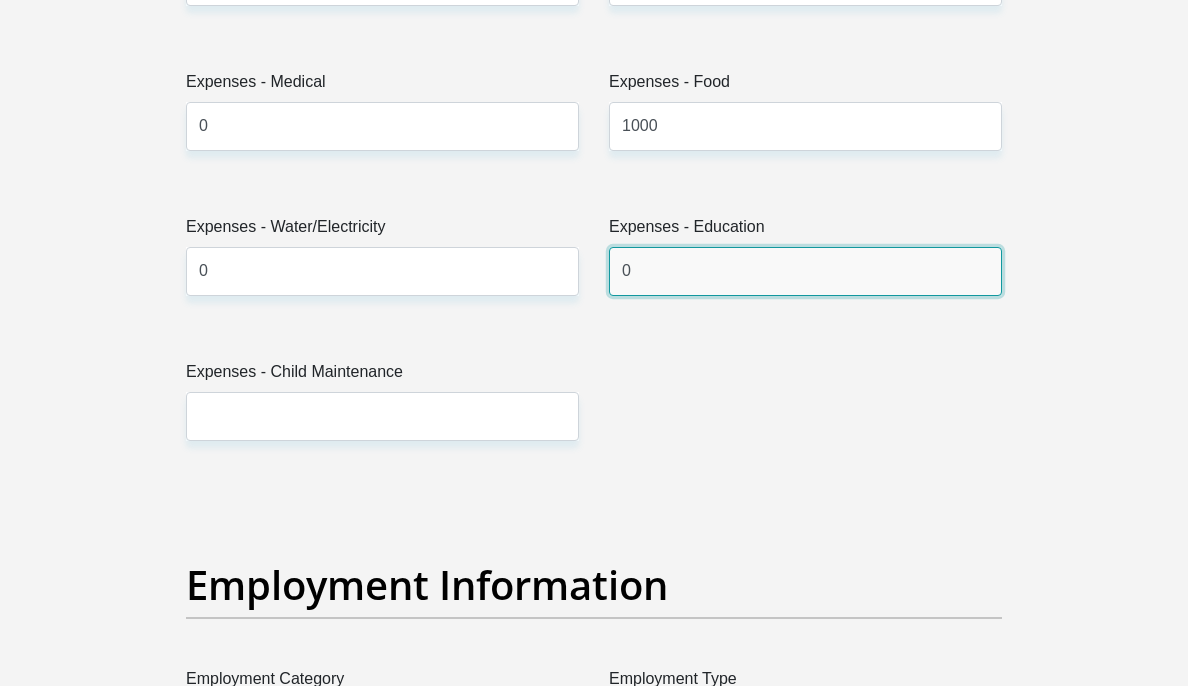 type on "0" 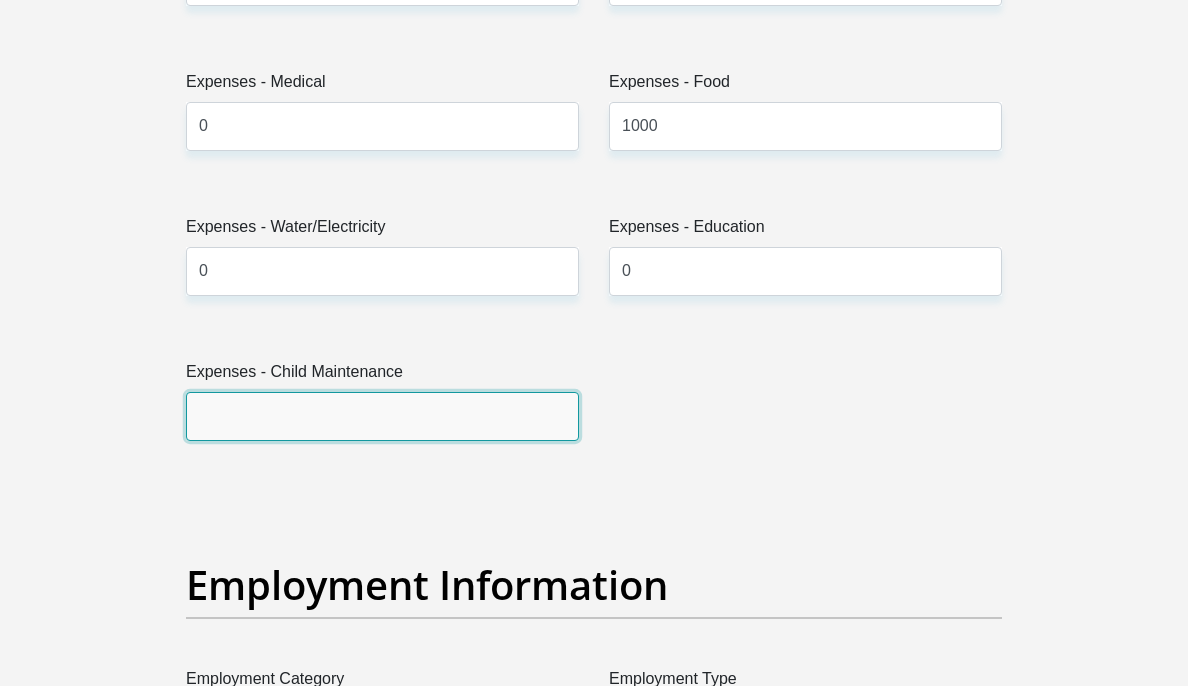 click on "Expenses - Child Maintenance" at bounding box center [382, 416] 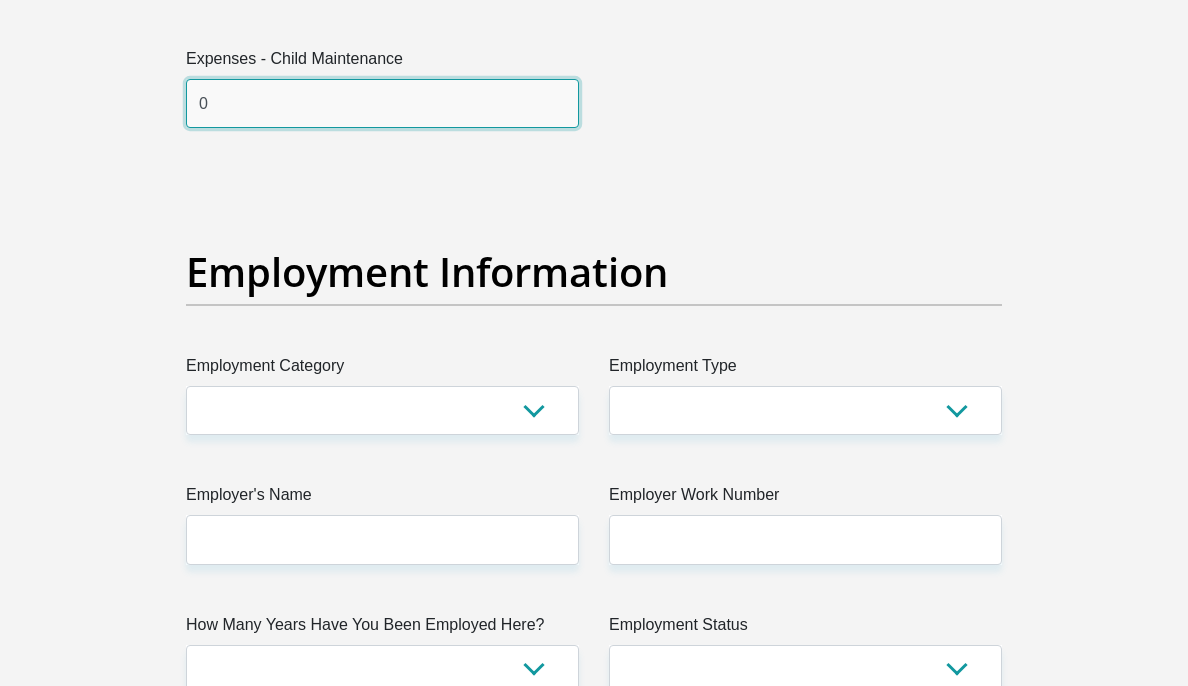 scroll, scrollTop: 3663, scrollLeft: 0, axis: vertical 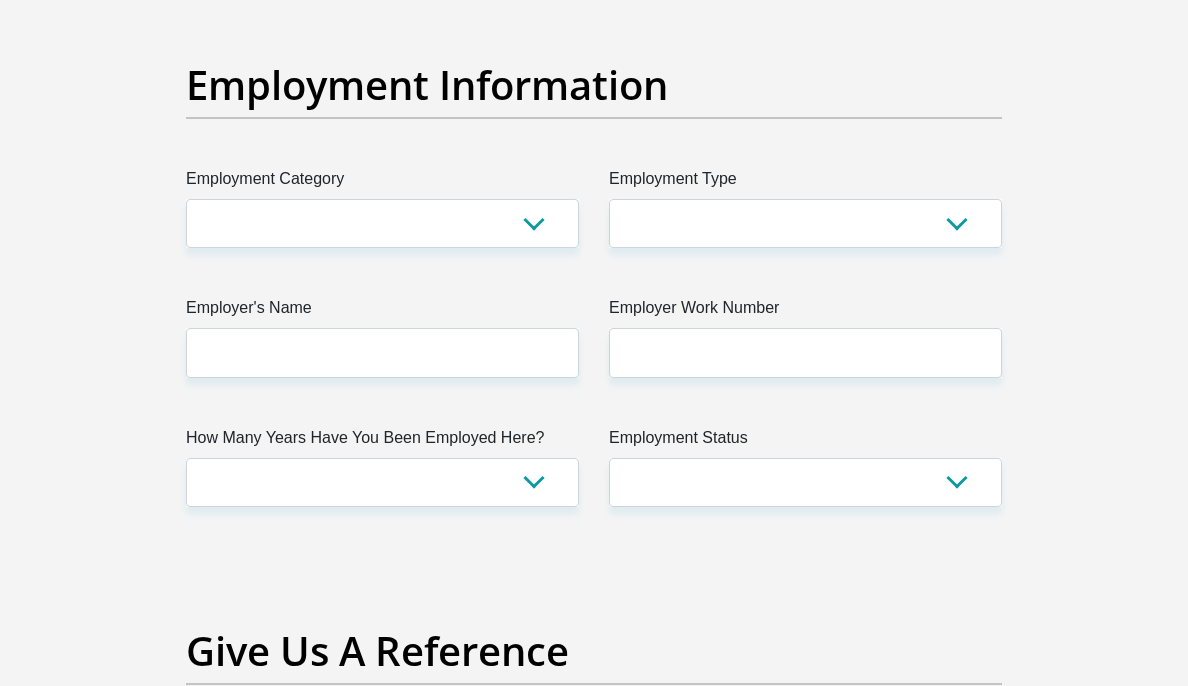 type on "0" 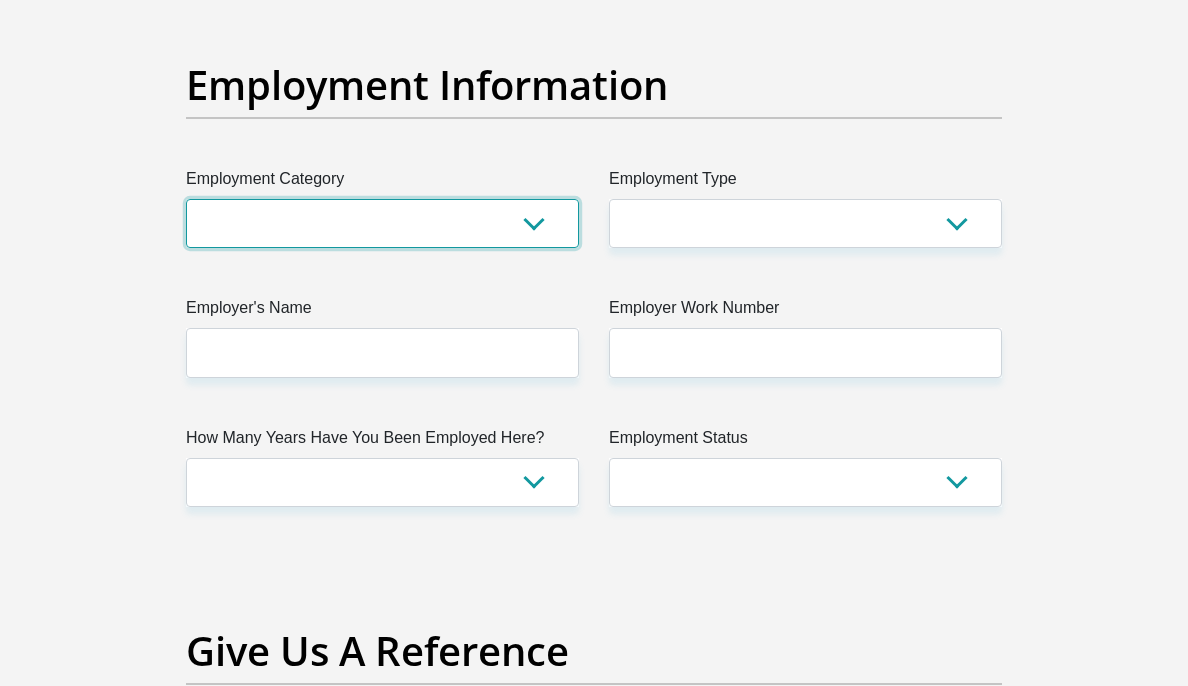 click on "AGRICULTURE
ALCOHOL & TOBACCO
CONSTRUCTION MATERIALS
METALLURGY
EQUIPMENT FOR RENEWABLE ENERGY
SPECIALIZED CONTRACTORS
CAR
GAMING (INCL. INTERNET
OTHER WHOLESALE
UNLICENSED PHARMACEUTICALS
CURRENCY EXCHANGE HOUSES
OTHER FINANCIAL INSTITUTIONS & INSURANCE
REAL ESTATE AGENTS
OIL & GAS
OTHER MATERIALS (E.G. IRON ORE)
PRECIOUS STONES & PRECIOUS METALS
POLITICAL ORGANIZATIONS
RELIGIOUS ORGANIZATIONS(NOT SECTS)
ACTI. HAVING BUSINESS DEAL WITH PUBLIC ADMINISTRATION
LAUNDROMATS" at bounding box center [382, 223] 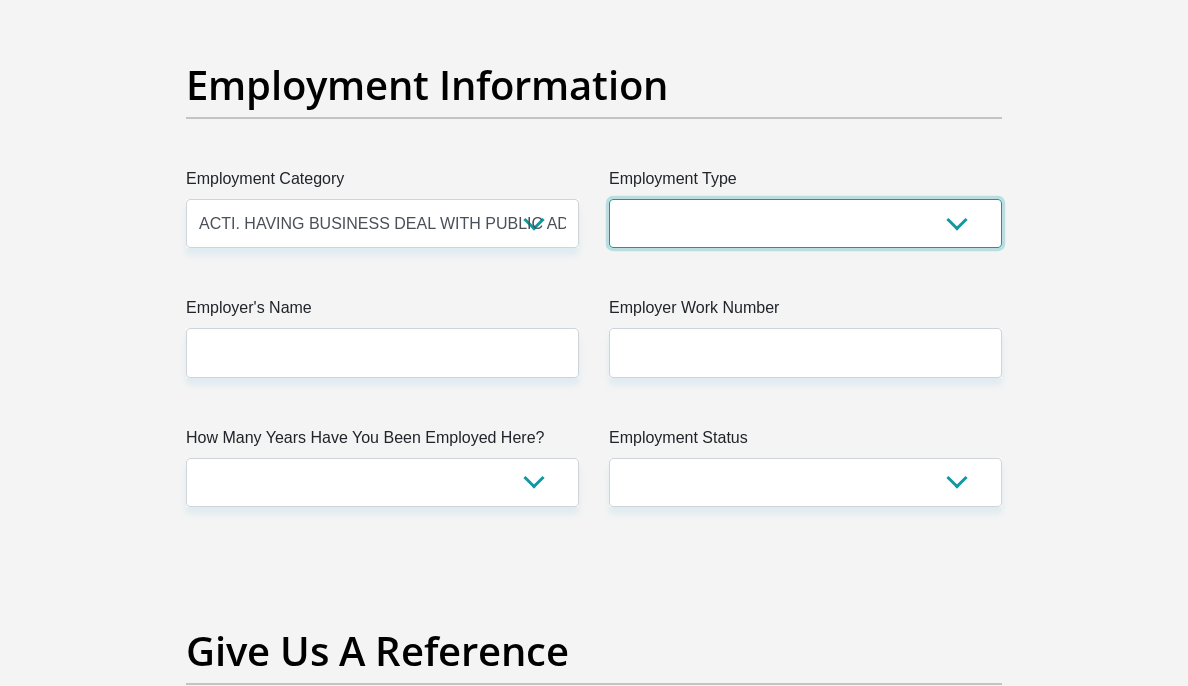 click on "College/Lecturer
Craft Seller
Creative
Driver
Executive
Farmer
Forces - Non Commissioned
Forces - Officer
Hawker
Housewife
Labourer
Licenced Professional
Manager
Miner
Non Licenced Professional
Office Staff/Clerk
Outside Worker
Pensioner
Permanent Teacher
Production/Manufacturing
Sales
Self-Employed
Semi-Professional Worker
Service Industry  Social Worker  Student" at bounding box center (805, 223) 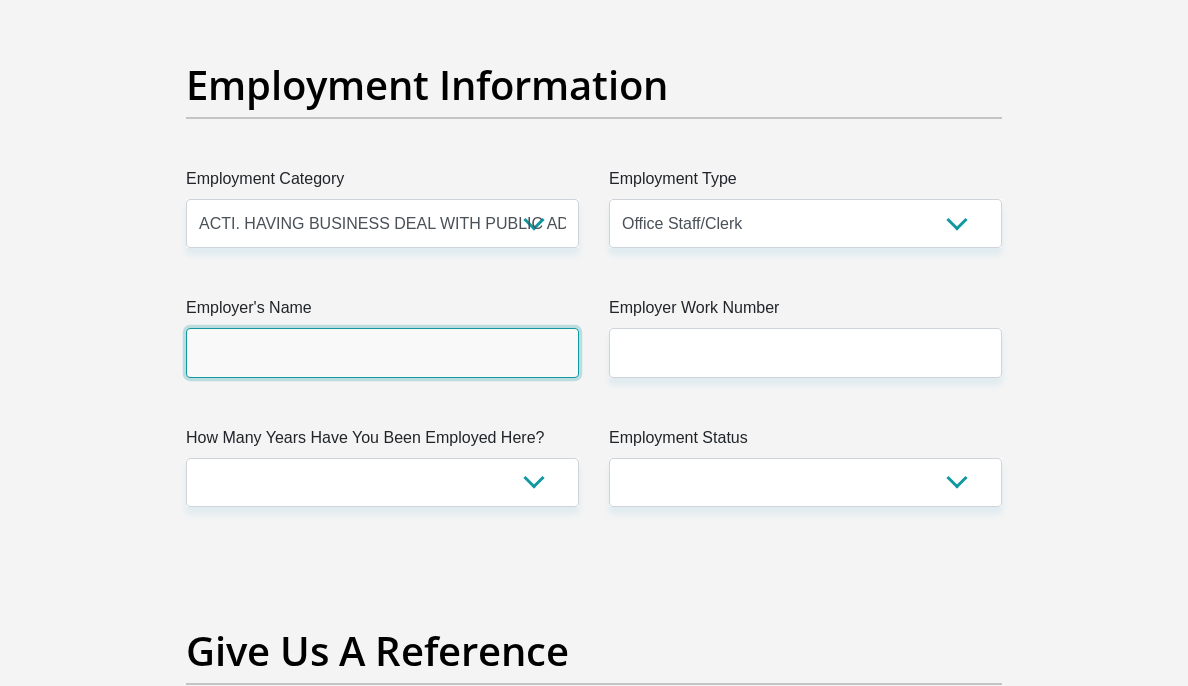 click on "Employer's Name" at bounding box center (382, 352) 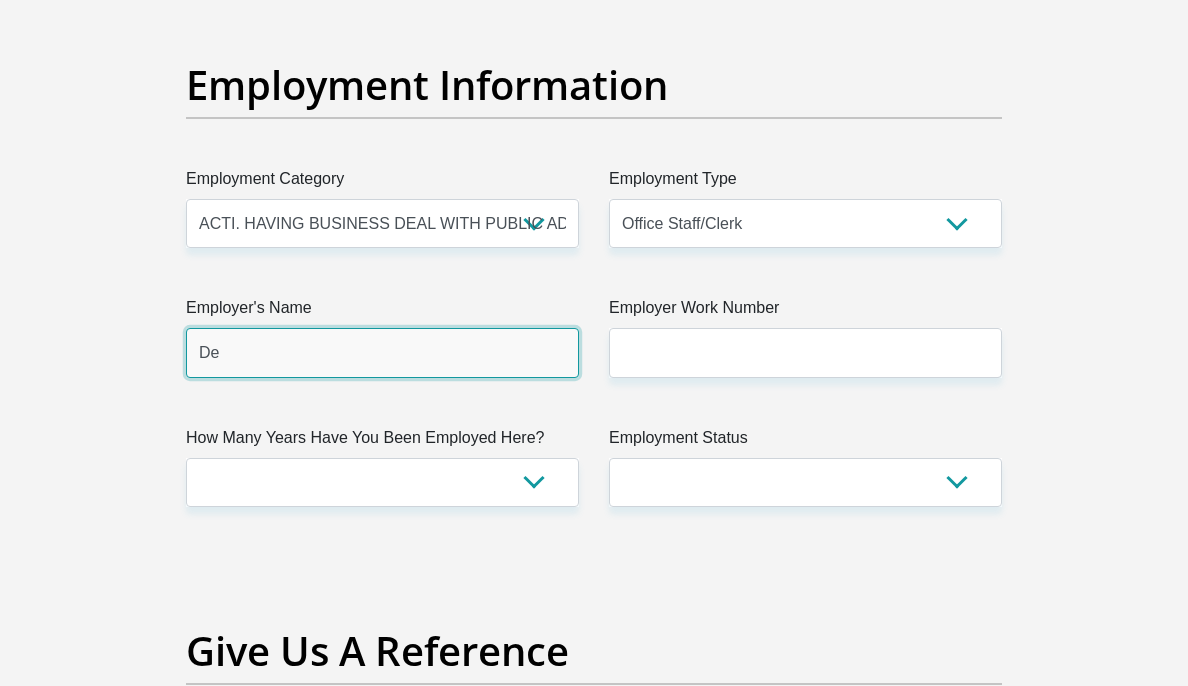 type on "D" 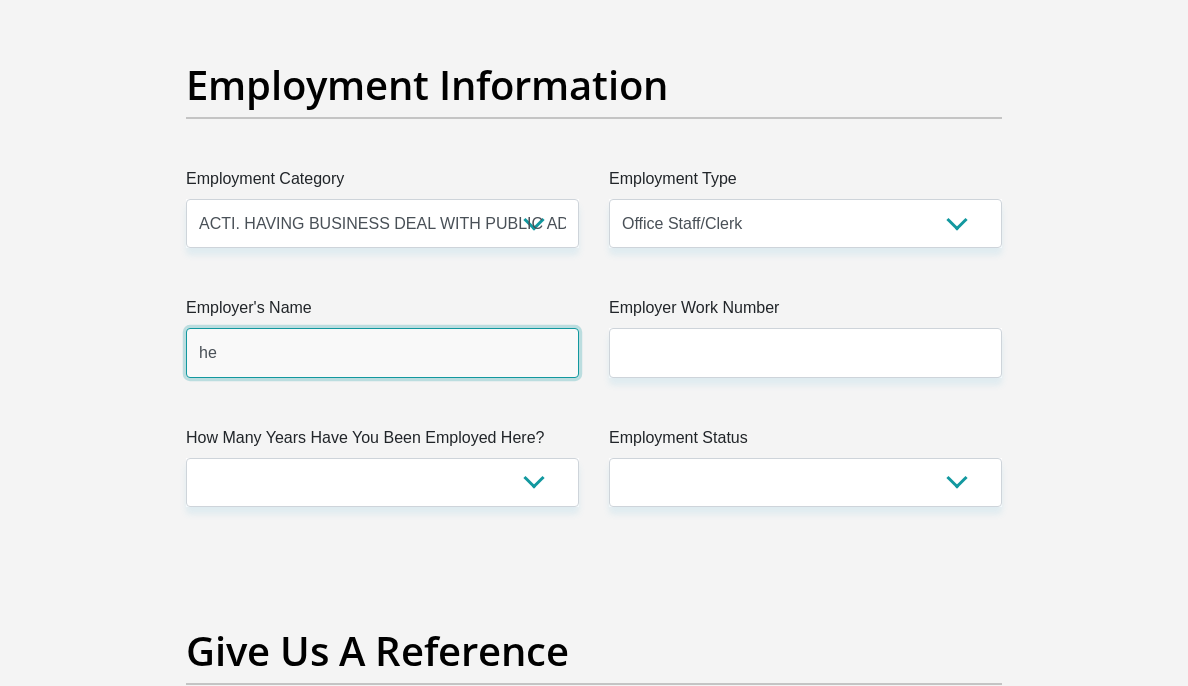 type on "h" 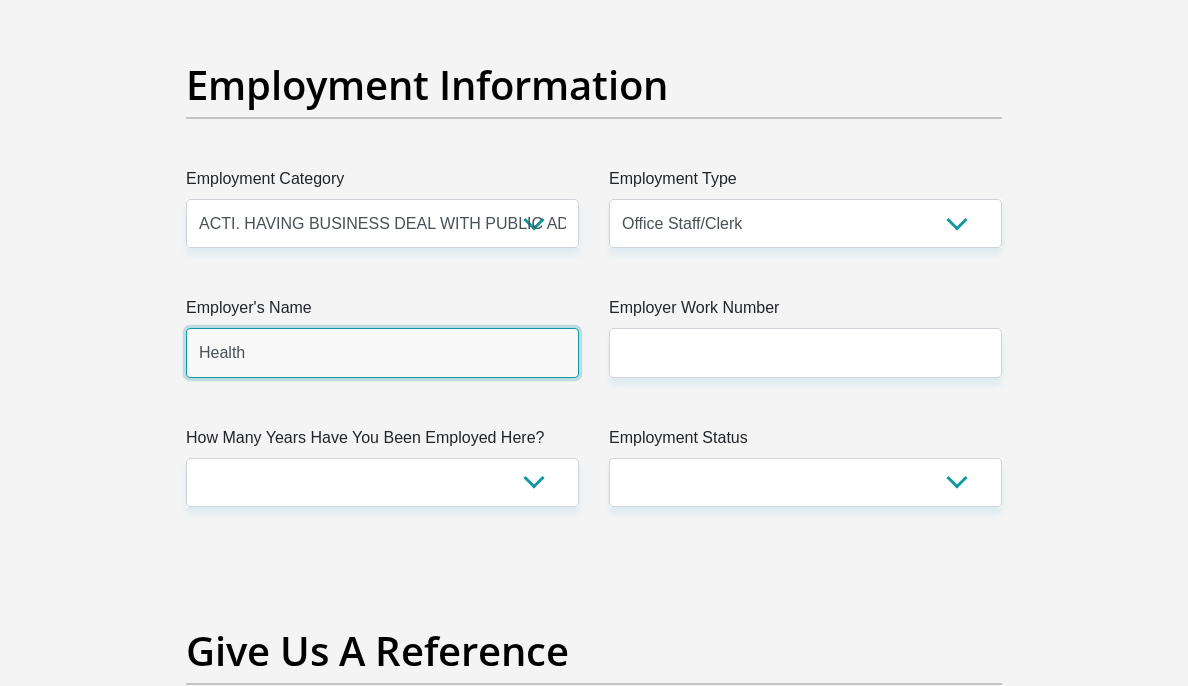 type on "Health" 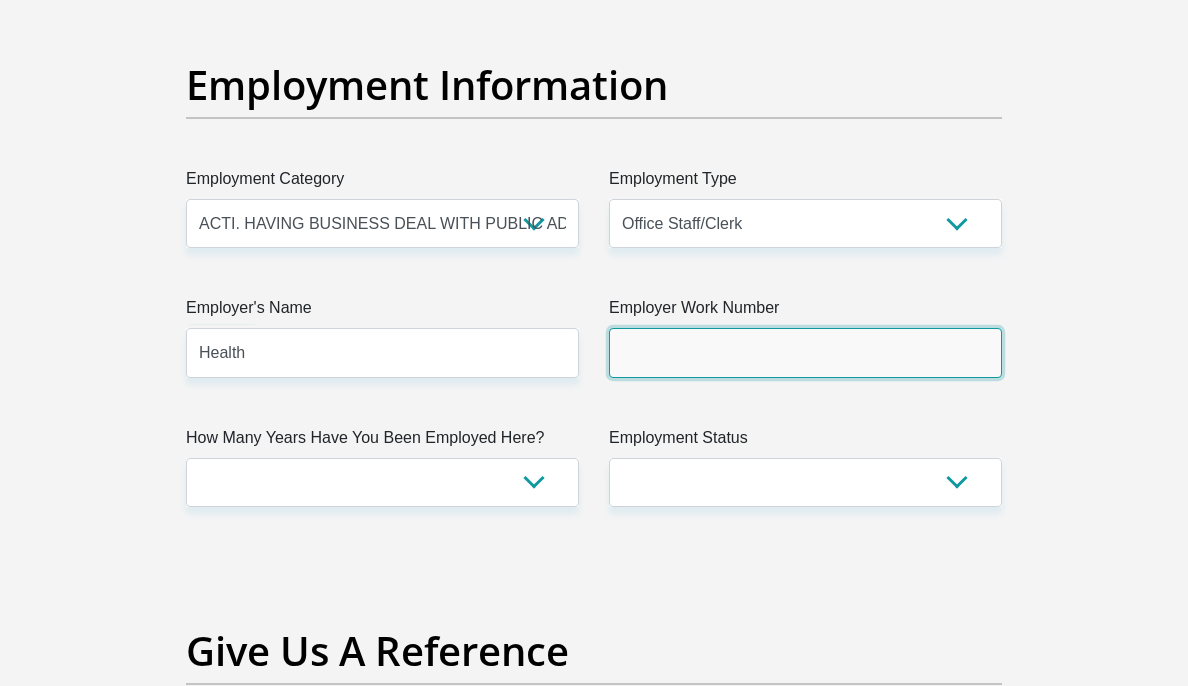 click on "Employer Work Number" at bounding box center [805, 352] 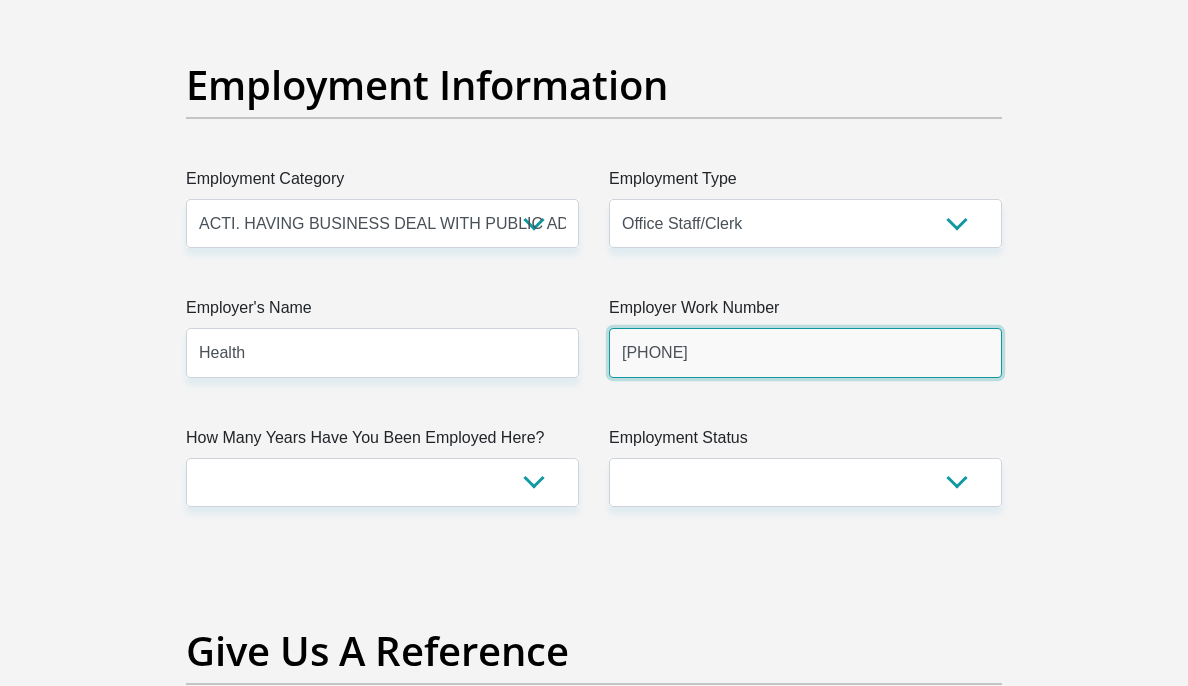 type on "[PHONE]" 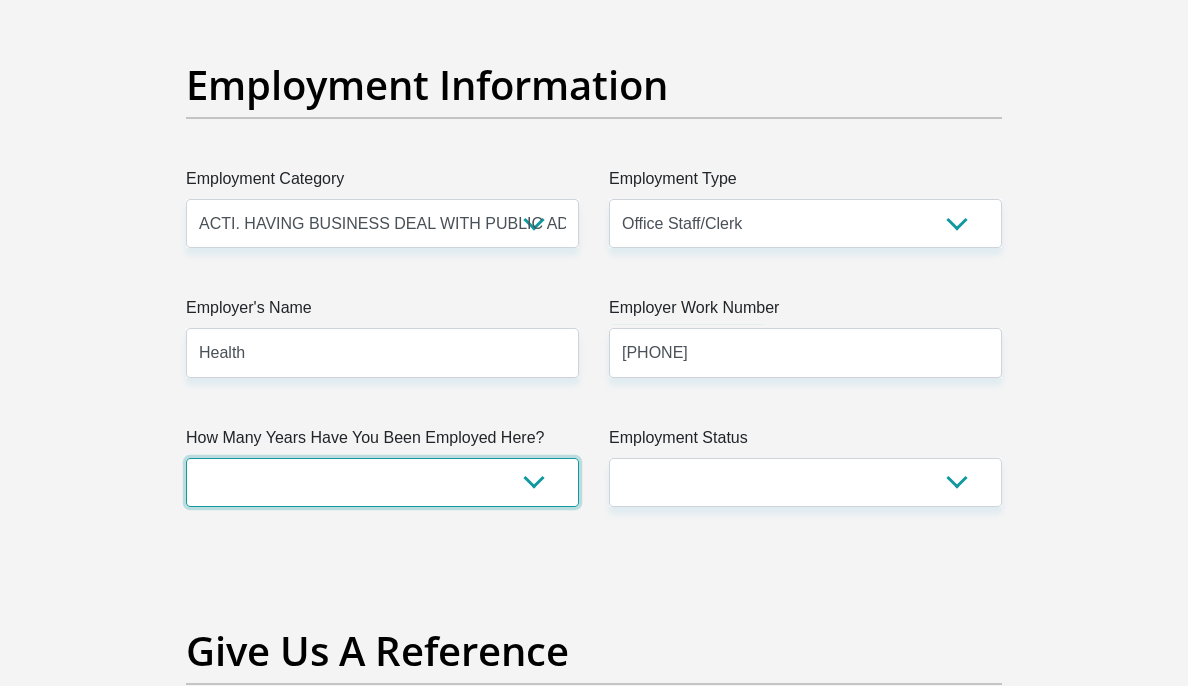 click on "less than 1 year
1-3 years
3-5 years
5+ years" at bounding box center [382, 482] 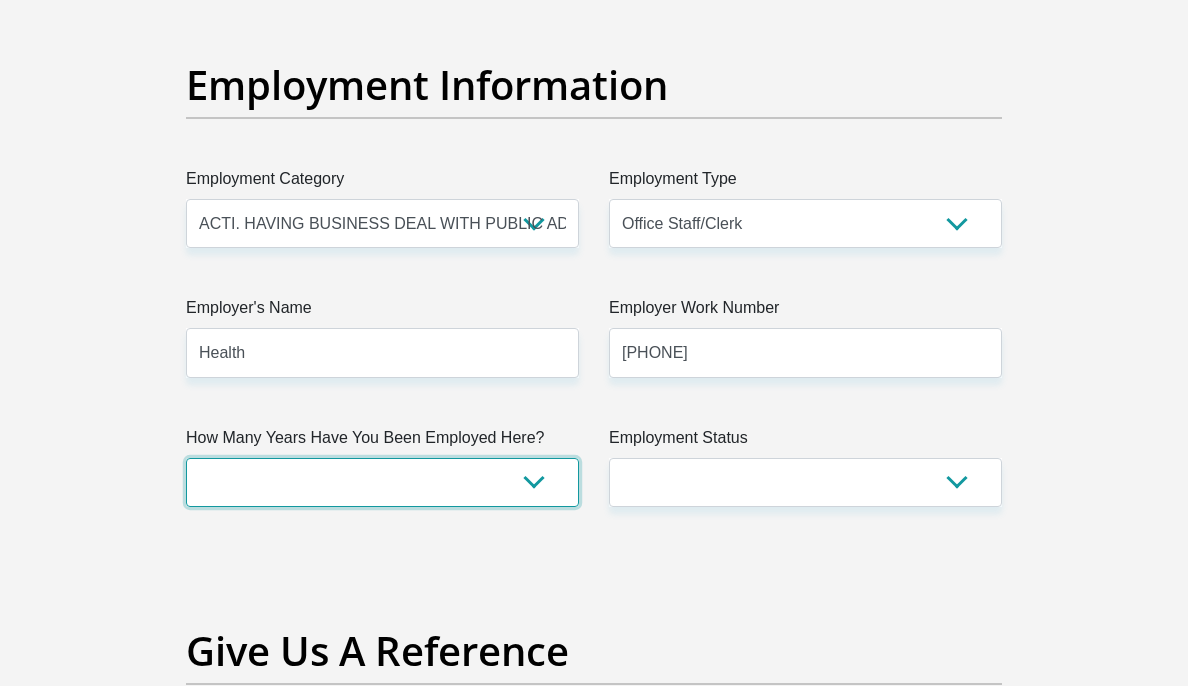 select on "24" 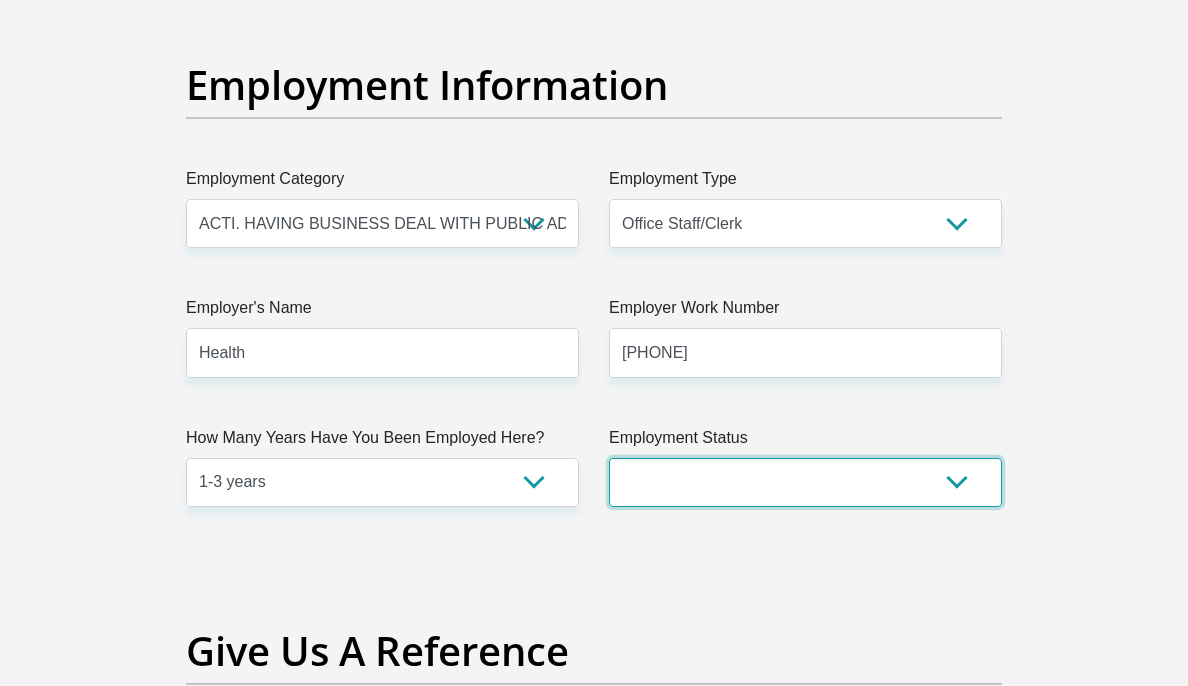 click on "Permanent/Full-time
Part-time/Casual
Contract Worker
Self-Employed
Housewife
Retired
Student
Medically Boarded
Disability
Unemployed" at bounding box center [805, 482] 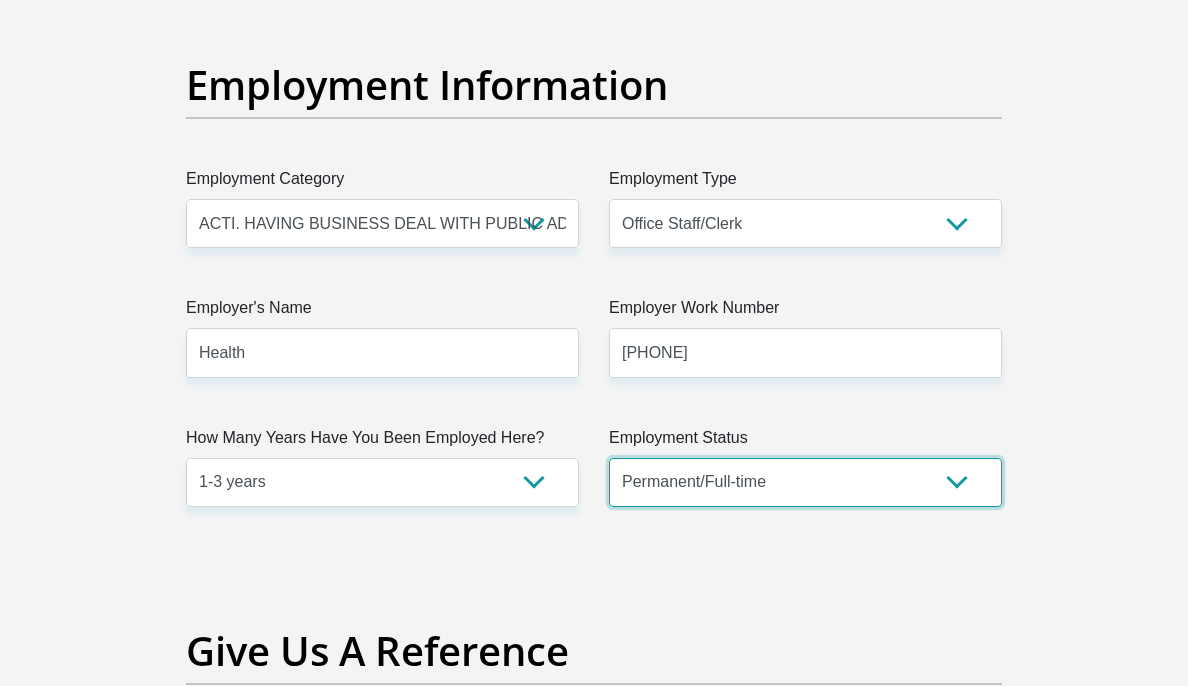 click on "Permanent/Full-time
Part-time/Casual
Contract Worker
Self-Employed
Housewife
Retired
Student
Medically Boarded
Disability
Unemployed" at bounding box center (805, 482) 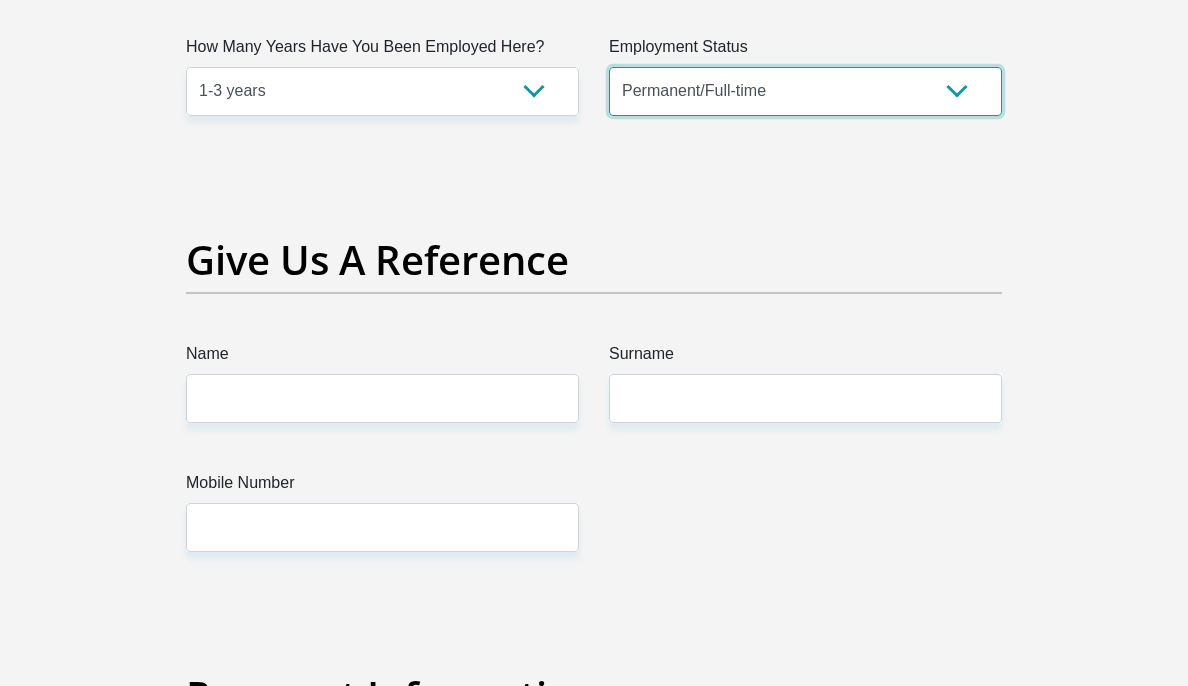 scroll, scrollTop: 4163, scrollLeft: 0, axis: vertical 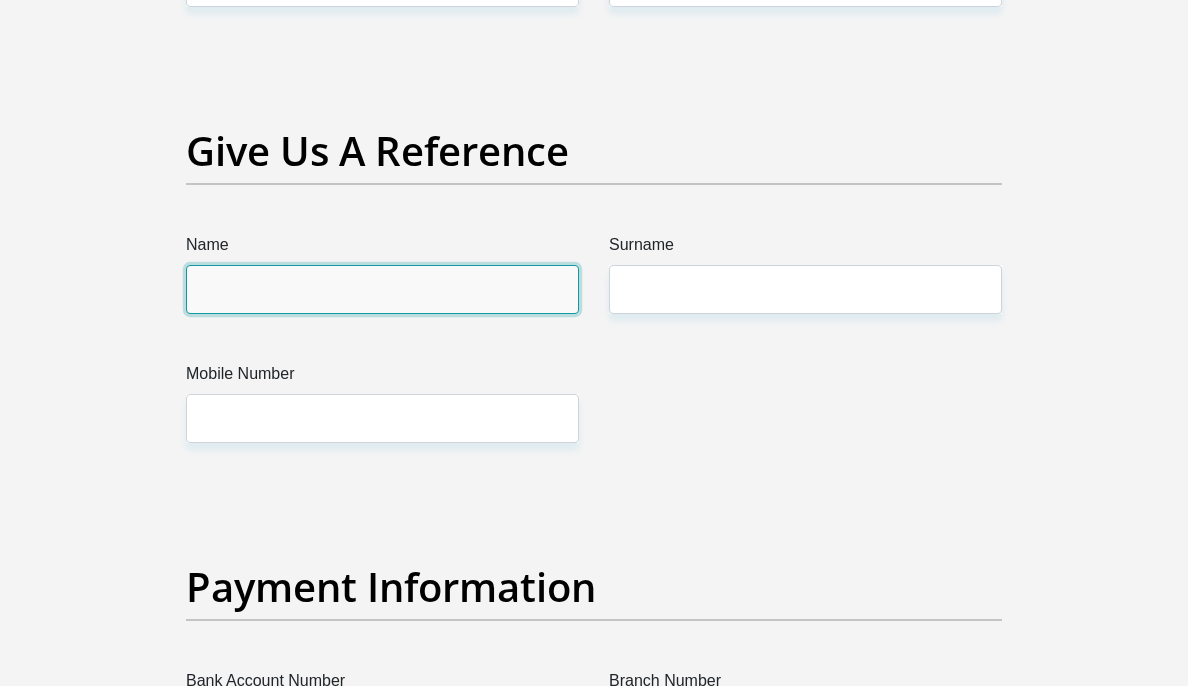 click on "Name" at bounding box center (382, 289) 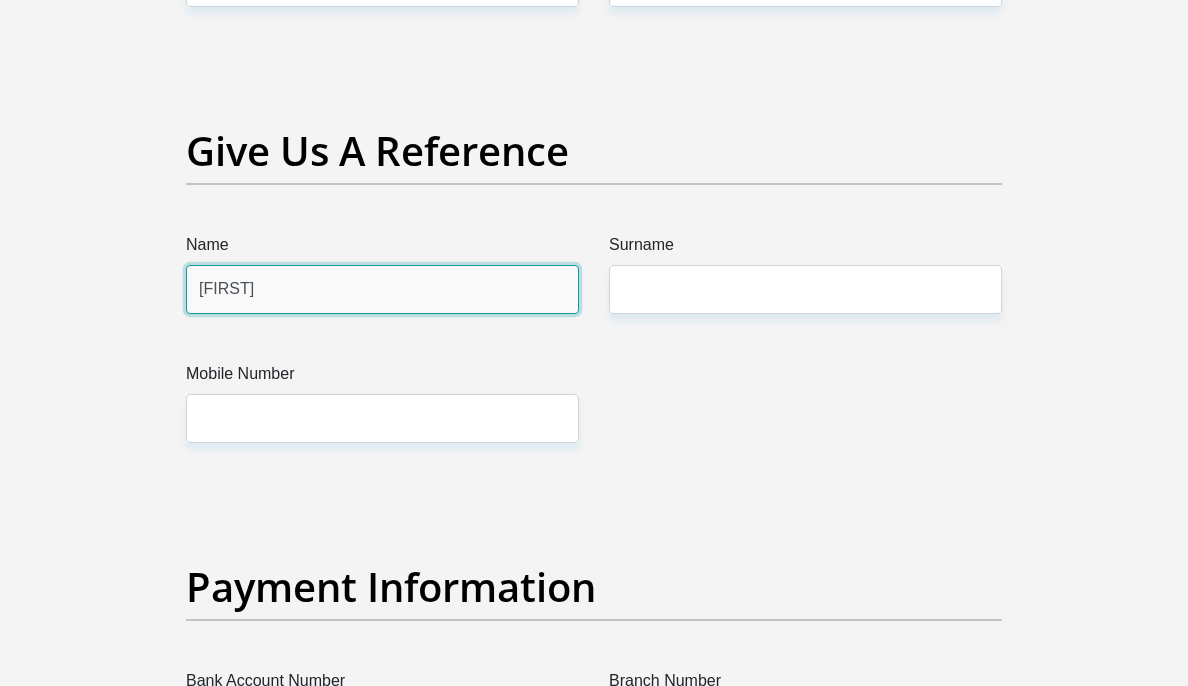 type on "[FIRST]" 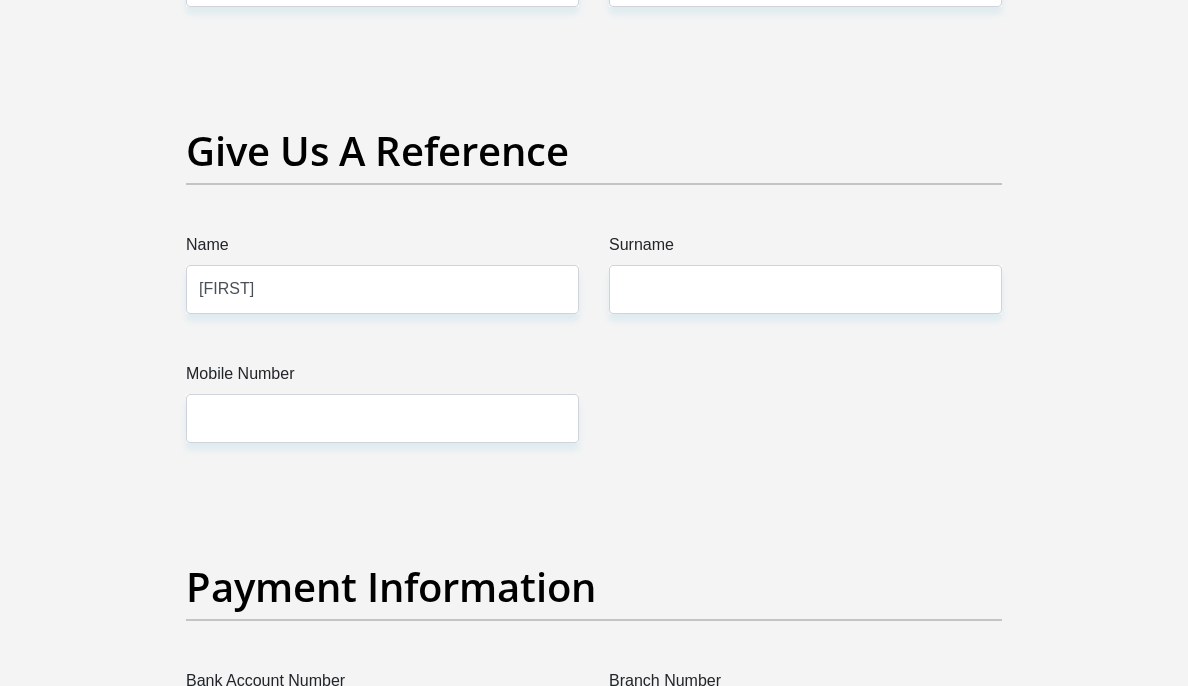 click on "Surname" at bounding box center [805, 249] 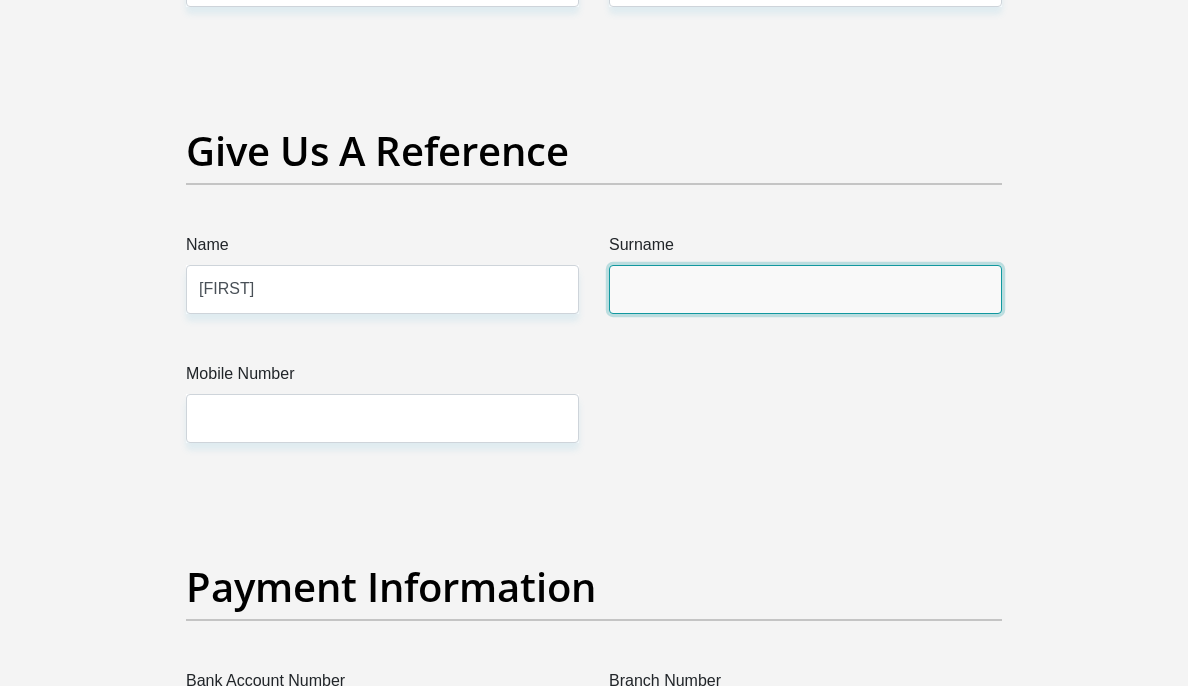 click on "Surname" at bounding box center (805, 289) 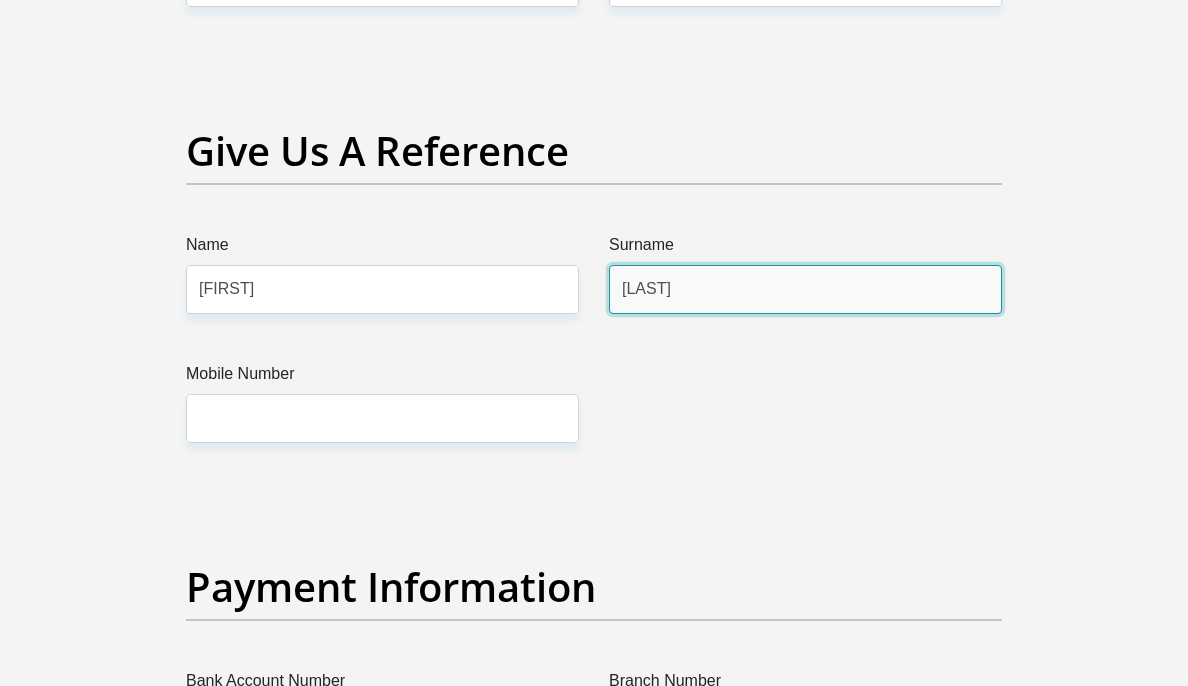 type on "Mthembu" 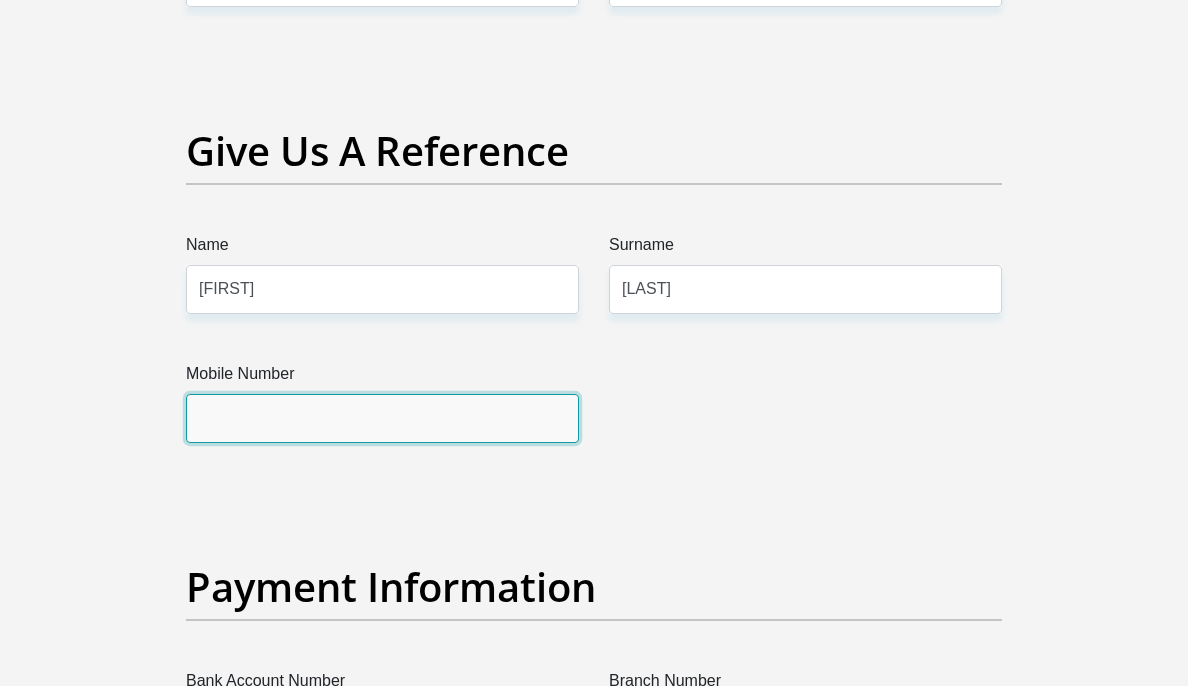 click on "Mobile Number" at bounding box center [382, 418] 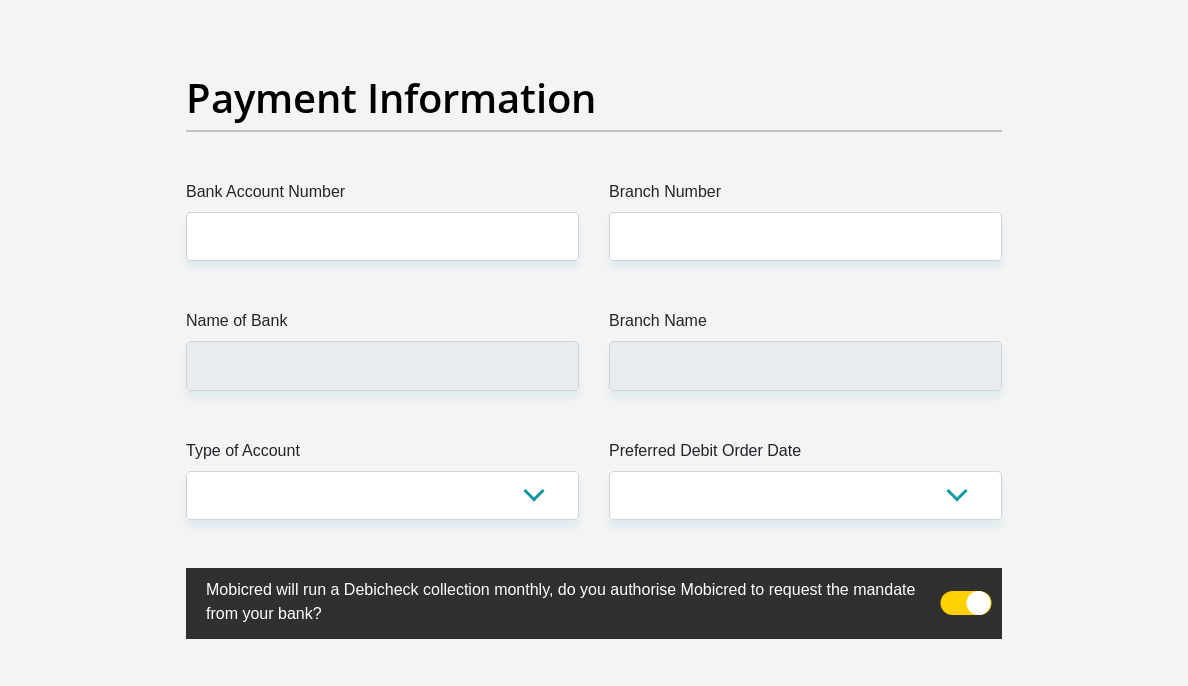 scroll, scrollTop: 4563, scrollLeft: 0, axis: vertical 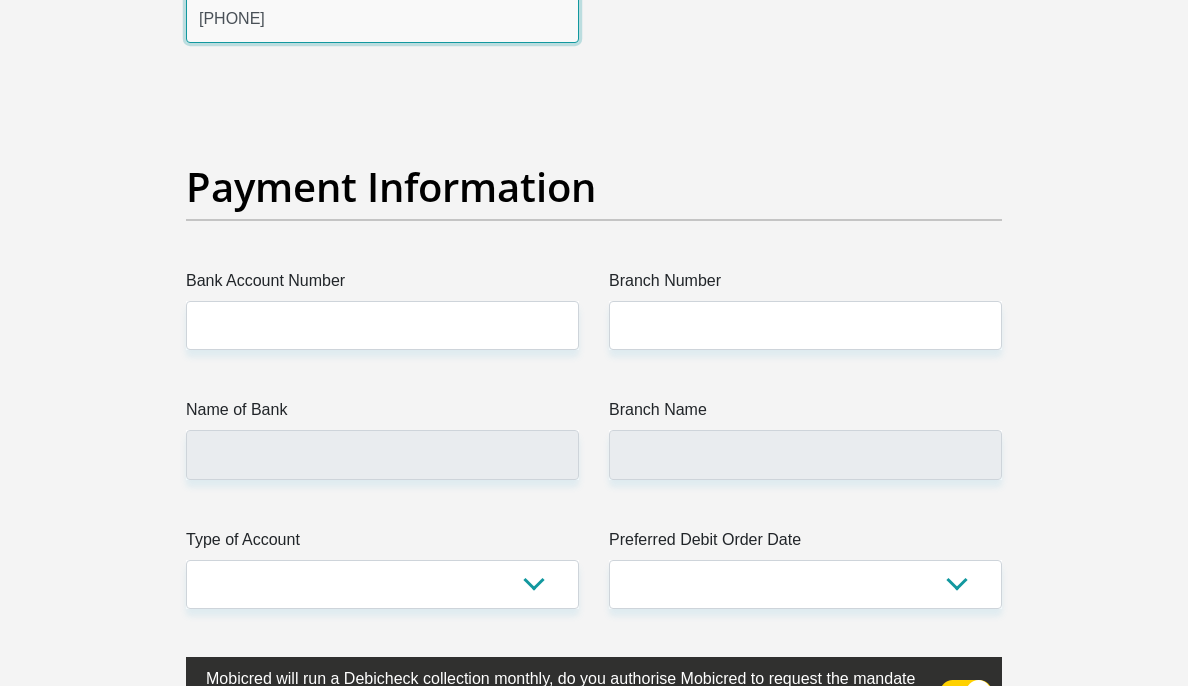 type on "[PHONE]" 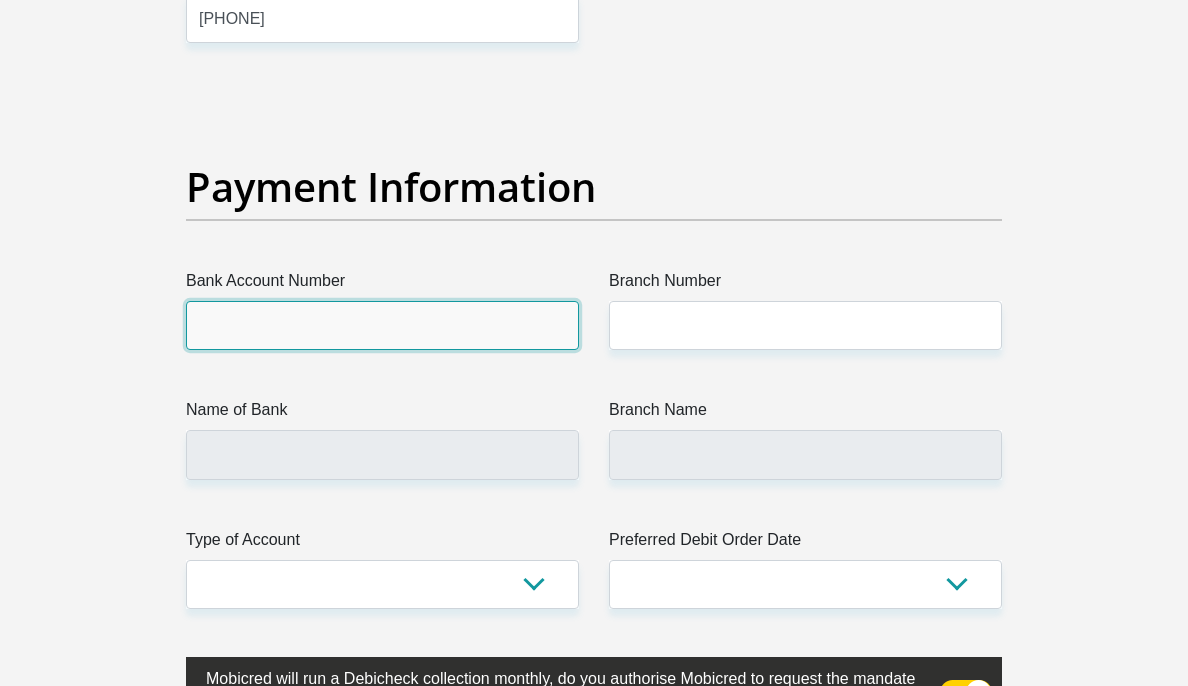 click on "Bank Account Number" at bounding box center [382, 325] 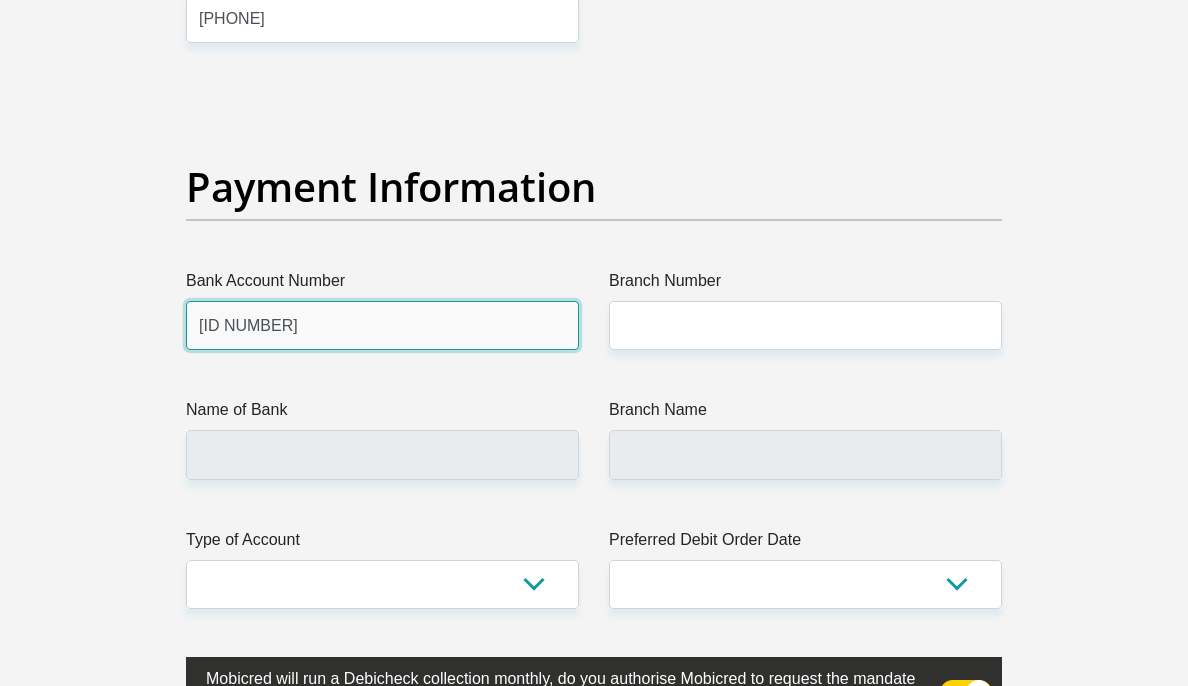 type on "14420587" 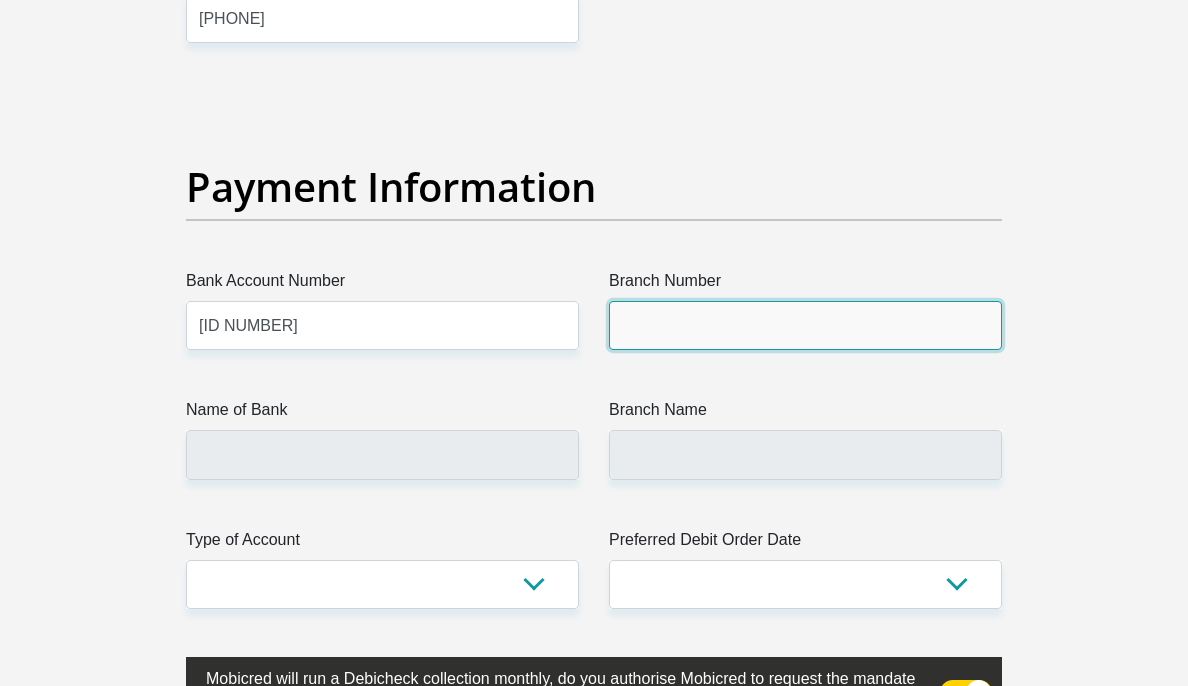 click on "Branch Number" at bounding box center [805, 325] 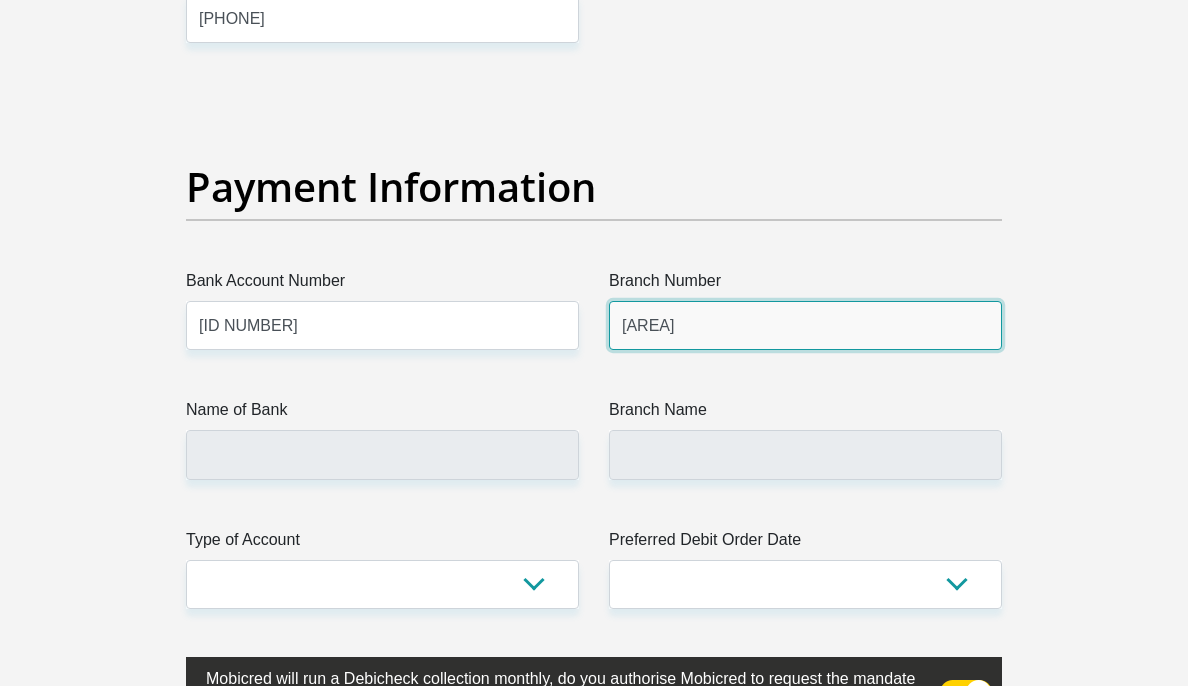type on "Edendale" 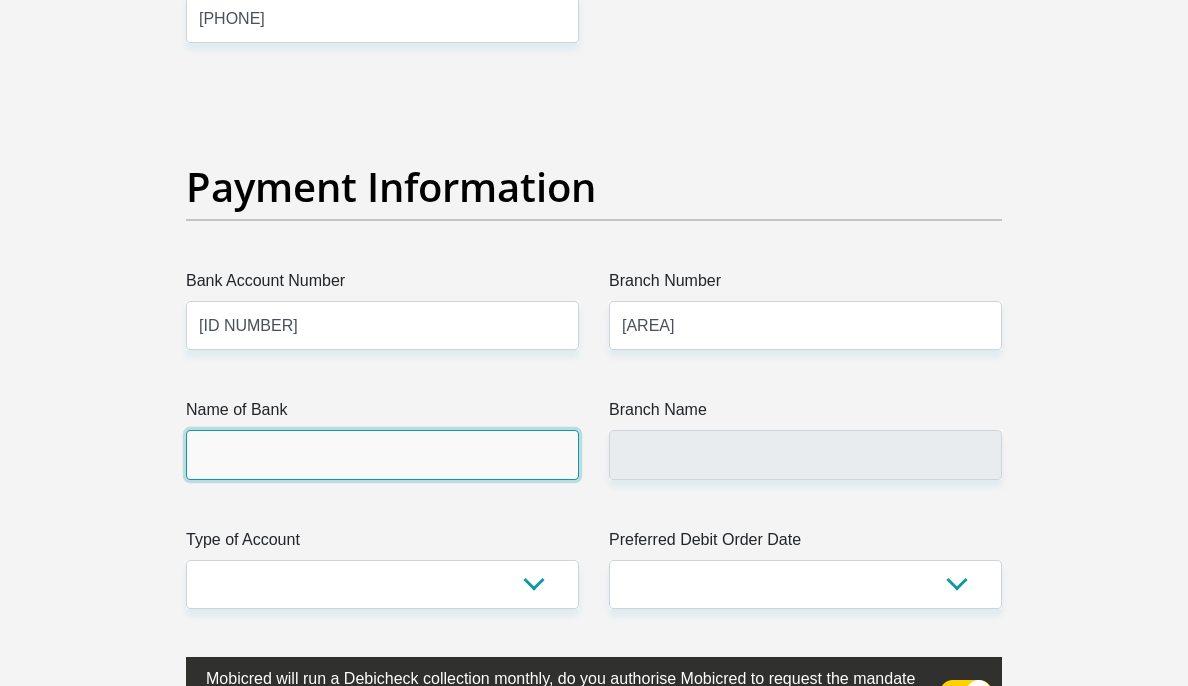 click on "Name of Bank" at bounding box center [382, 454] 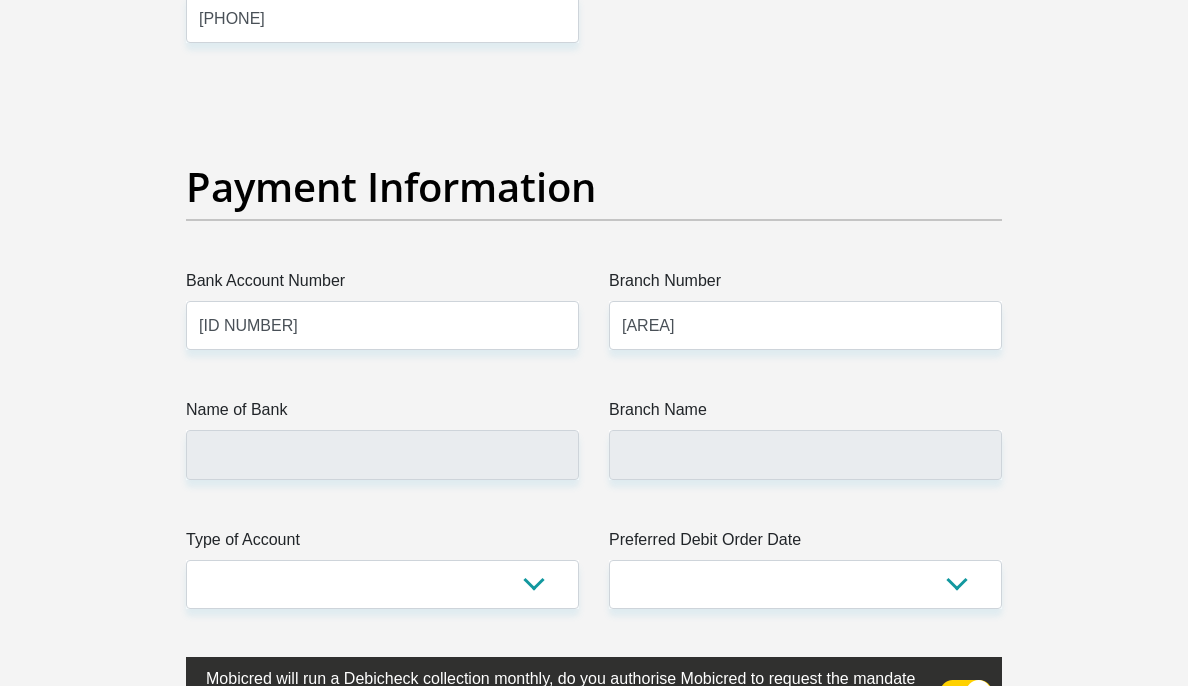 click on "Bank Account Number" at bounding box center [382, 285] 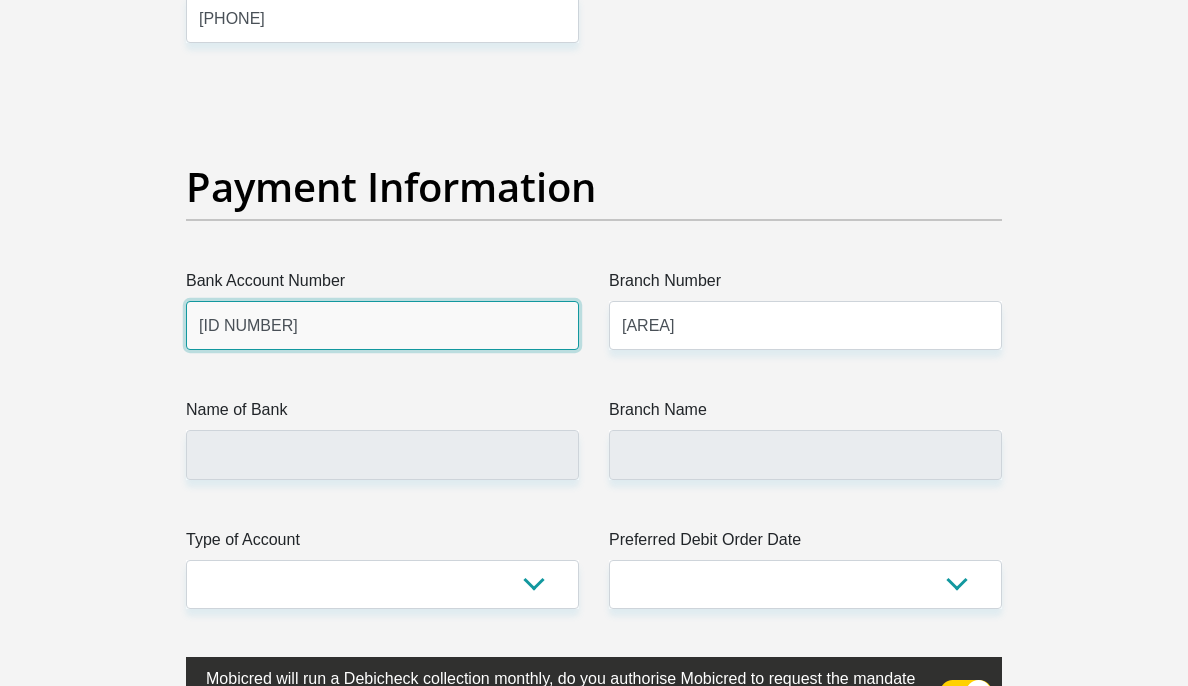 click on "14420587" at bounding box center (382, 325) 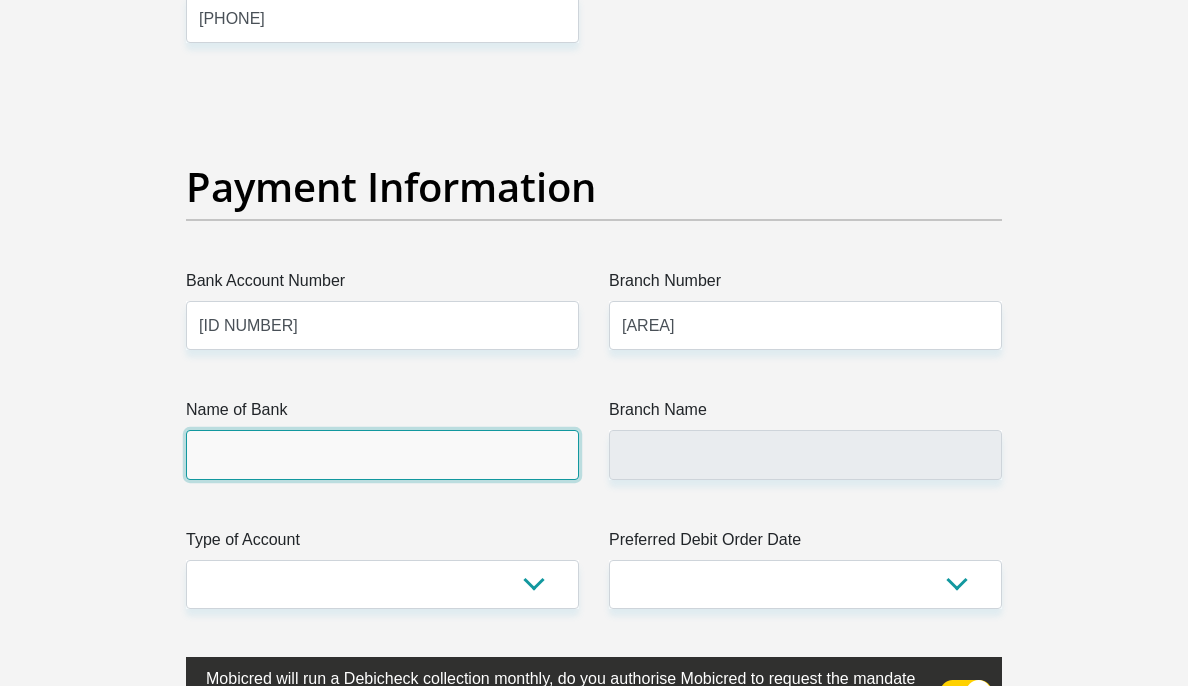 click on "Name of Bank" at bounding box center [382, 454] 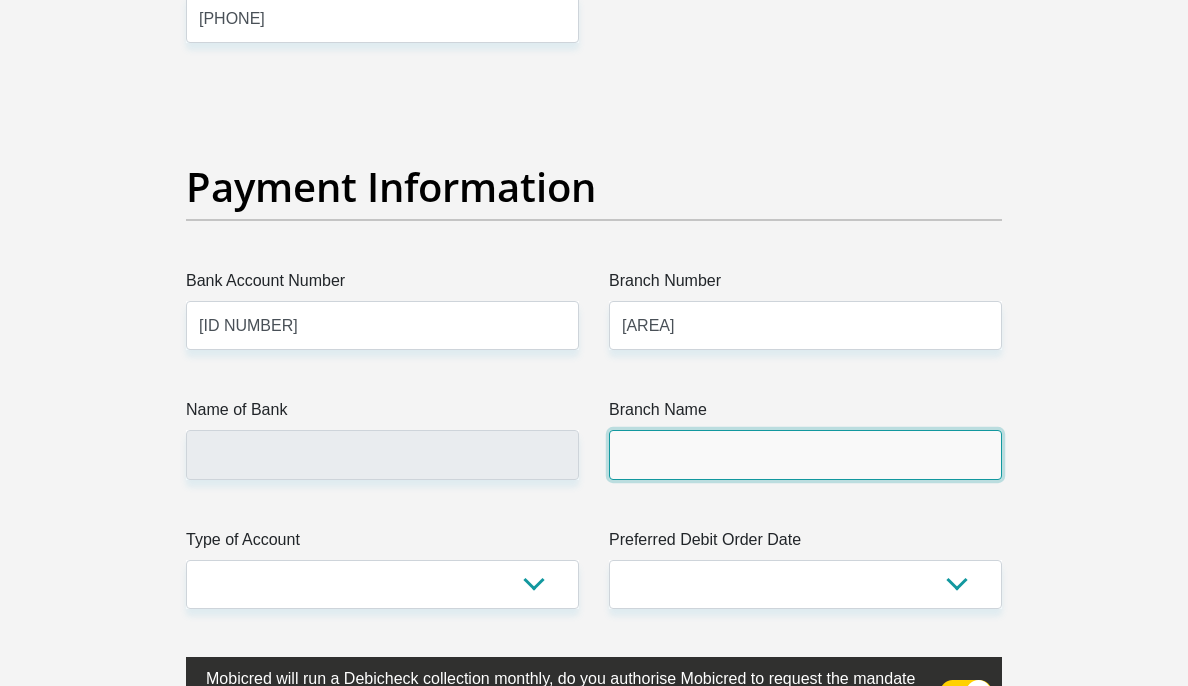 click on "Branch Name" at bounding box center (805, 454) 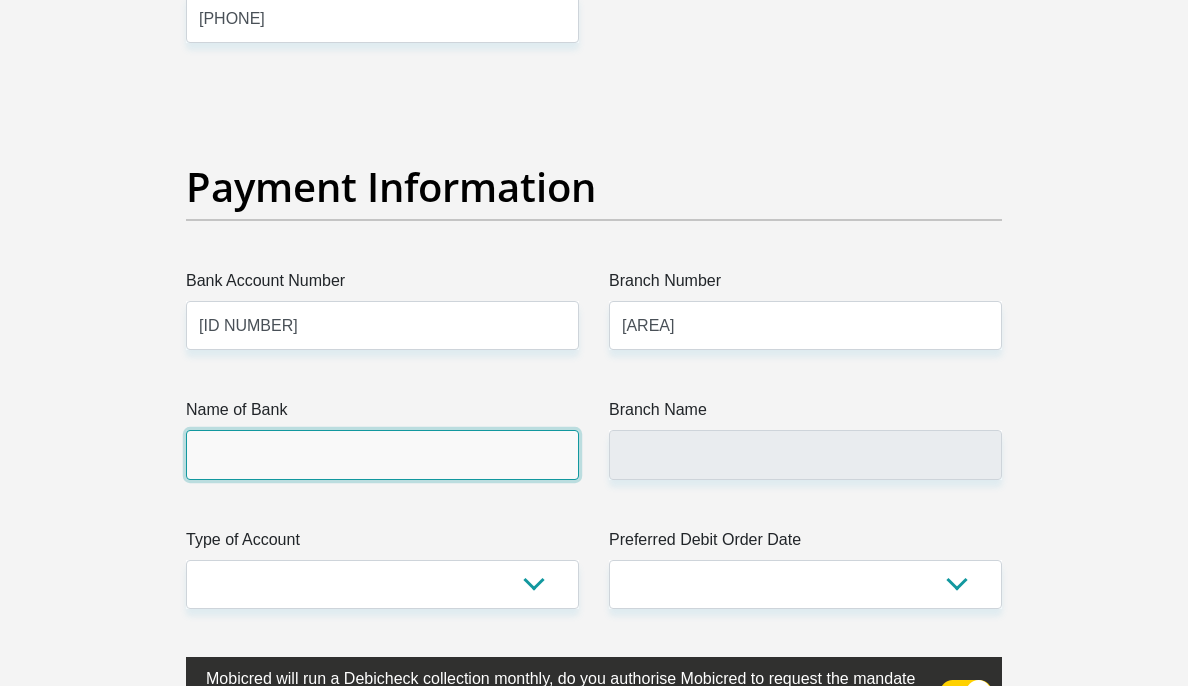click on "Name of Bank" at bounding box center [382, 454] 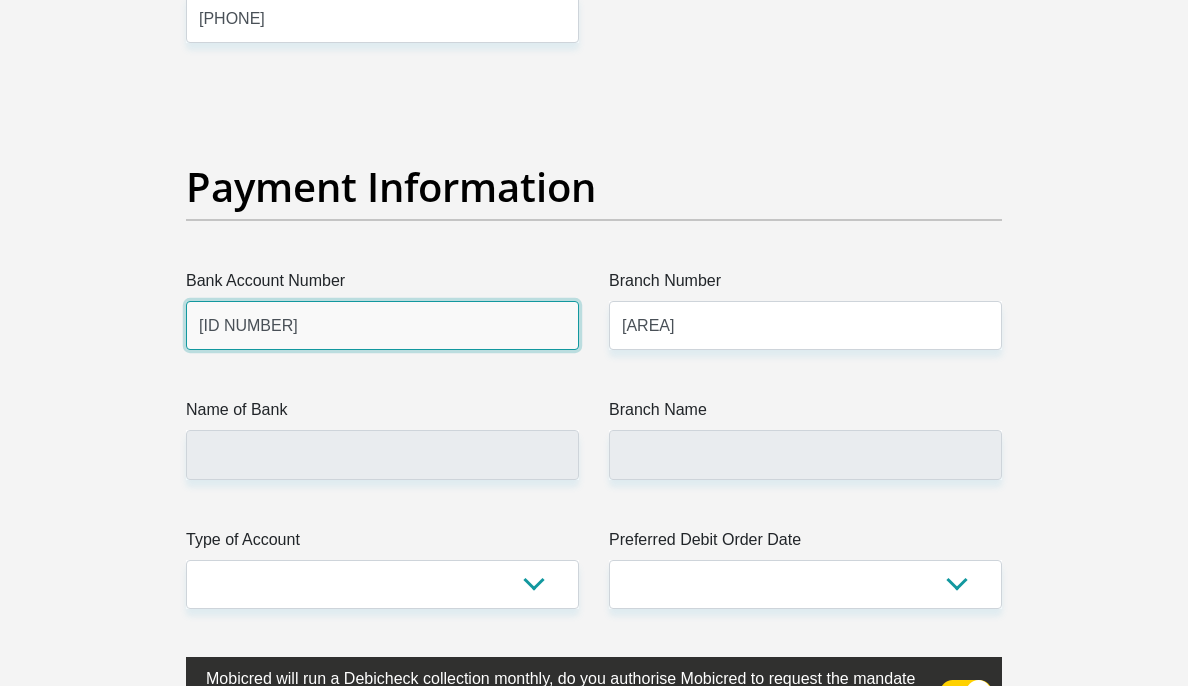click on "14420587" at bounding box center [382, 325] 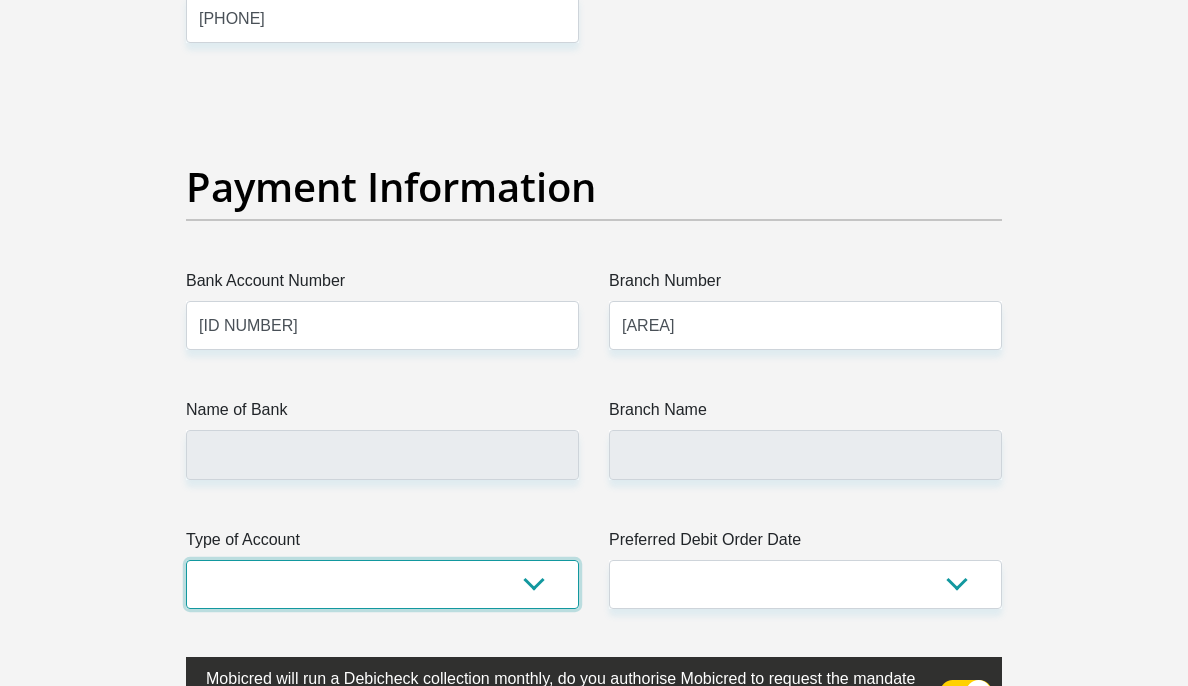 click on "Cheque
Savings" at bounding box center [382, 584] 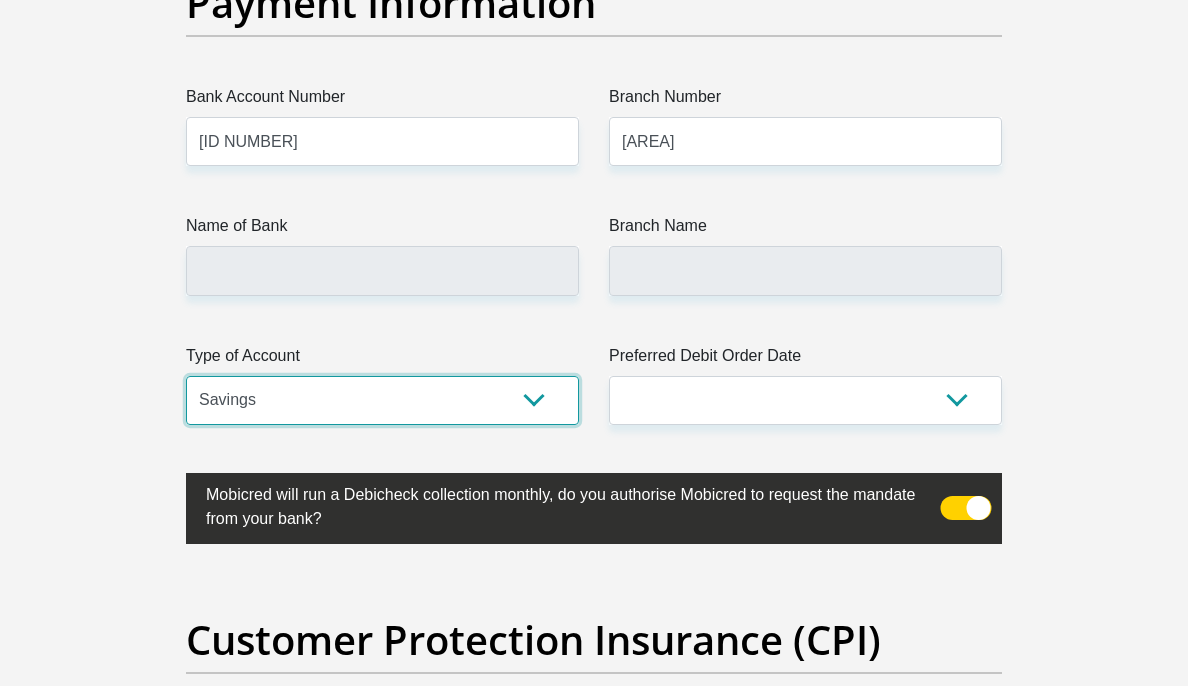scroll, scrollTop: 4863, scrollLeft: 0, axis: vertical 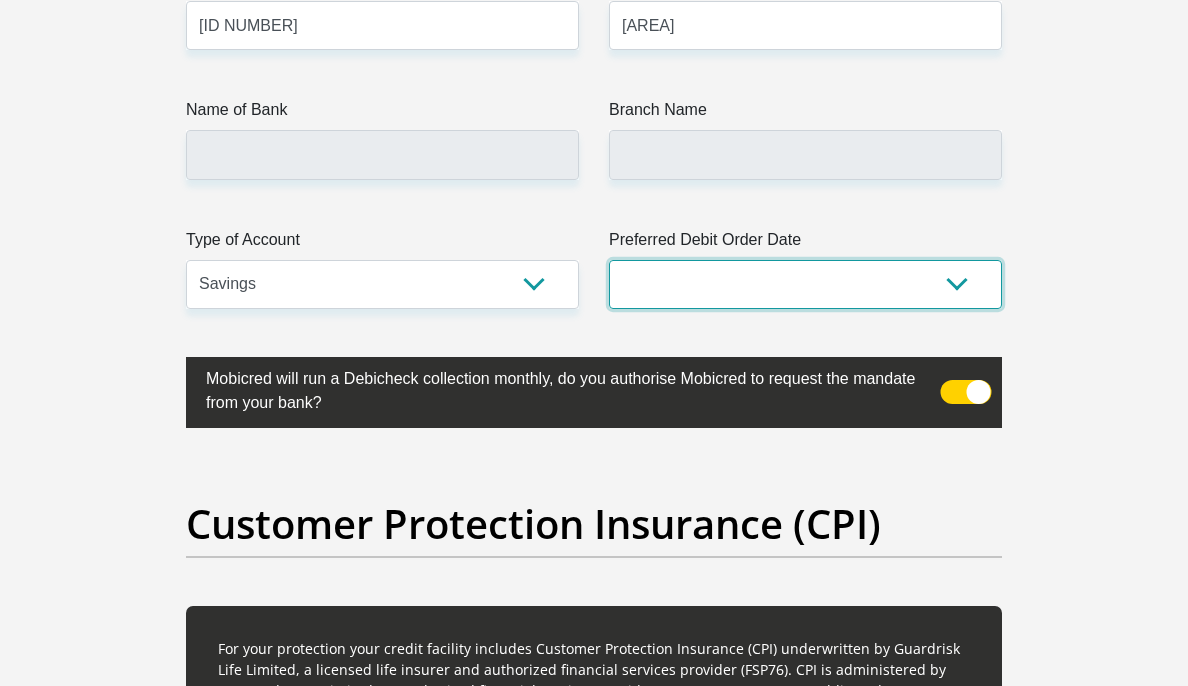 click on "1st
2nd
3rd
4th
5th
7th
18th
19th
20th
21st
22nd
23rd
24th
25th
26th
27th
28th
29th
30th" at bounding box center (805, 284) 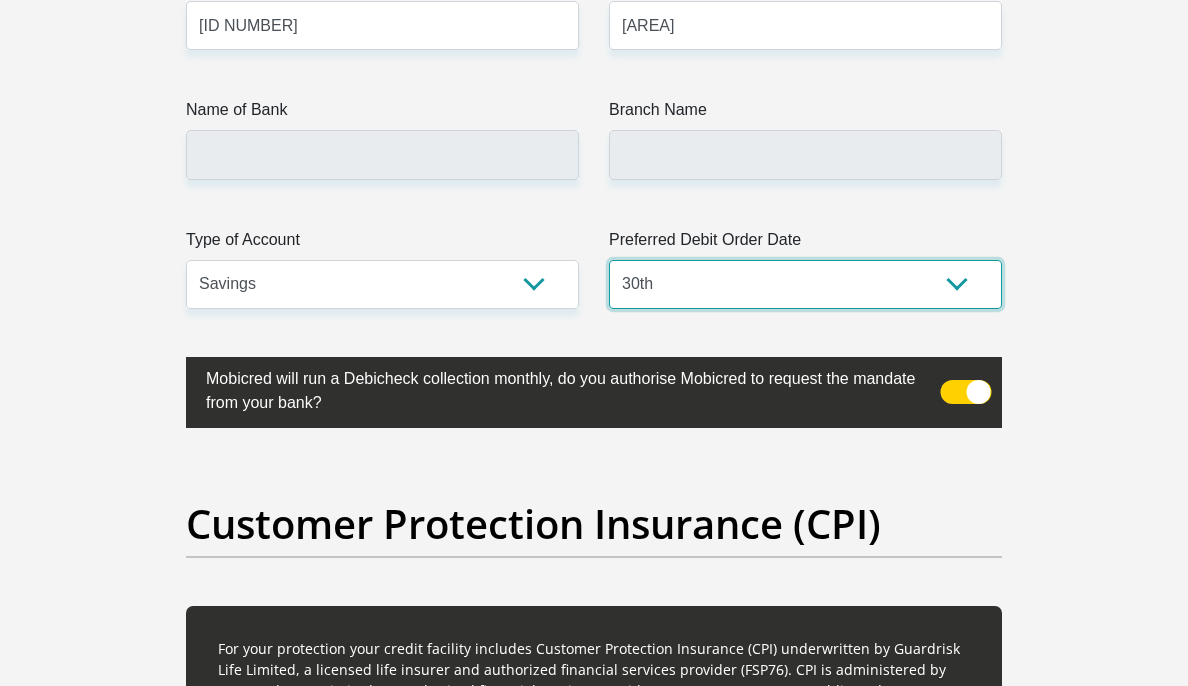 click on "1st
2nd
3rd
4th
5th
7th
18th
19th
20th
21st
22nd
23rd
24th
25th
26th
27th
28th
29th
30th" at bounding box center [805, 284] 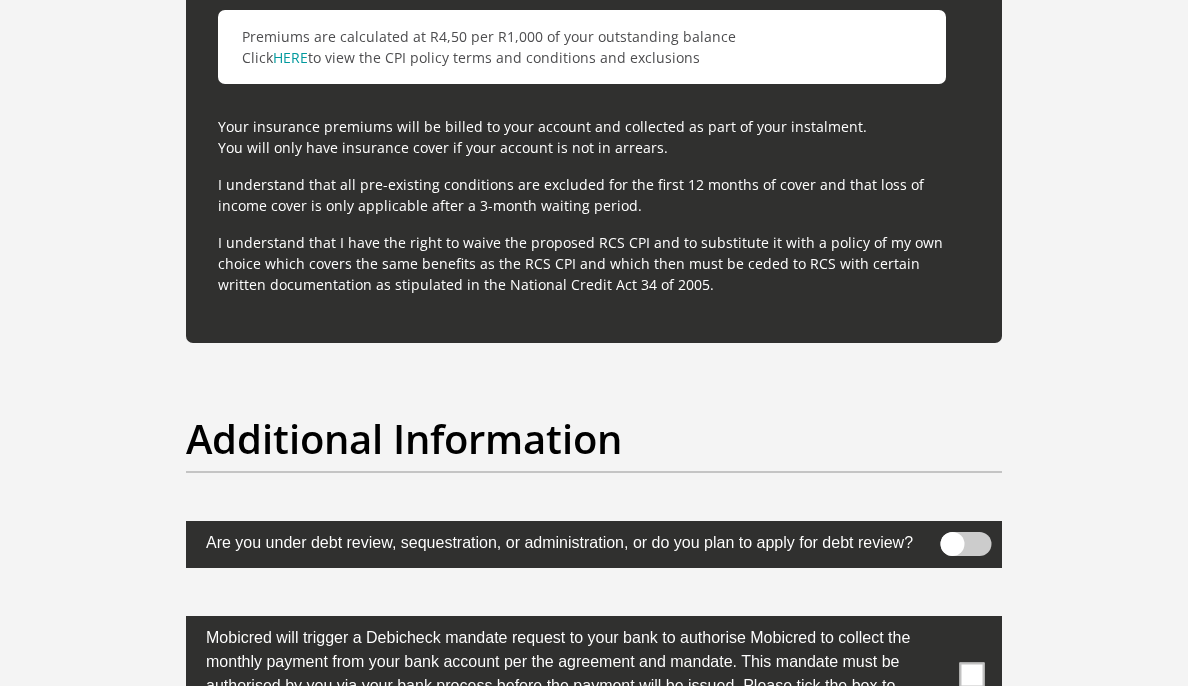 scroll, scrollTop: 6063, scrollLeft: 0, axis: vertical 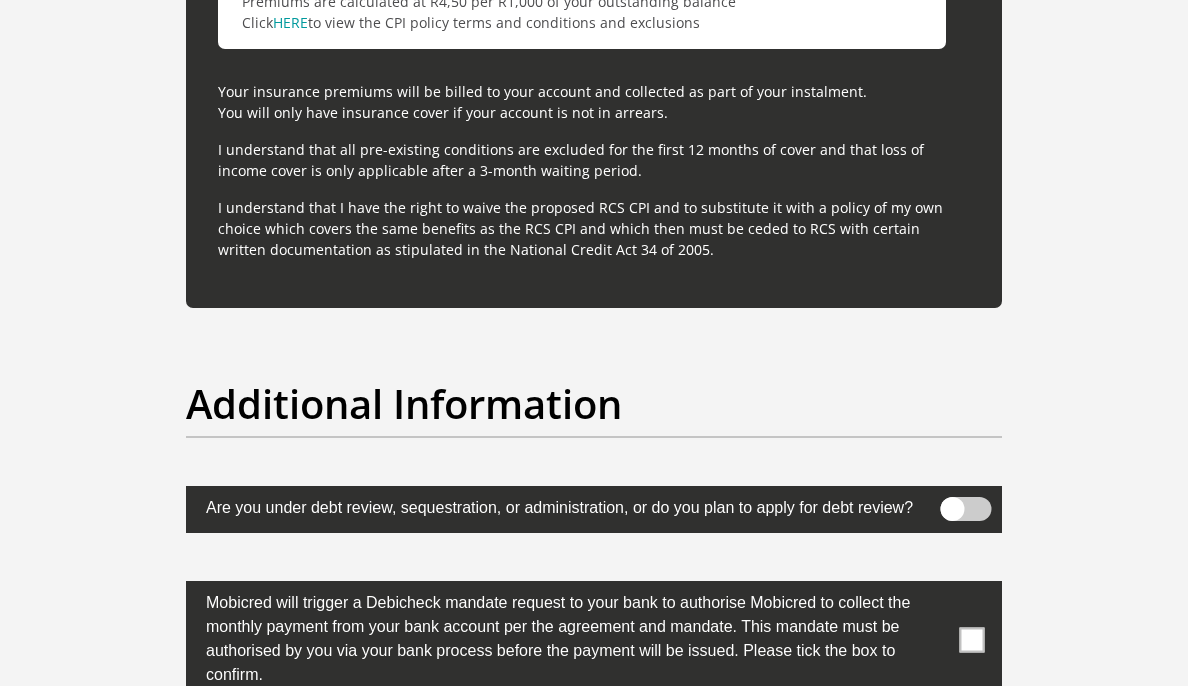click at bounding box center [972, 640] 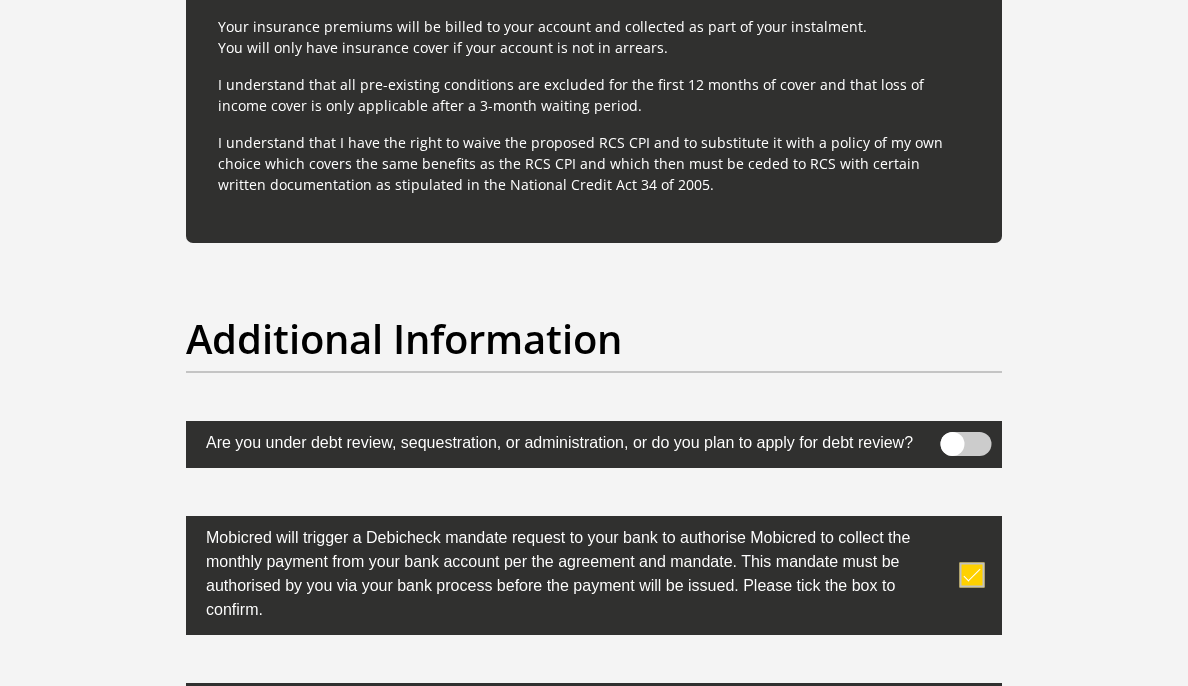 scroll, scrollTop: 6163, scrollLeft: 0, axis: vertical 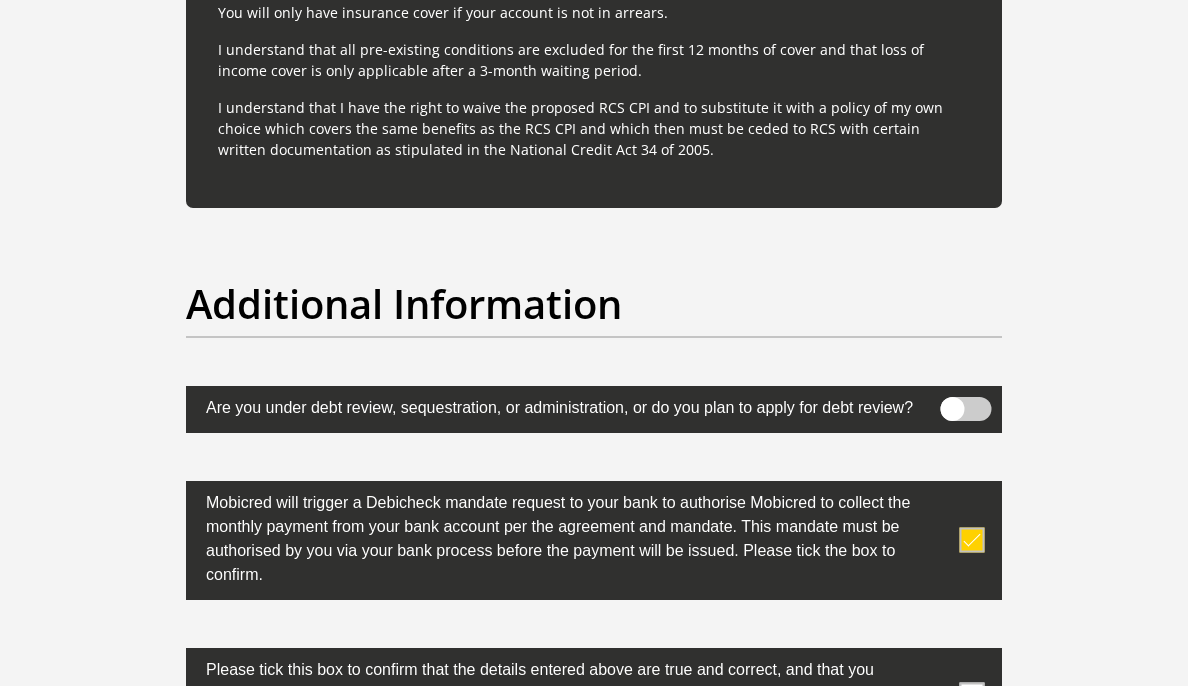 click at bounding box center (972, 695) 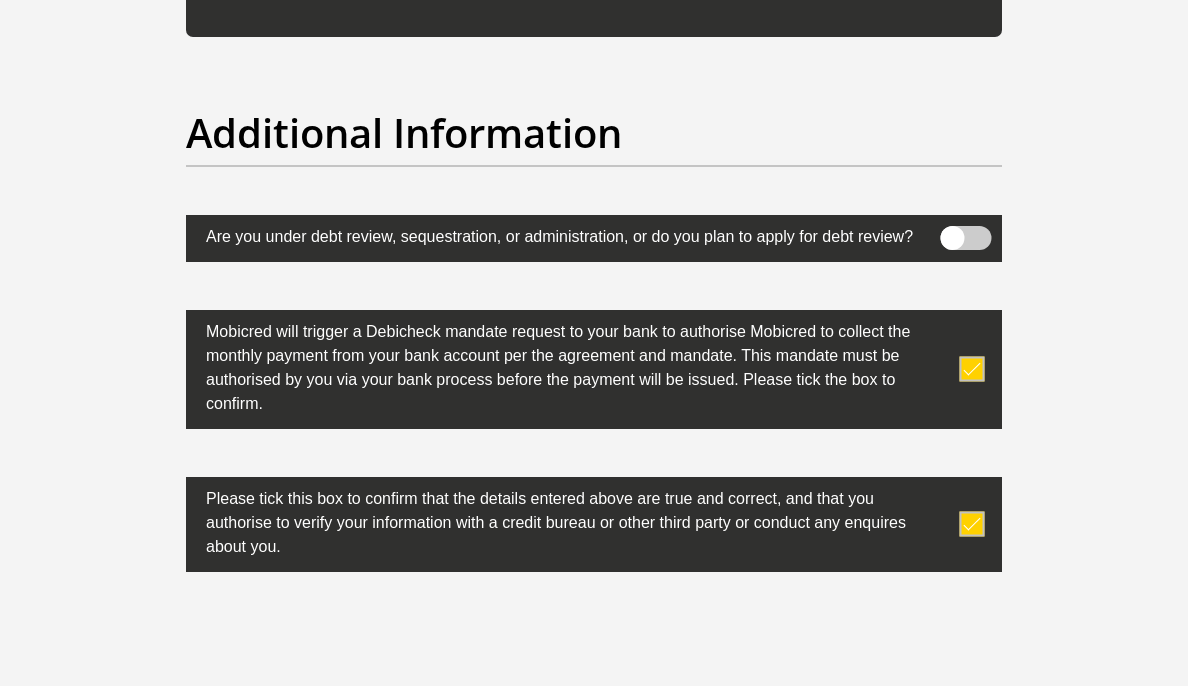 scroll, scrollTop: 6464, scrollLeft: 0, axis: vertical 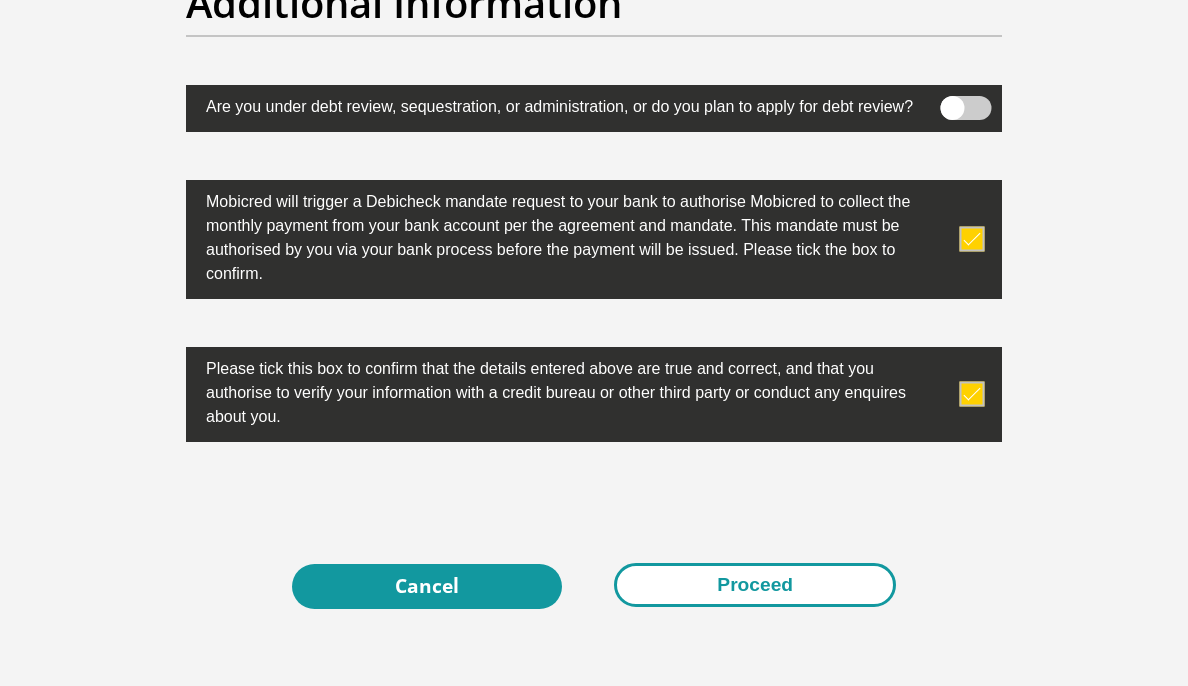 click on "Proceed" at bounding box center (755, 585) 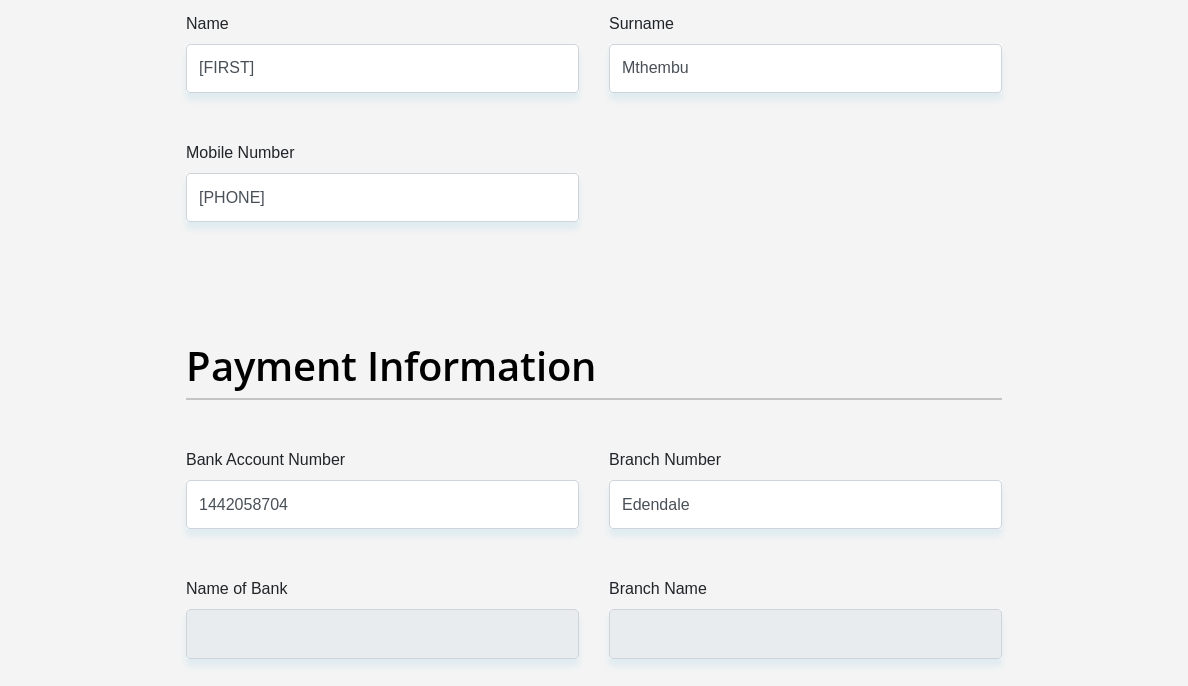 scroll, scrollTop: 4700, scrollLeft: 0, axis: vertical 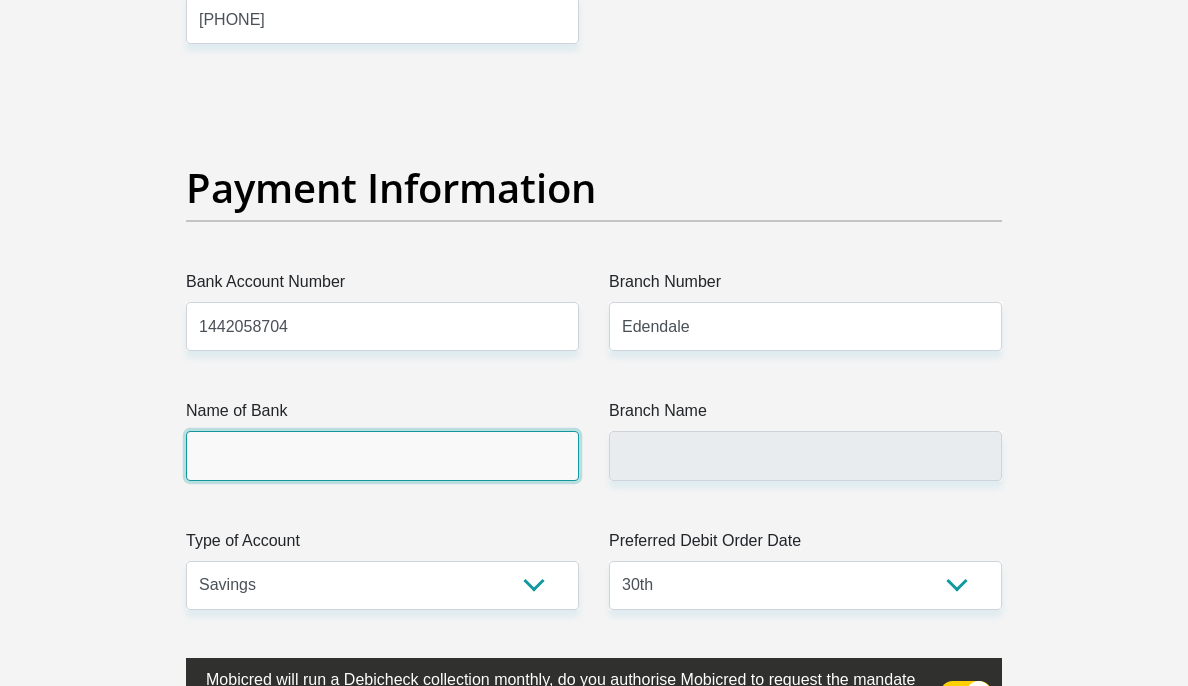 click on "Name of Bank" at bounding box center [382, 455] 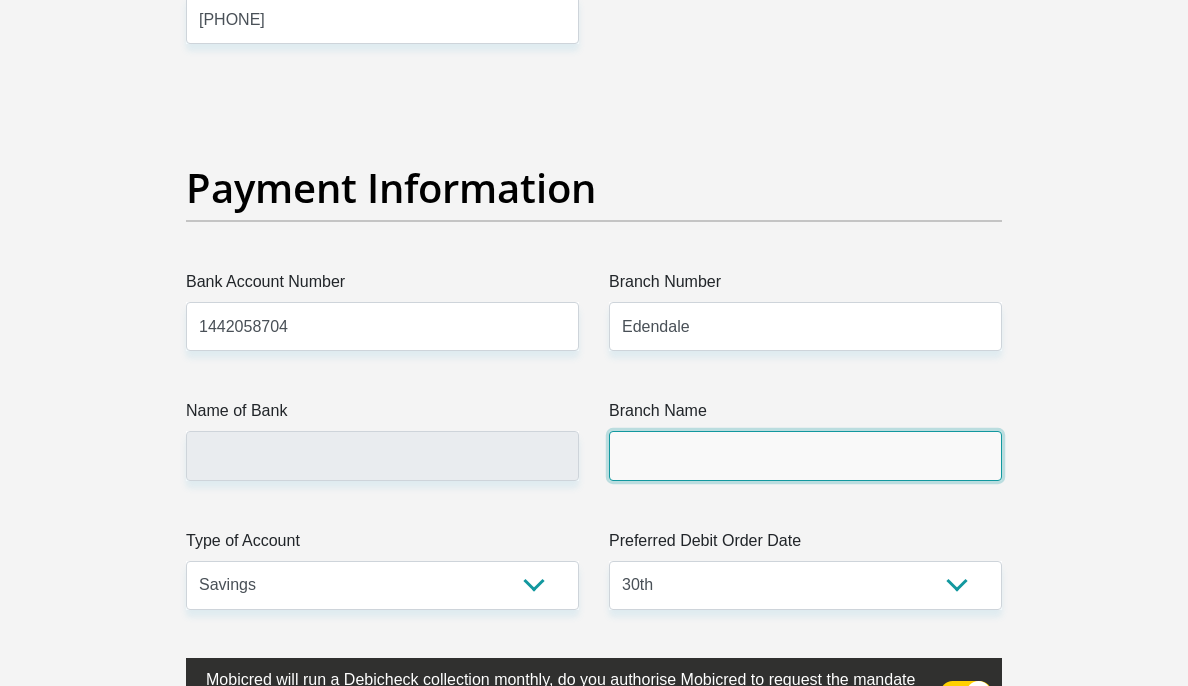 click on "Branch Name" at bounding box center (805, 455) 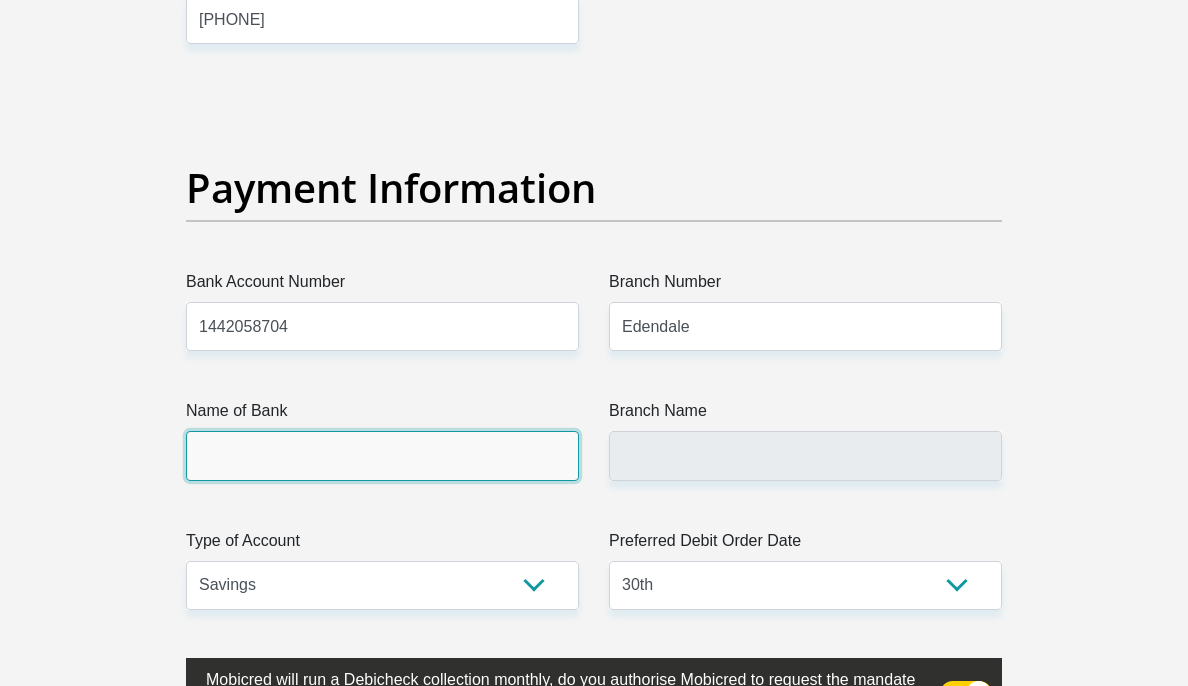 click on "Name of Bank" at bounding box center (382, 455) 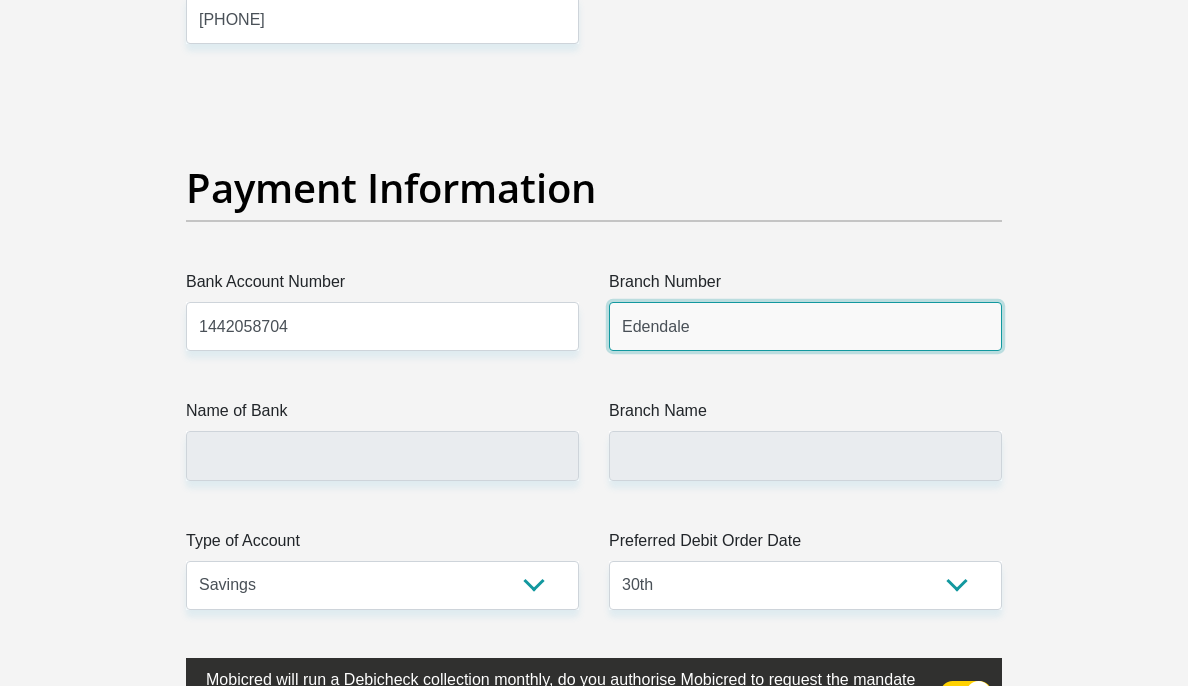 click on "Edendale" at bounding box center [805, 326] 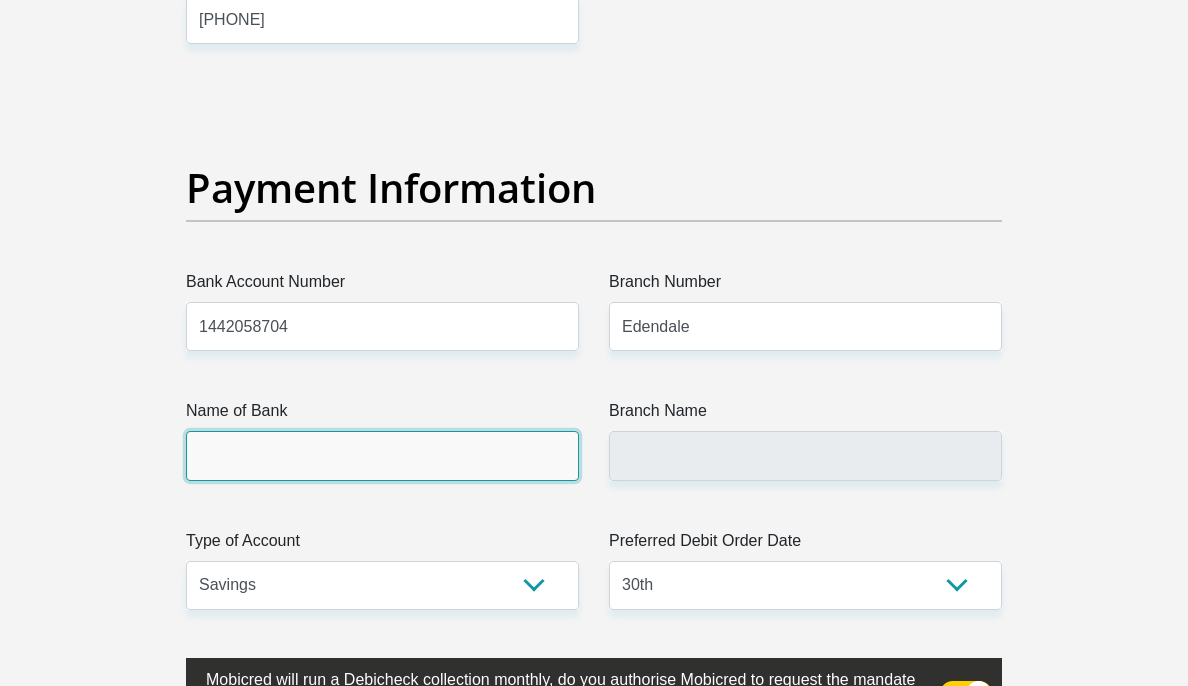 click on "Name of Bank" at bounding box center [382, 455] 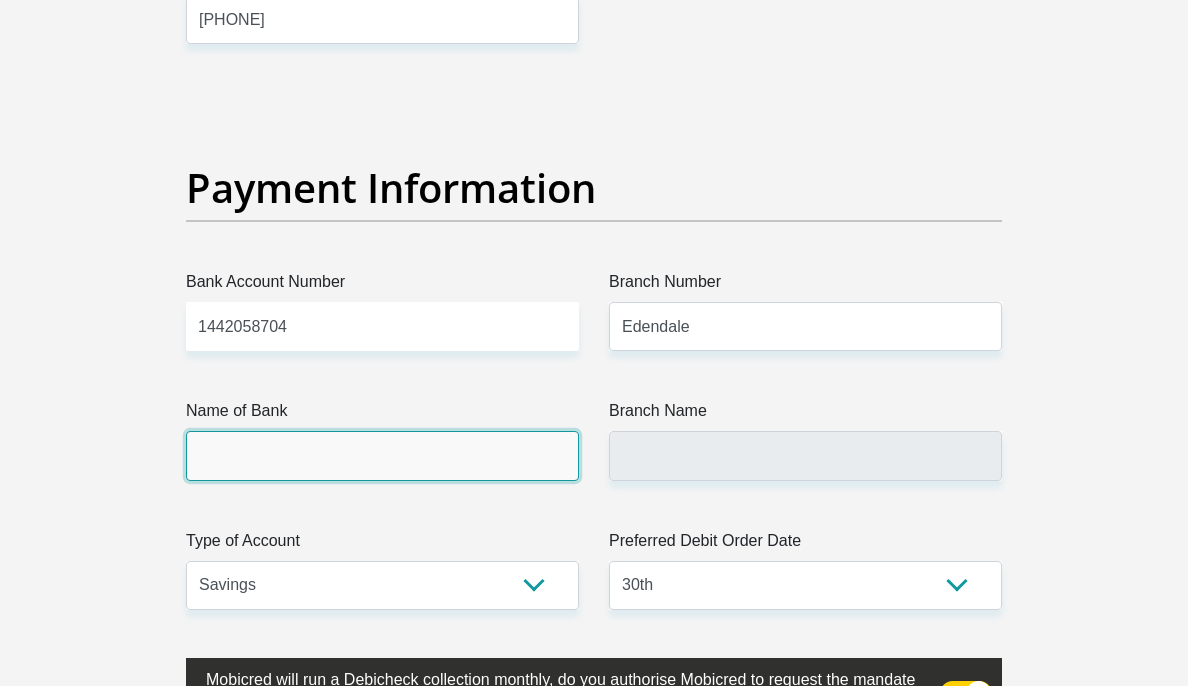 click on "Name of Bank" at bounding box center [382, 455] 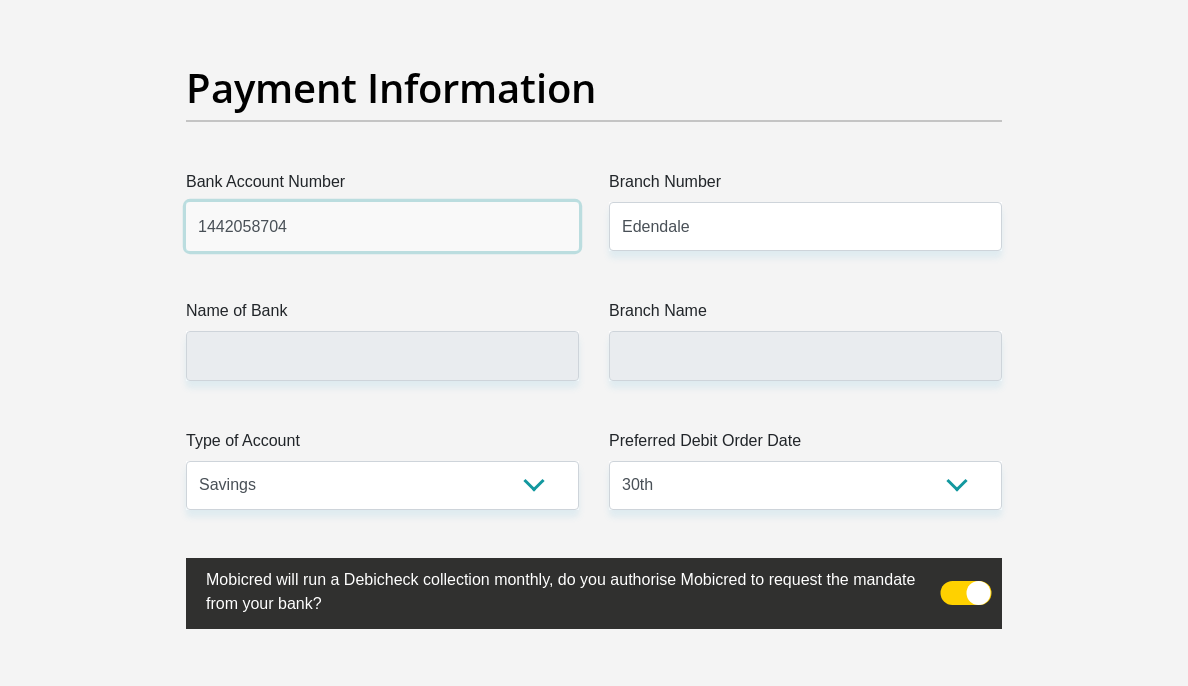 click on "1442058704" at bounding box center [382, 226] 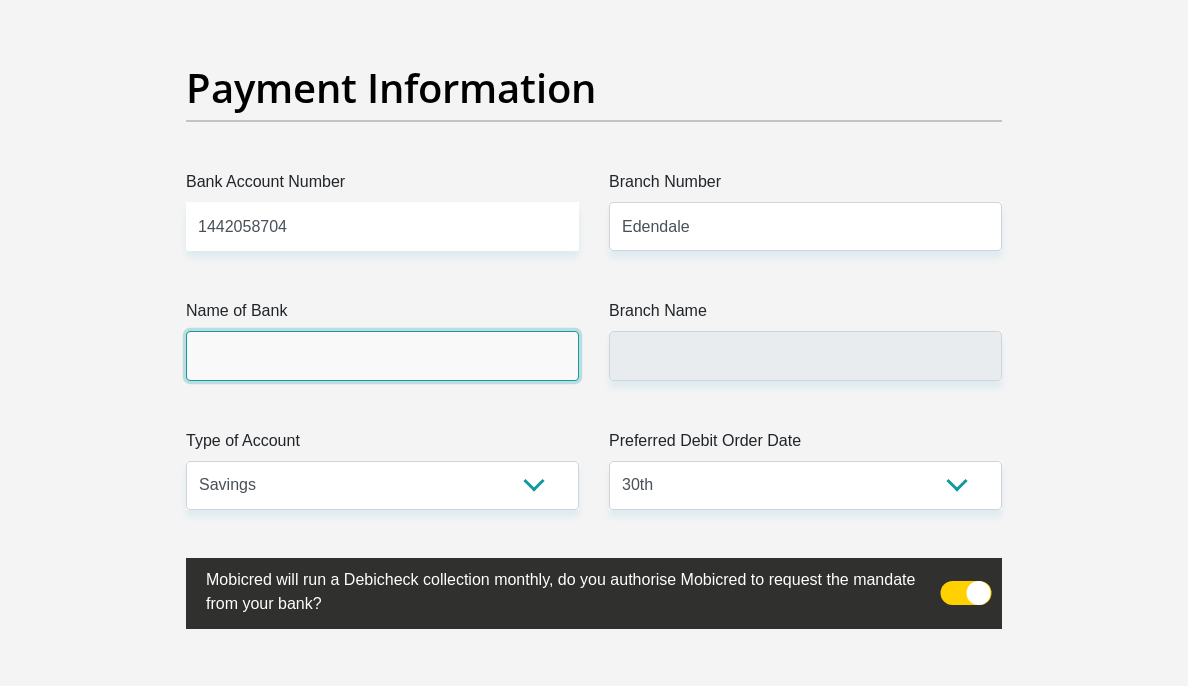 click on "Name of Bank" at bounding box center [382, 355] 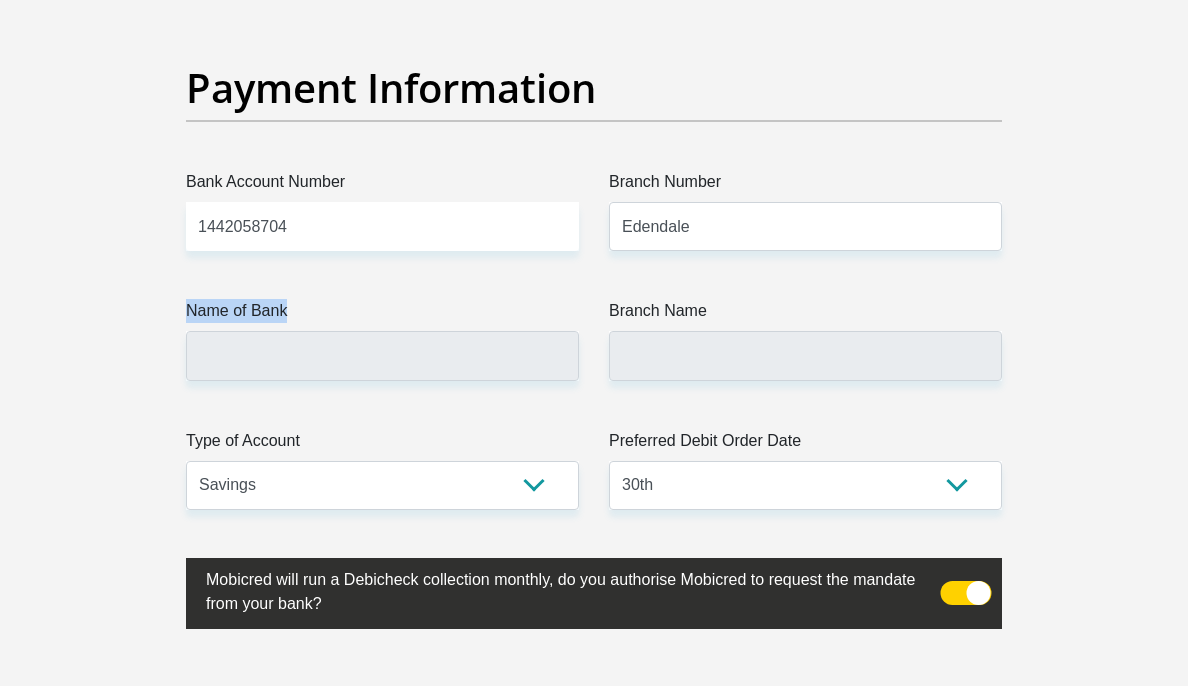 click on "Name of Bank" at bounding box center [382, 315] 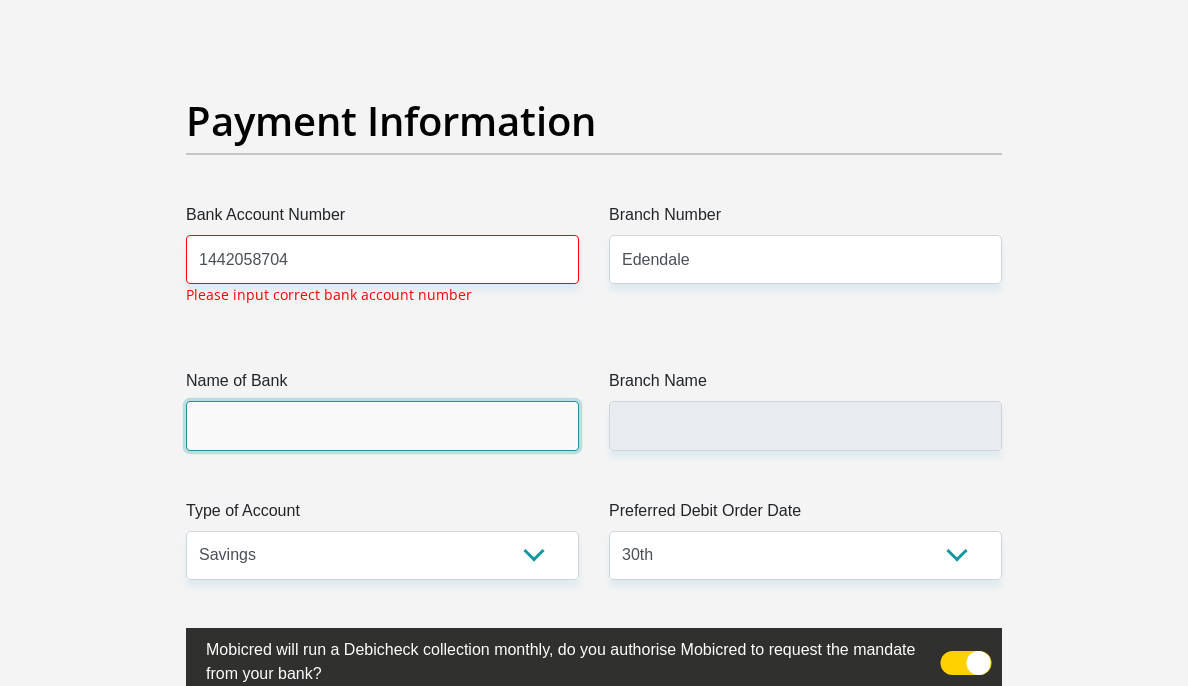 click on "Name of Bank" at bounding box center (382, 425) 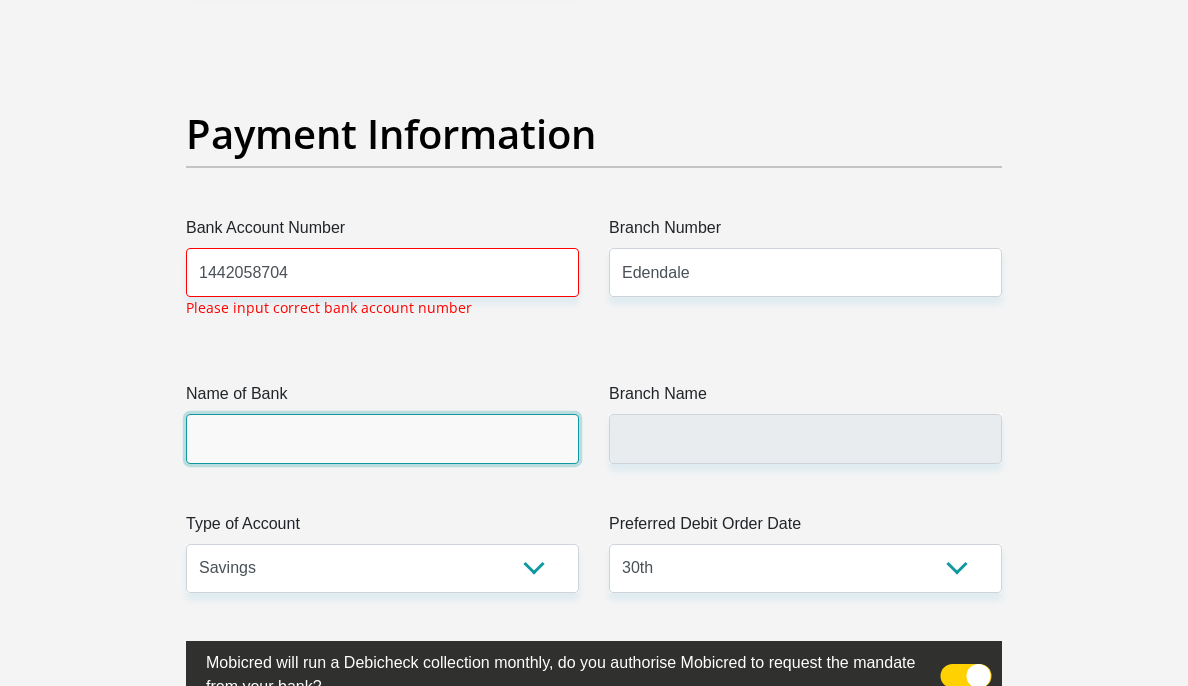 click on "Name of Bank" at bounding box center (382, 438) 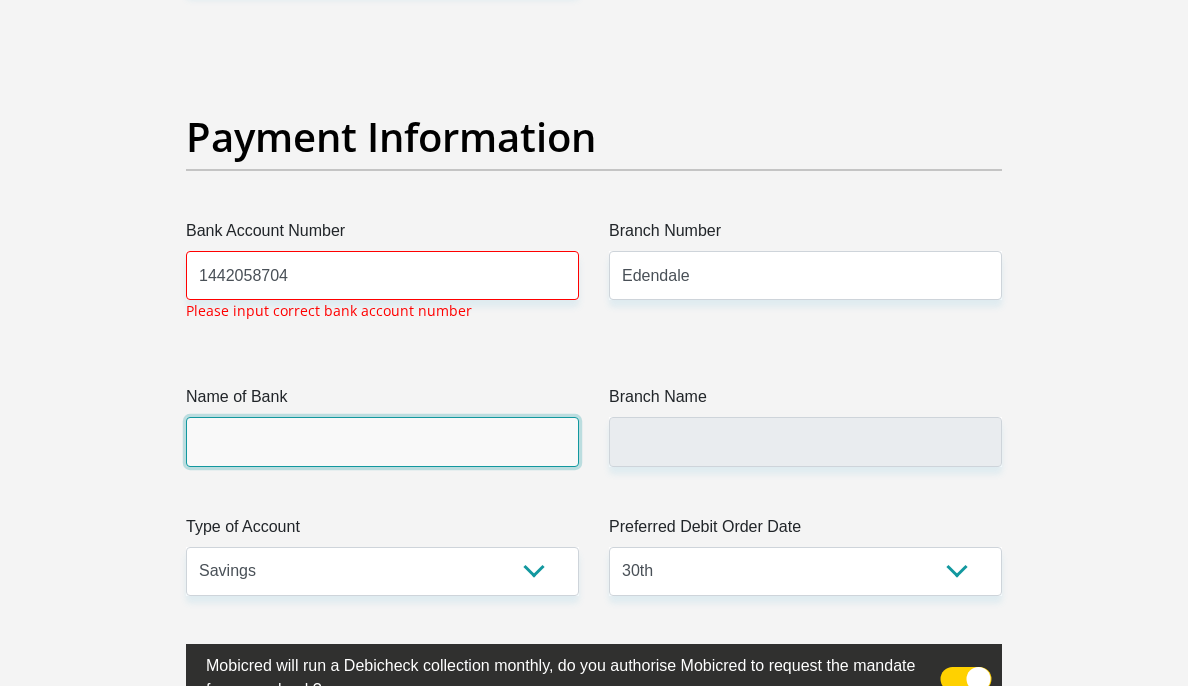 scroll, scrollTop: 4750, scrollLeft: 0, axis: vertical 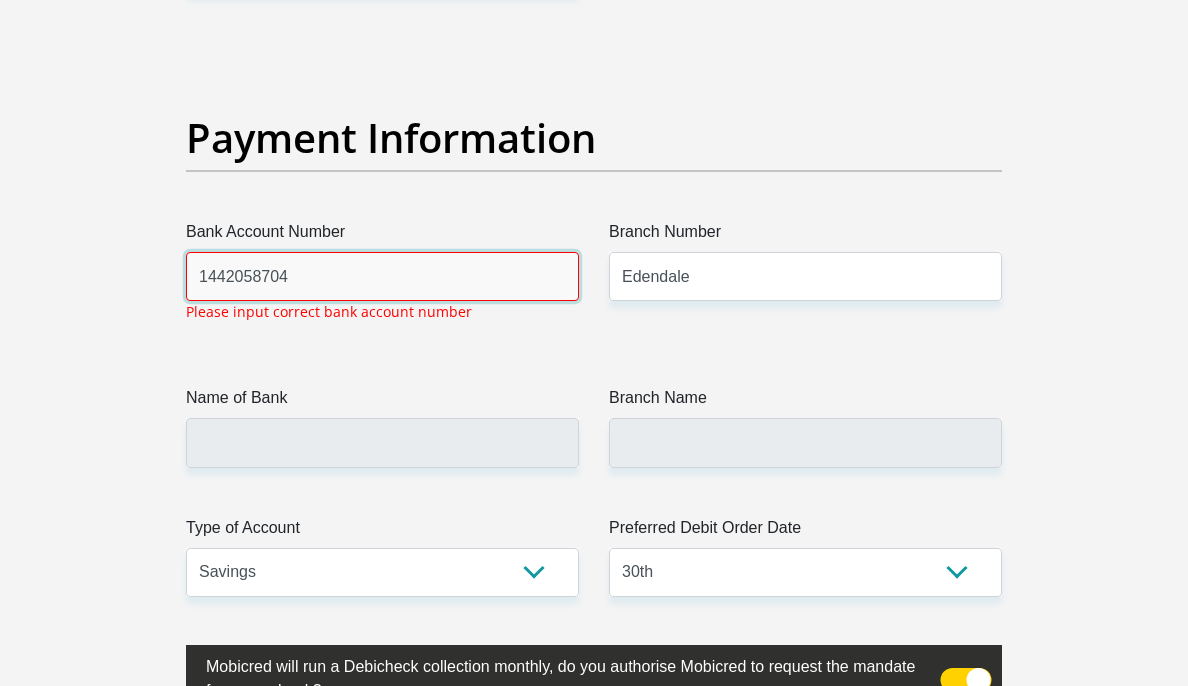 click on "1442058704" at bounding box center [382, 276] 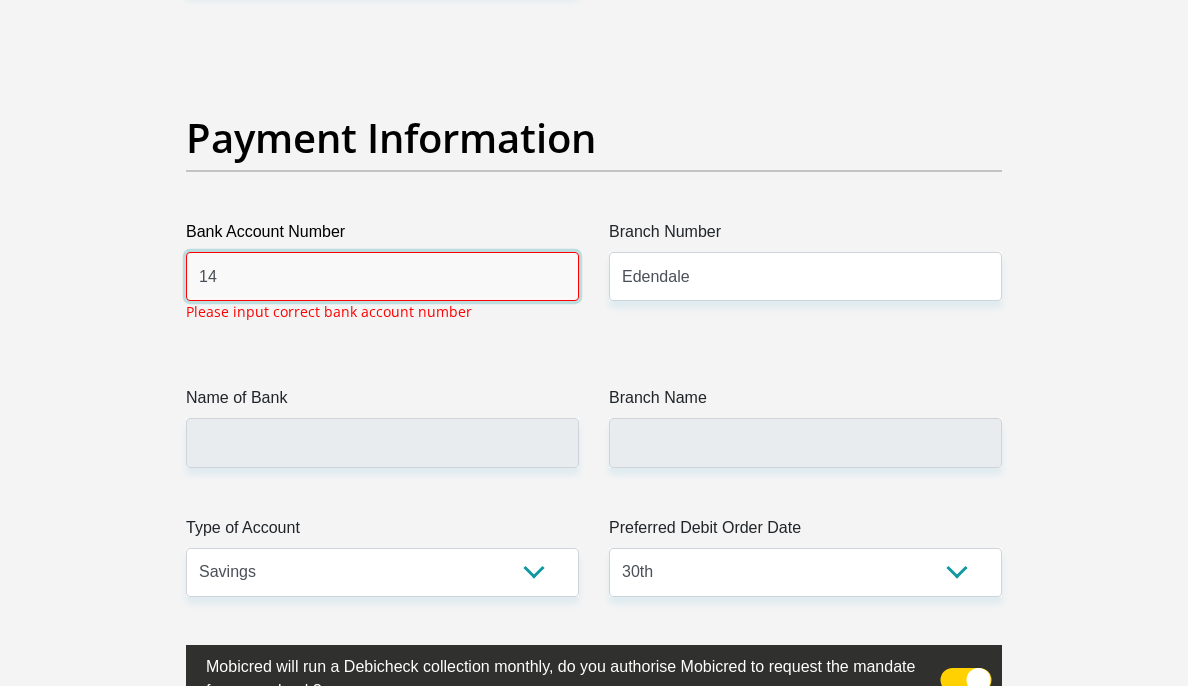 type on "1" 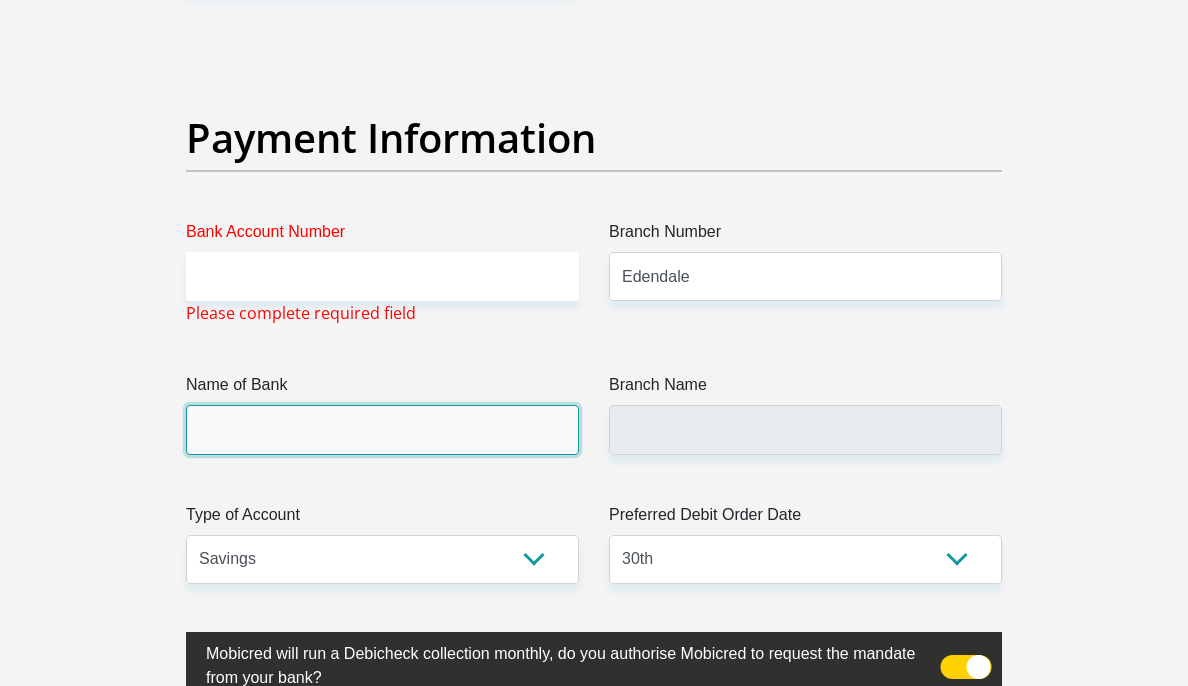 click on "Title
Mr
Ms
Mrs
Dr
Other
First Name
[FIRST]
Surname
[LAST]
ID Number
[ID_NUMBER]
Please input valid ID number
Race
Black
Coloured
Indian
White
Other
Contact Number
[PHONE]
Please input valid contact number
Nationality
South Africa
Afghanistan
Aland Islands  Albania  Algeria" at bounding box center (594, -890) 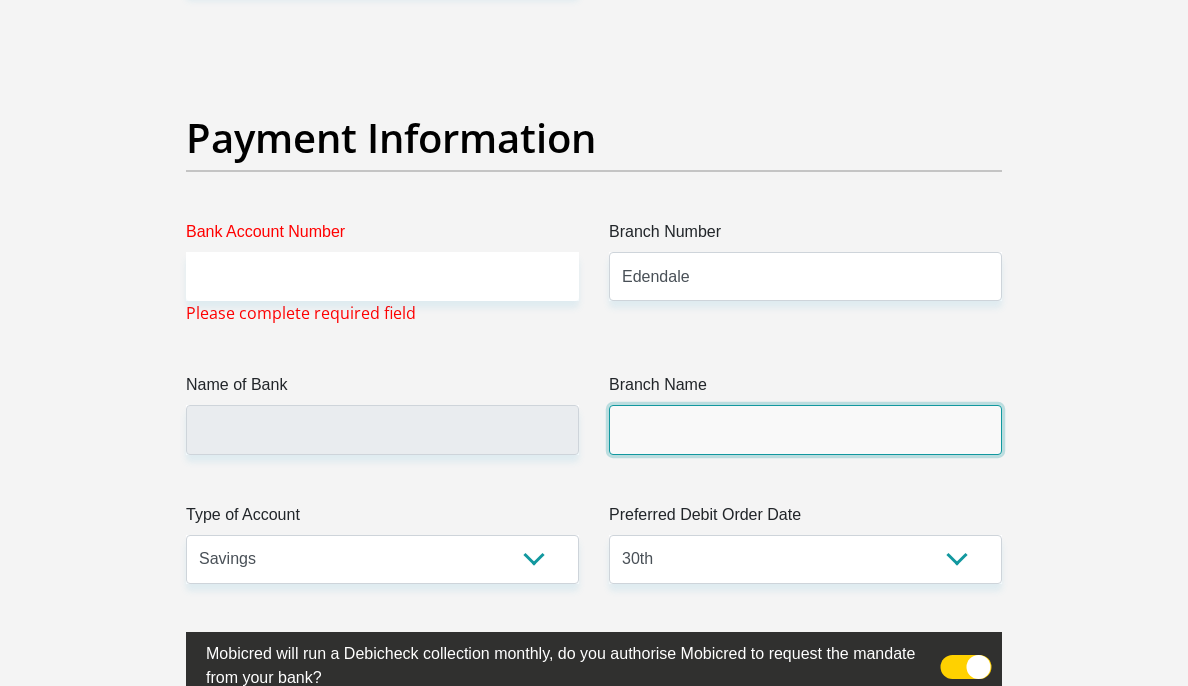 click on "Branch Name" at bounding box center [805, 429] 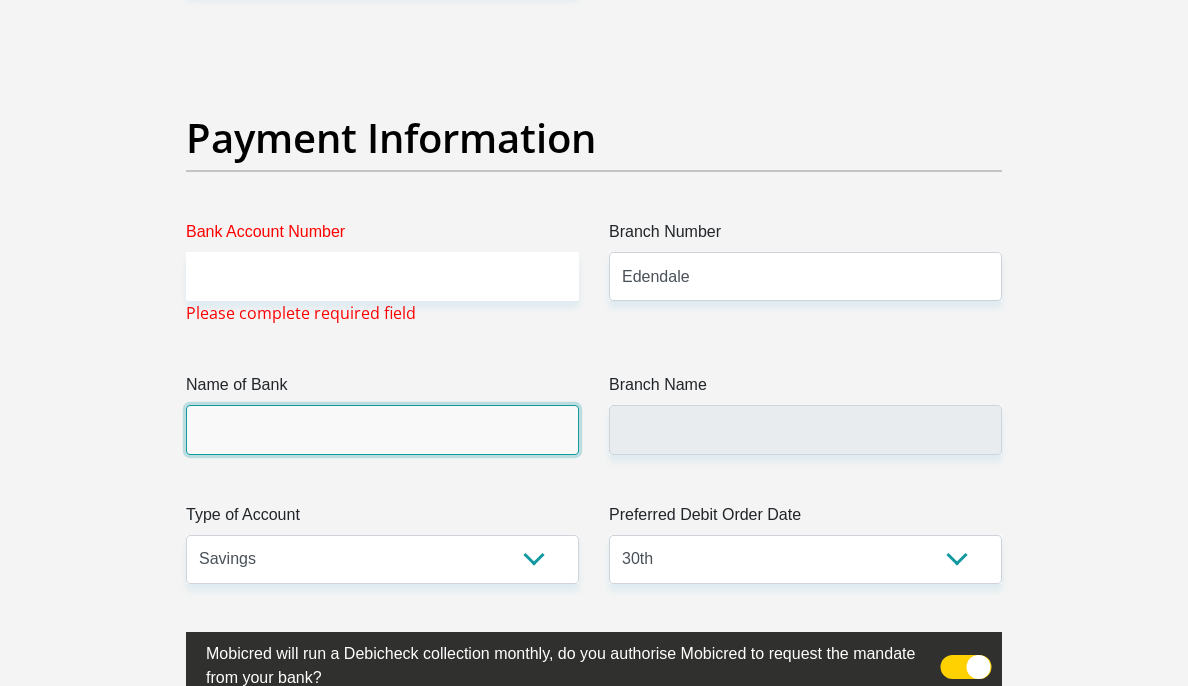 click on "Name of Bank" at bounding box center (382, 429) 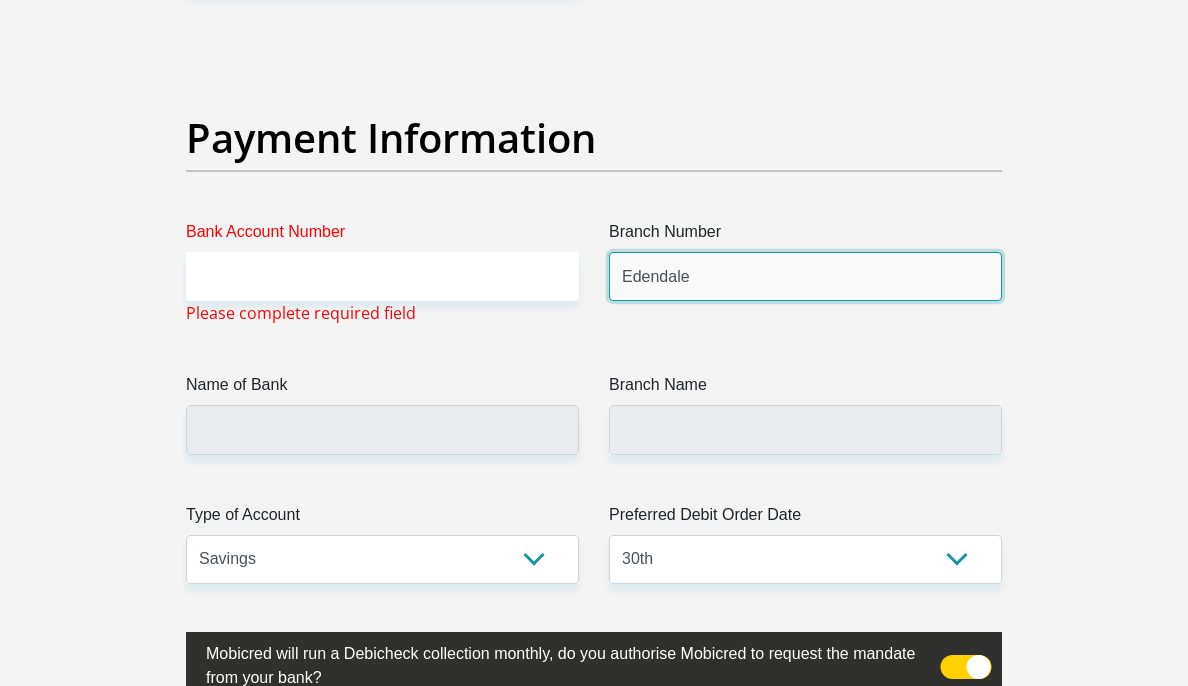 click on "Edendale" at bounding box center (805, 276) 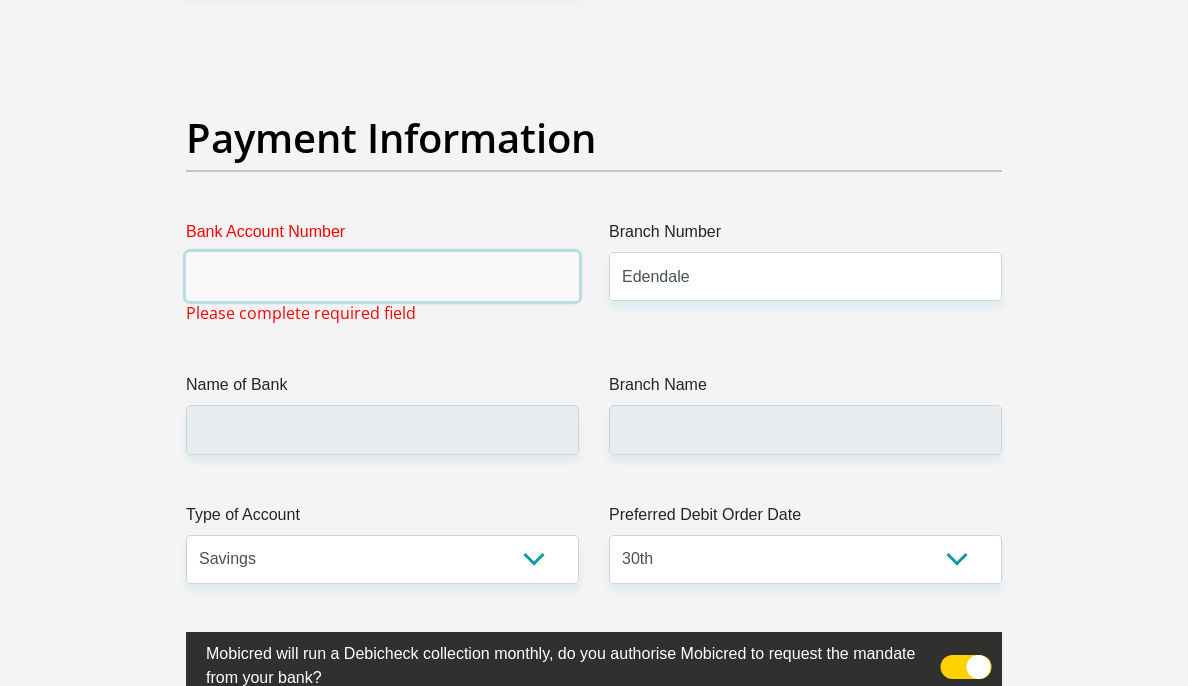 click on "Bank Account Number" at bounding box center (382, 276) 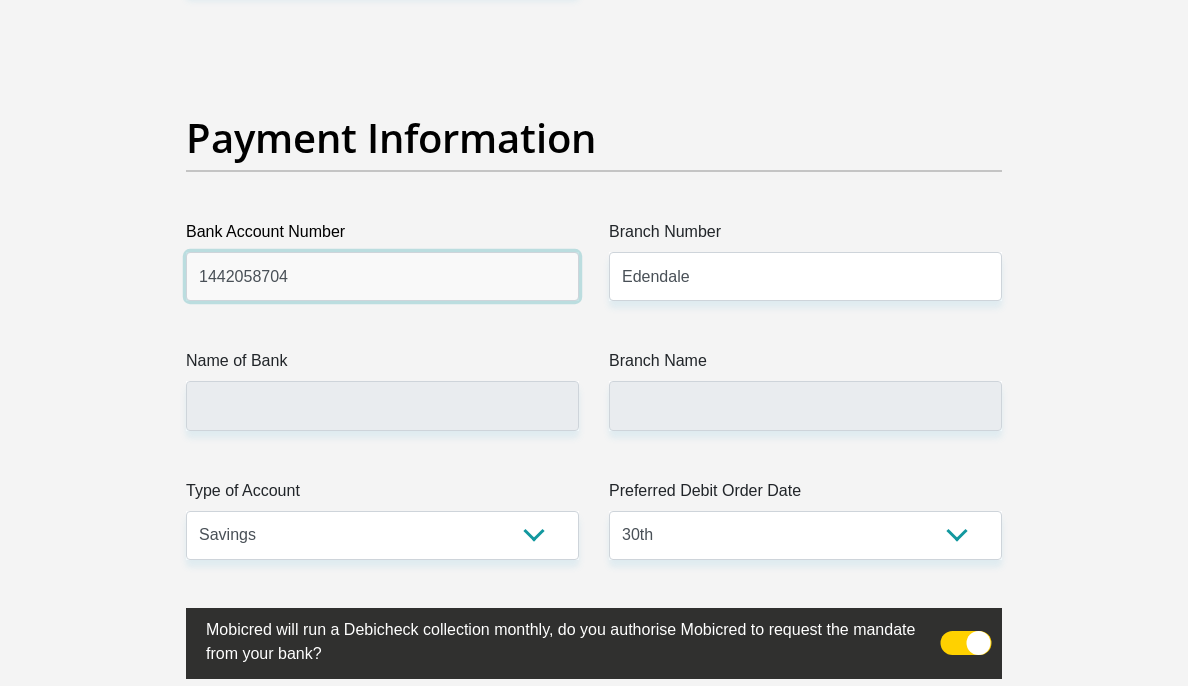 type on "1442058704" 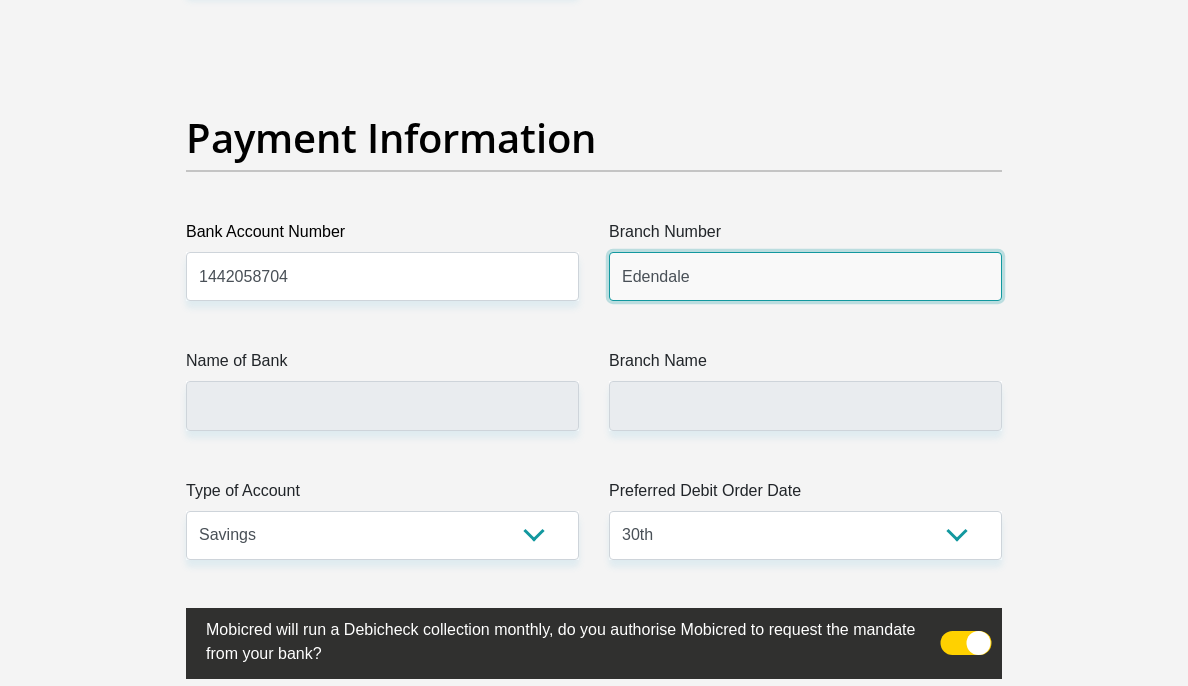 click on "Edendale" at bounding box center [805, 276] 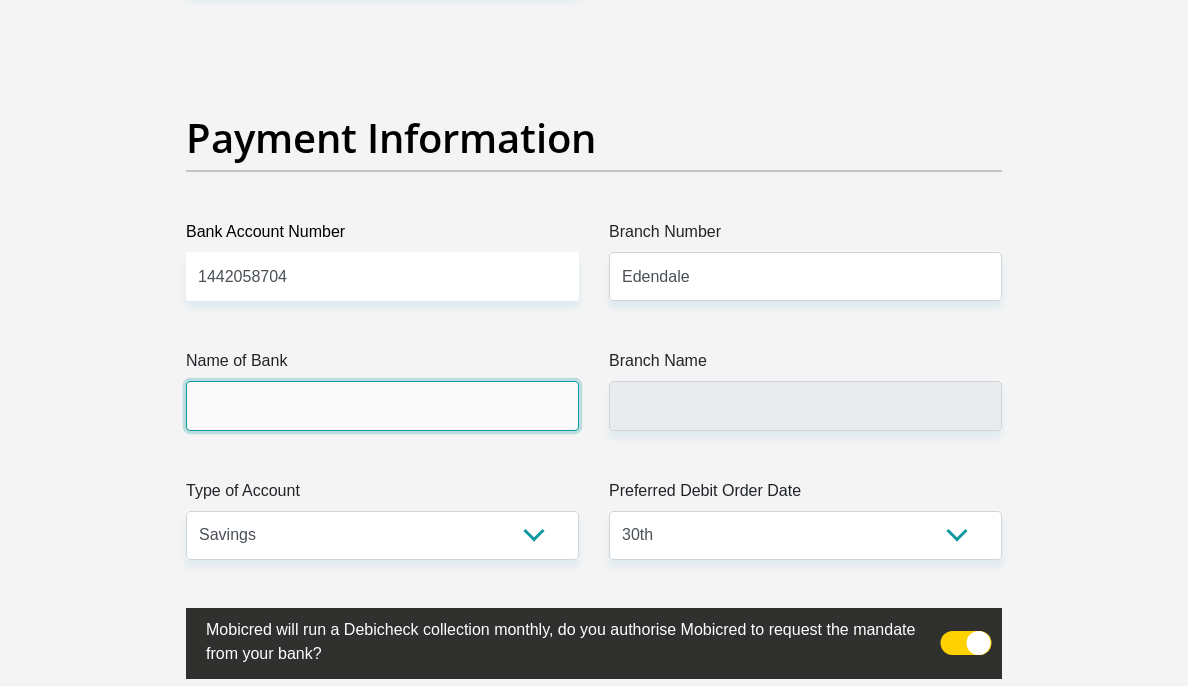 click on "Name of Bank" at bounding box center (382, 405) 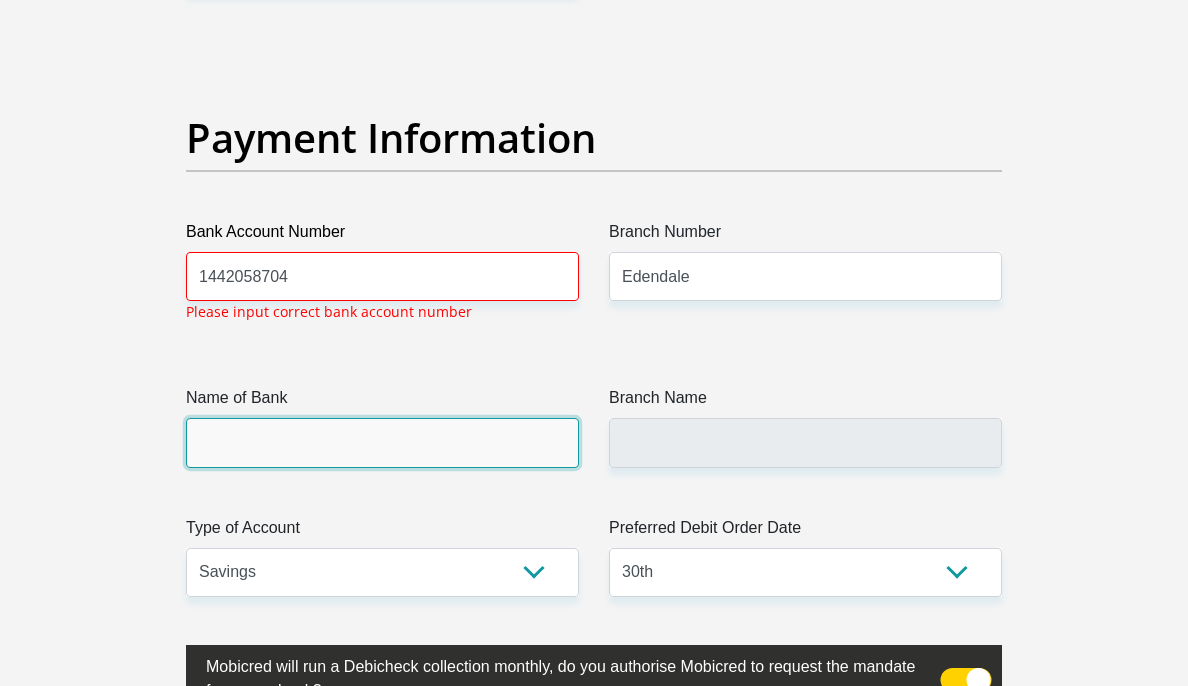 click on "Name of Bank" at bounding box center (382, 442) 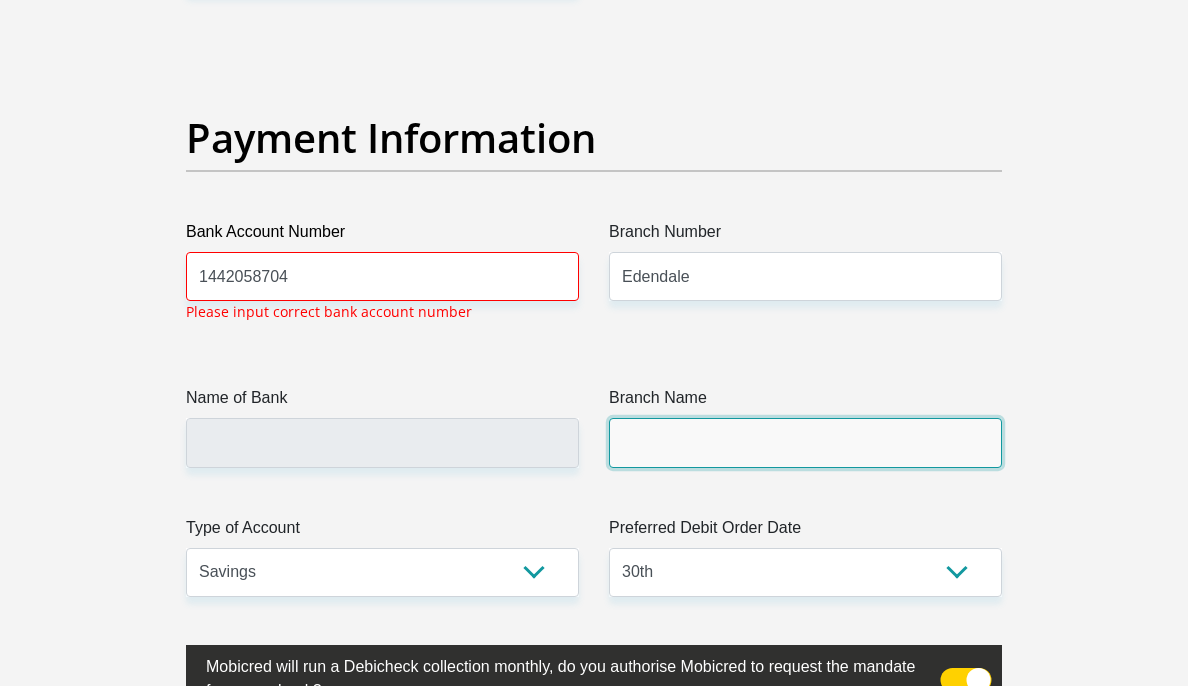 click on "Branch Name" at bounding box center [805, 442] 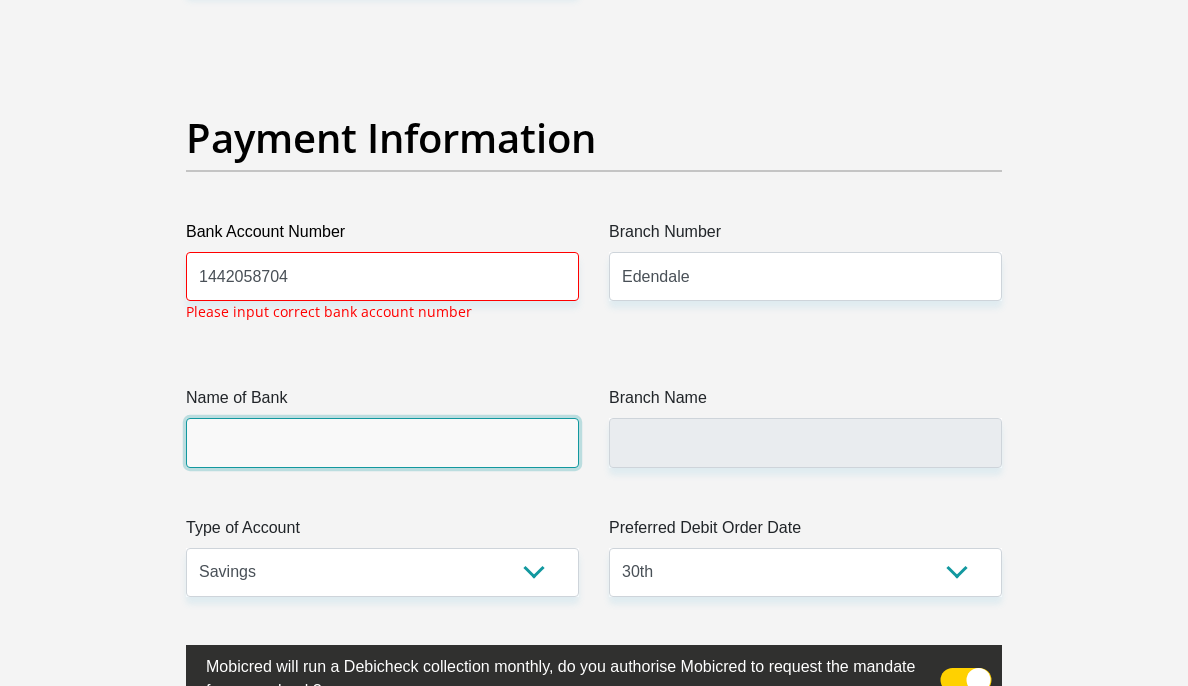 click on "Name of Bank" at bounding box center [382, 442] 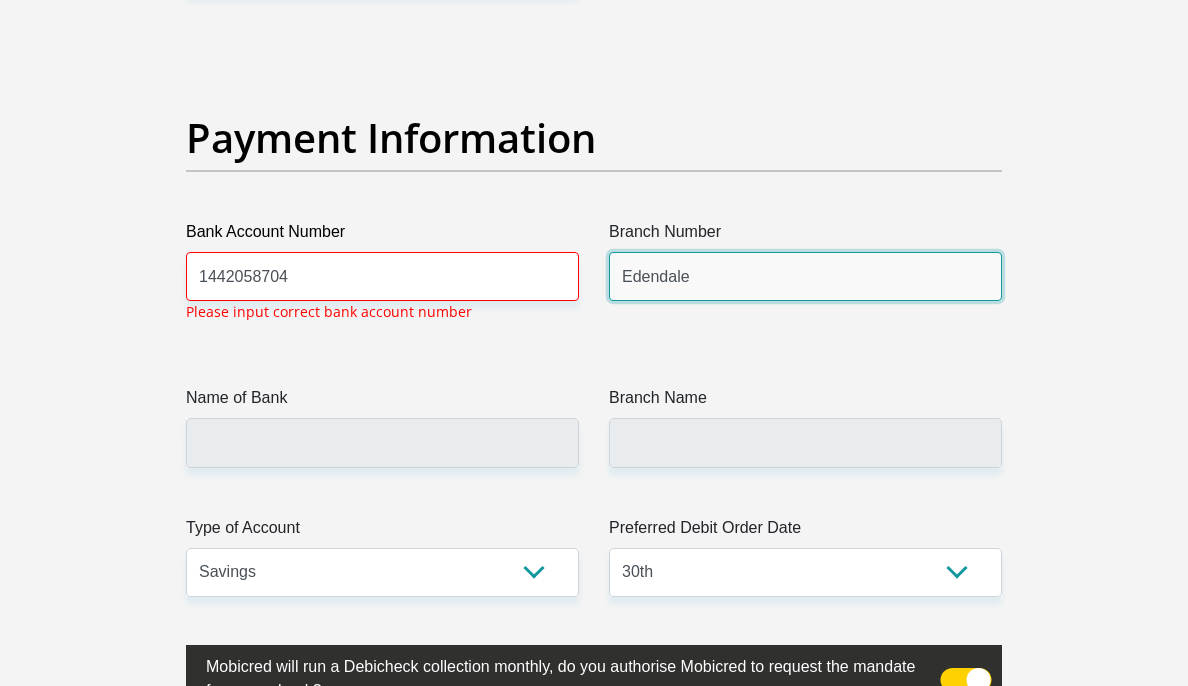 click on "Edendale" at bounding box center [805, 276] 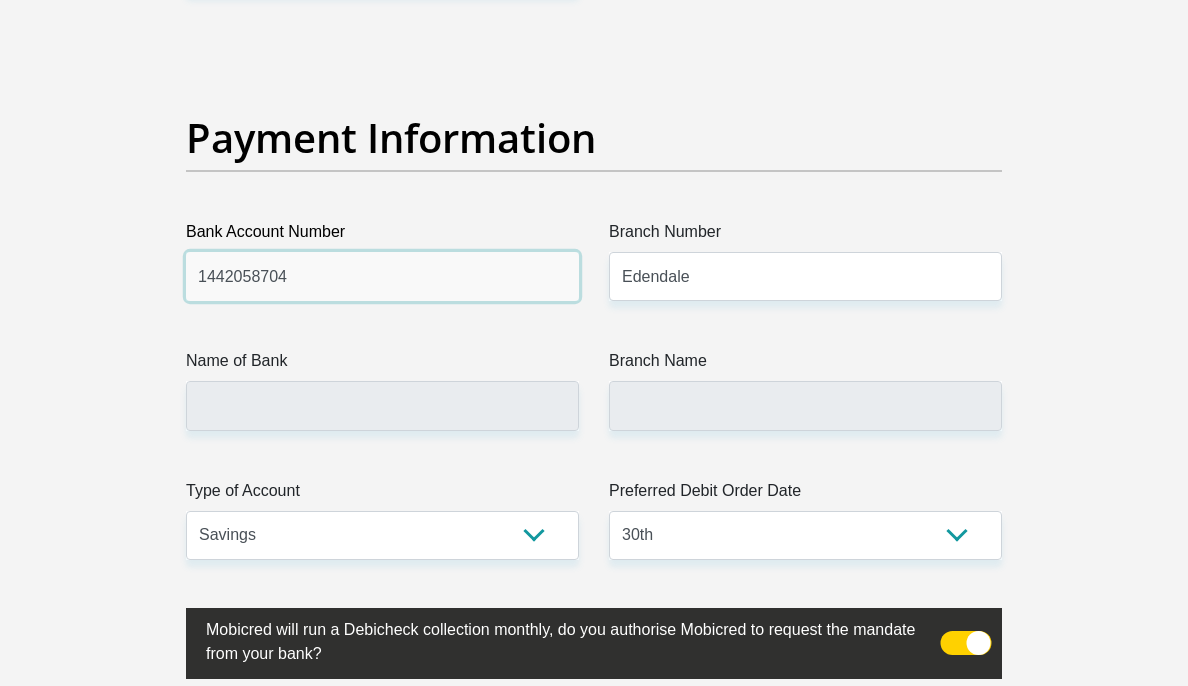click on "1442058704" at bounding box center (382, 276) 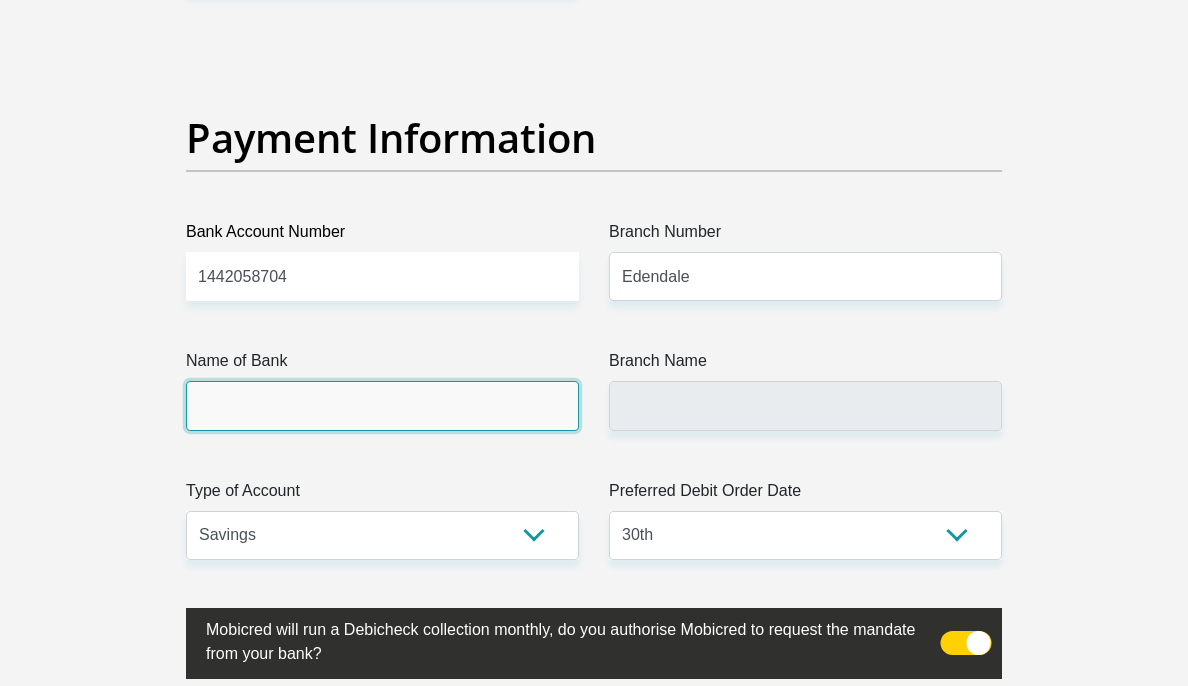 click on "Title
Mr
Ms
Mrs
Dr
Other
First Name
[FIRST]
Surname
[LAST]
ID Number
[ID_NUMBER]
Please input valid ID number
Race
Black
Coloured
Indian
White
Other
Contact Number
[PHONE]
Please input valid contact number
Nationality
South Africa
Afghanistan
Aland Islands  Albania  Algeria" at bounding box center (594, -902) 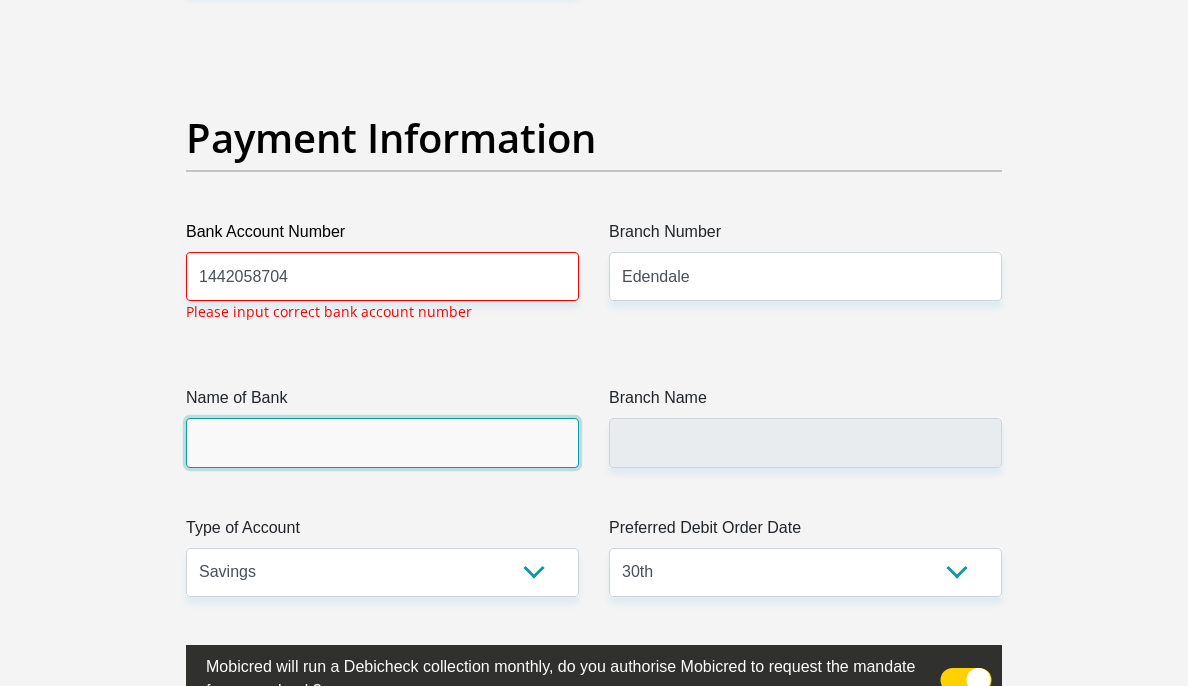click on "Name of Bank" at bounding box center (382, 442) 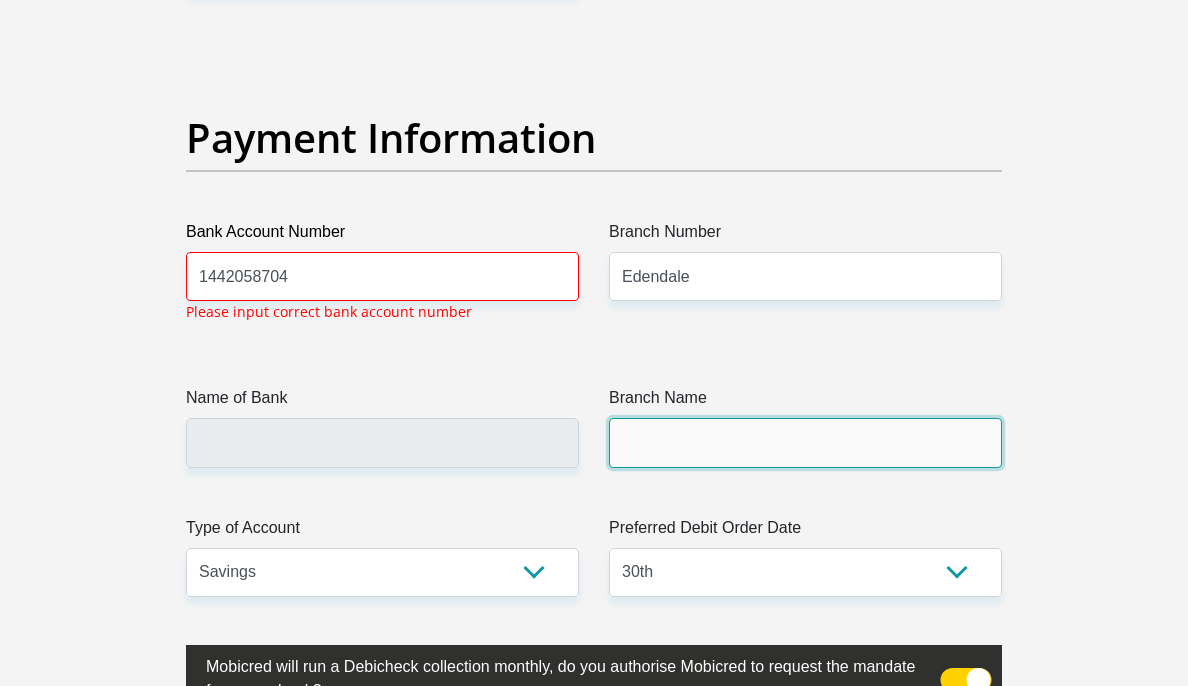 click on "Branch Name" at bounding box center [805, 442] 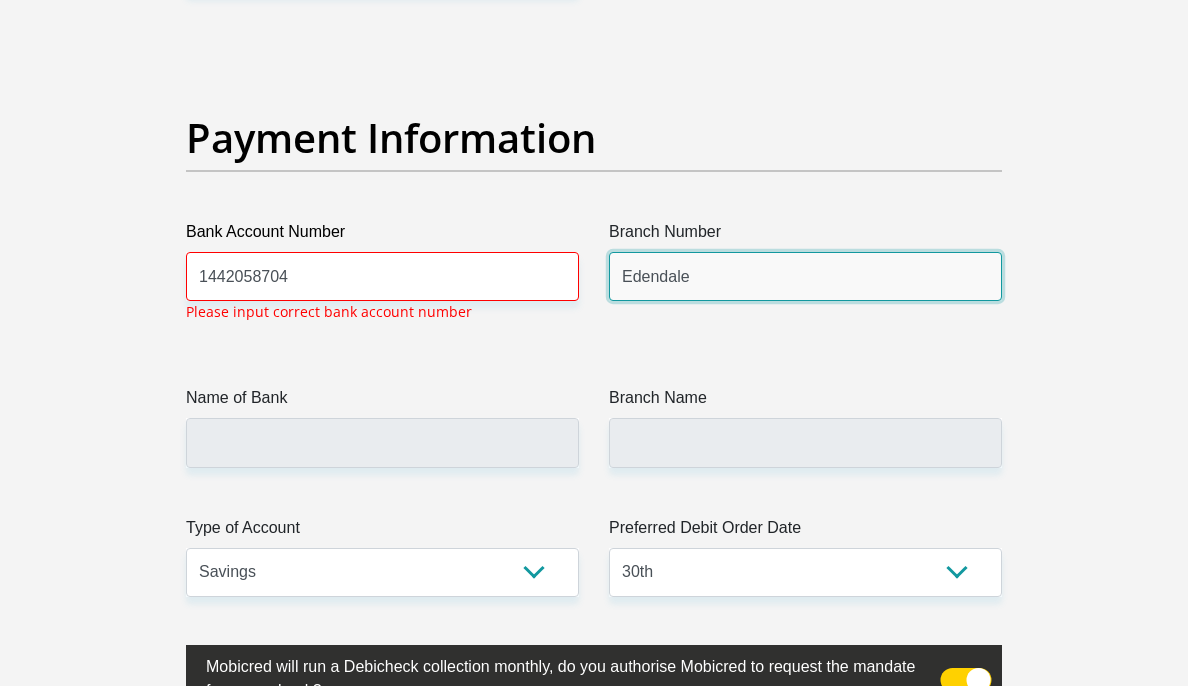 click on "Edendale" at bounding box center (805, 276) 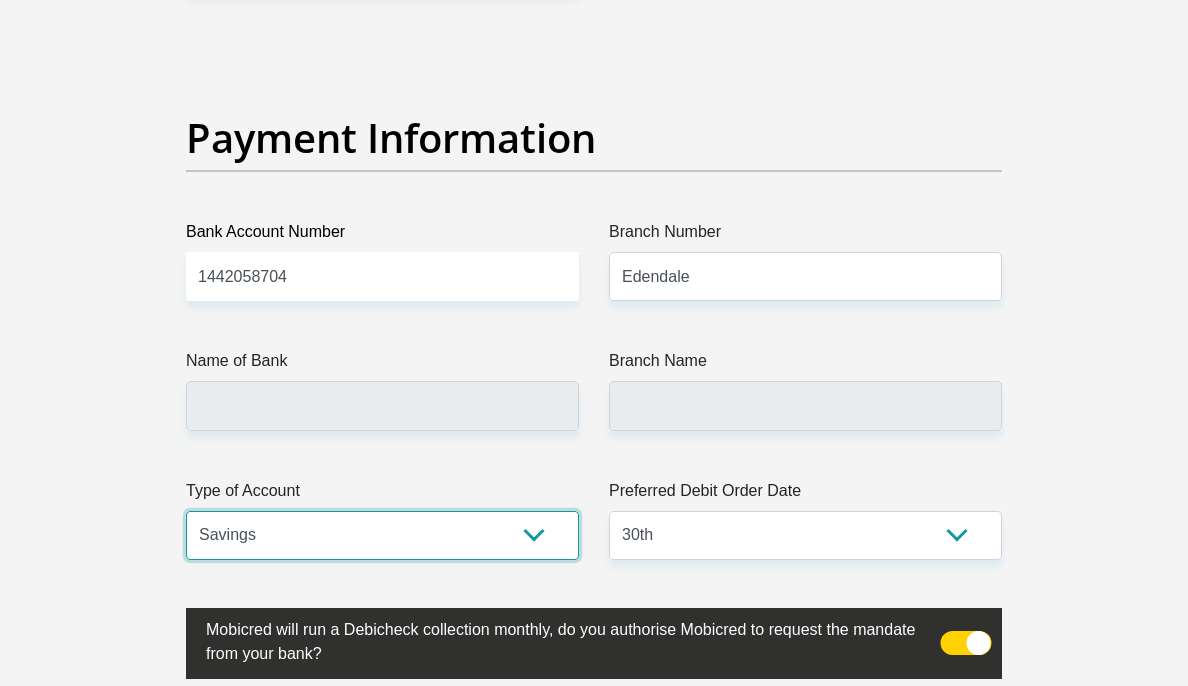 click on "Title
Mr
Ms
Mrs
Dr
Other
First Name
[FIRST]
Surname
[LAST]
ID Number
[ID_NUMBER]
Please input valid ID number
Race
Black
Coloured
Indian
White
Other
Contact Number
[PHONE]
Please input valid contact number
Nationality
South Africa
Afghanistan
Aland Islands  Albania  Algeria" at bounding box center (594, -902) 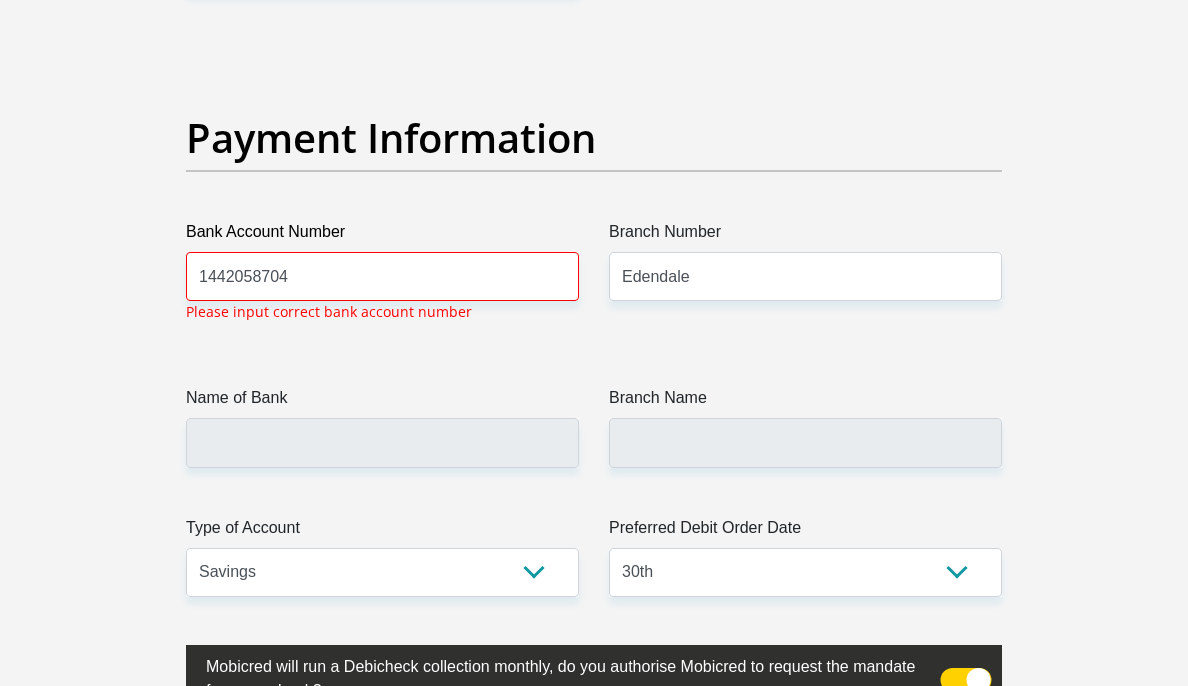 click on "The bank name field is required.
The branch name field is required.
Personal Details
Title
Mr
Ms
Mrs
Dr
Other
First Name
[FIRST]
Surname
[LAST]
ID Number
[ID_NUMBER]
Please input valid ID number
Race
Black
Coloured" at bounding box center (594, -947) 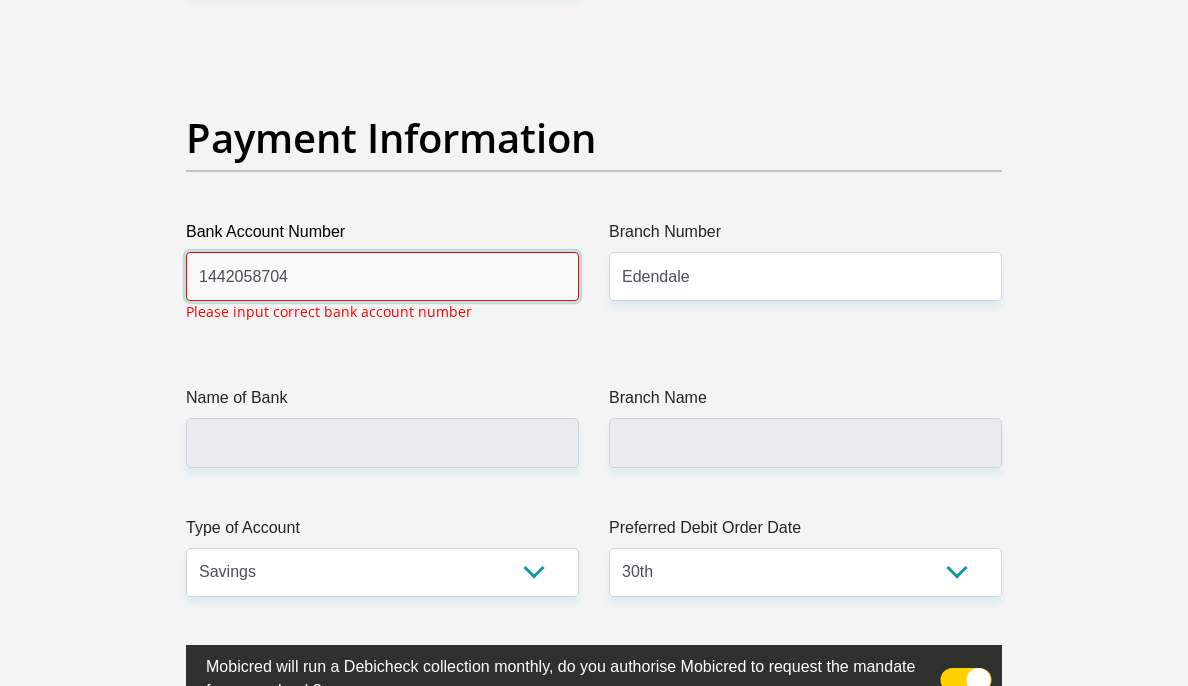 click on "1442058704" at bounding box center [382, 276] 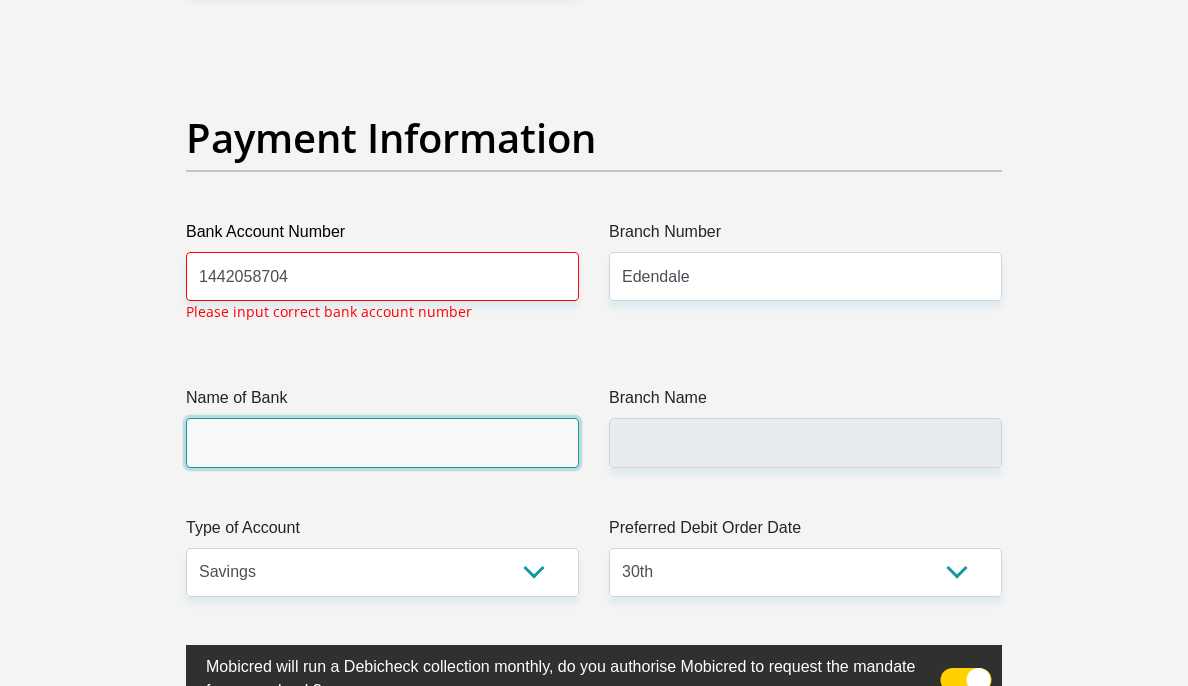click on "Name of Bank" at bounding box center [382, 442] 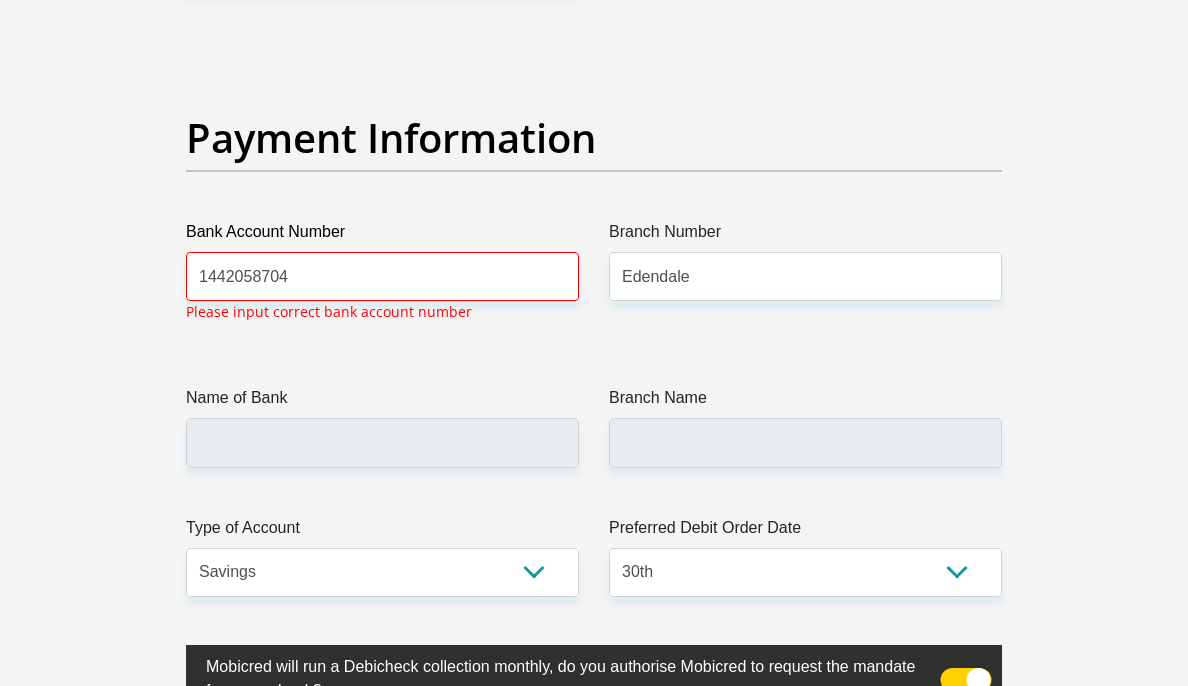 click on "Title
Mr
Ms
Mrs
Dr
Other
First Name
[FIRST]
Surname
[LAST]
ID Number
[ID_NUMBER]
Please input valid ID number
Race
Black
Coloured
Indian
White
Other
Contact Number
[PHONE]
Please input valid contact number
Nationality
South Africa
Afghanistan
Aland Islands  Albania  Algeria" at bounding box center [594, -884] 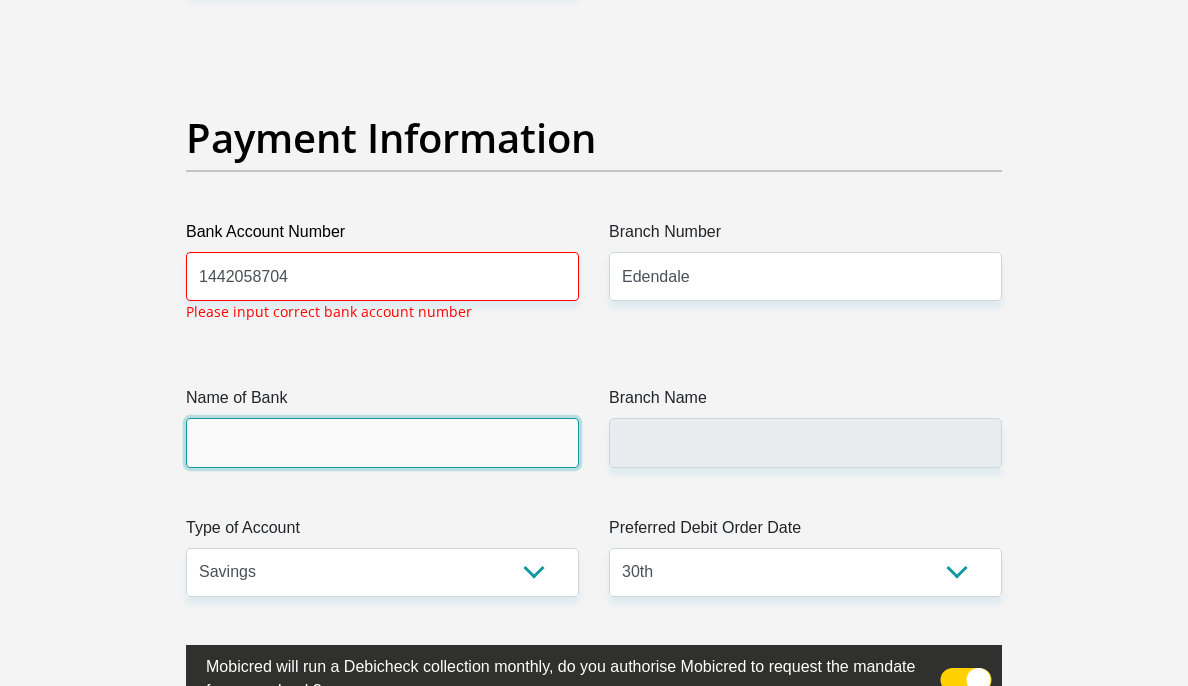click on "Name of Bank" at bounding box center (382, 442) 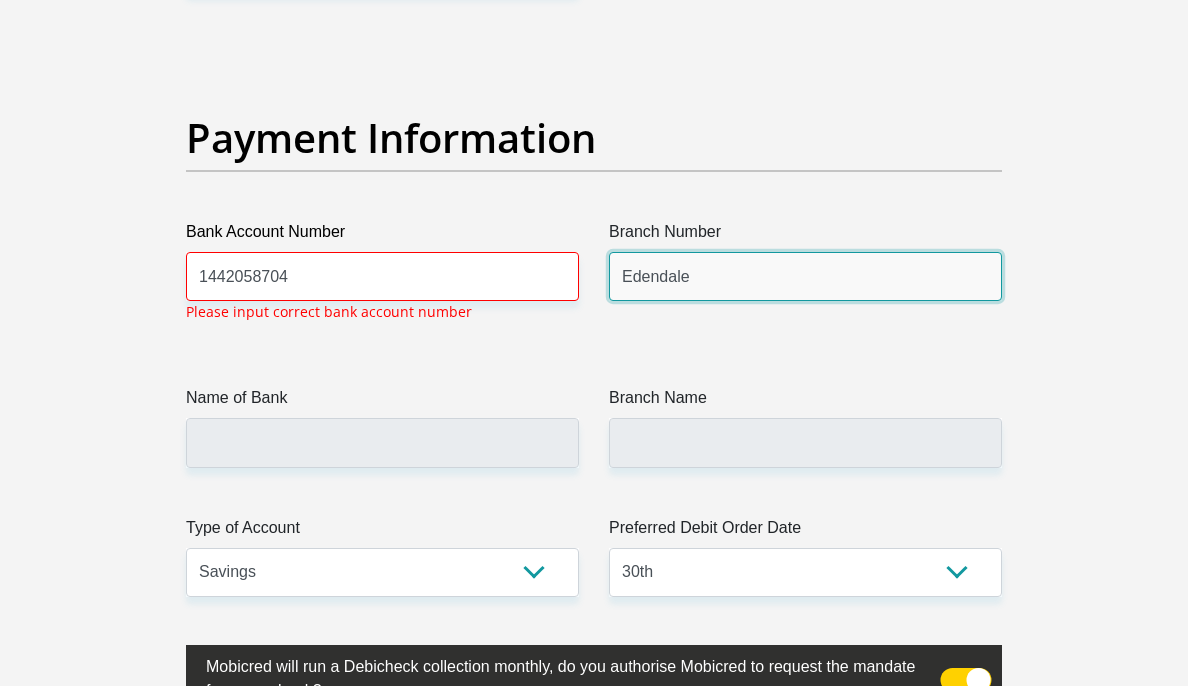 click on "Edendale" at bounding box center [805, 276] 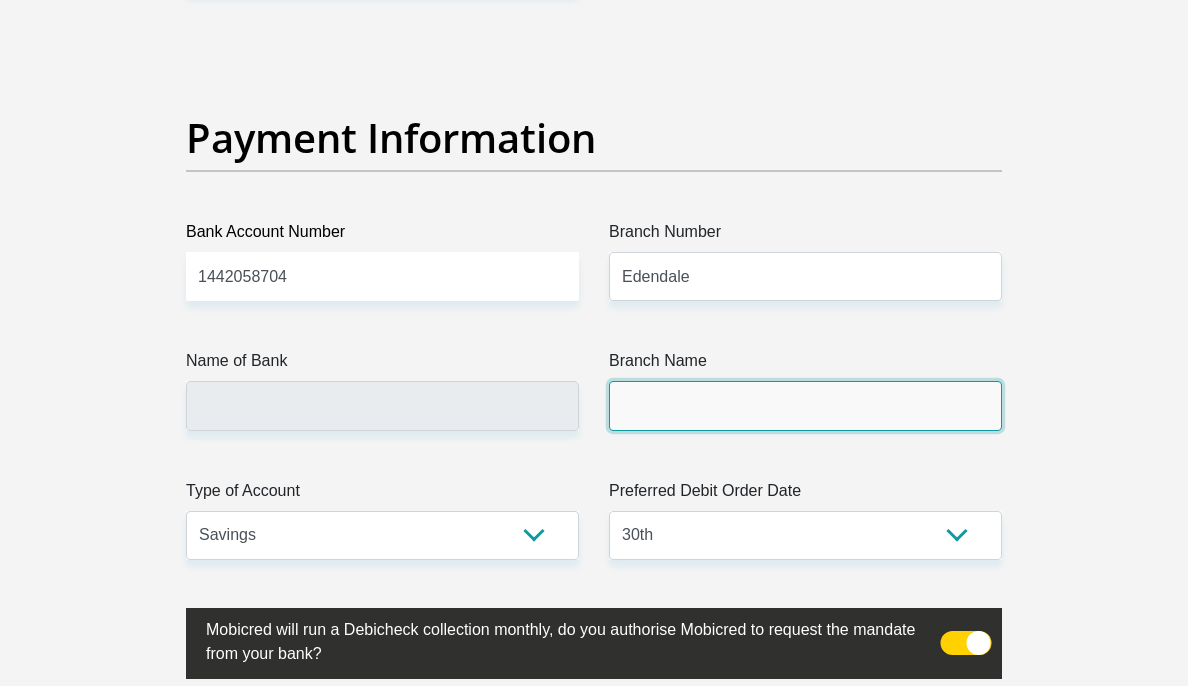 click on "Branch Name" at bounding box center [805, 405] 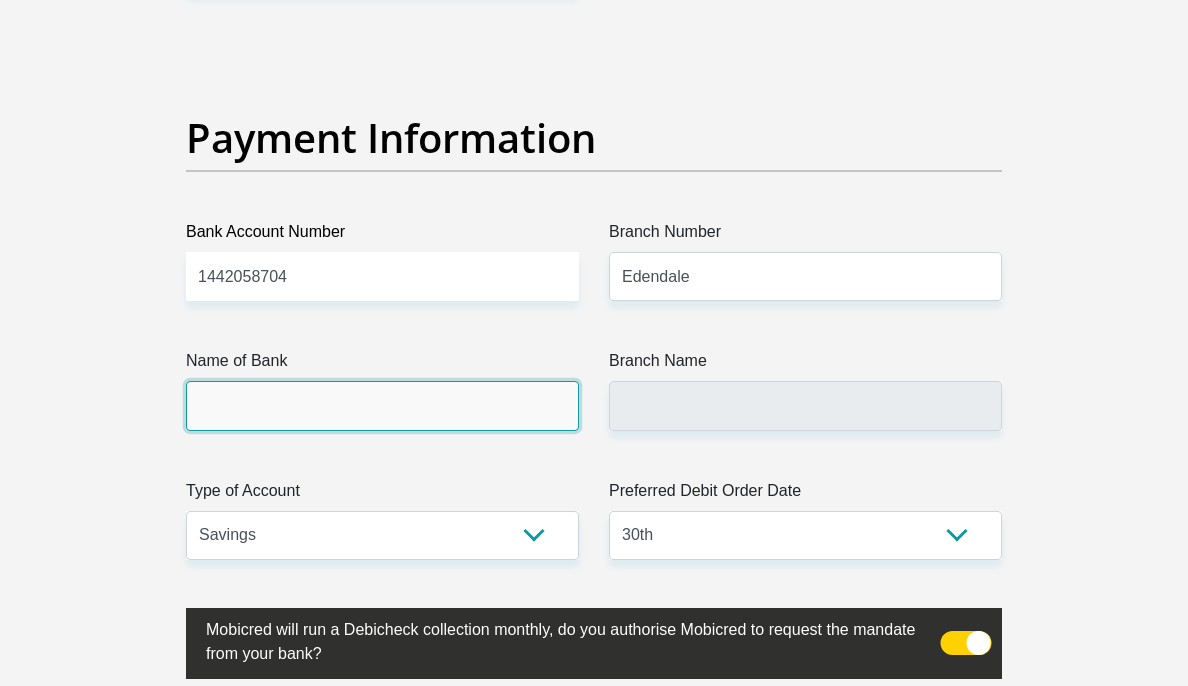 drag, startPoint x: 355, startPoint y: 379, endPoint x: 460, endPoint y: 358, distance: 107.07941 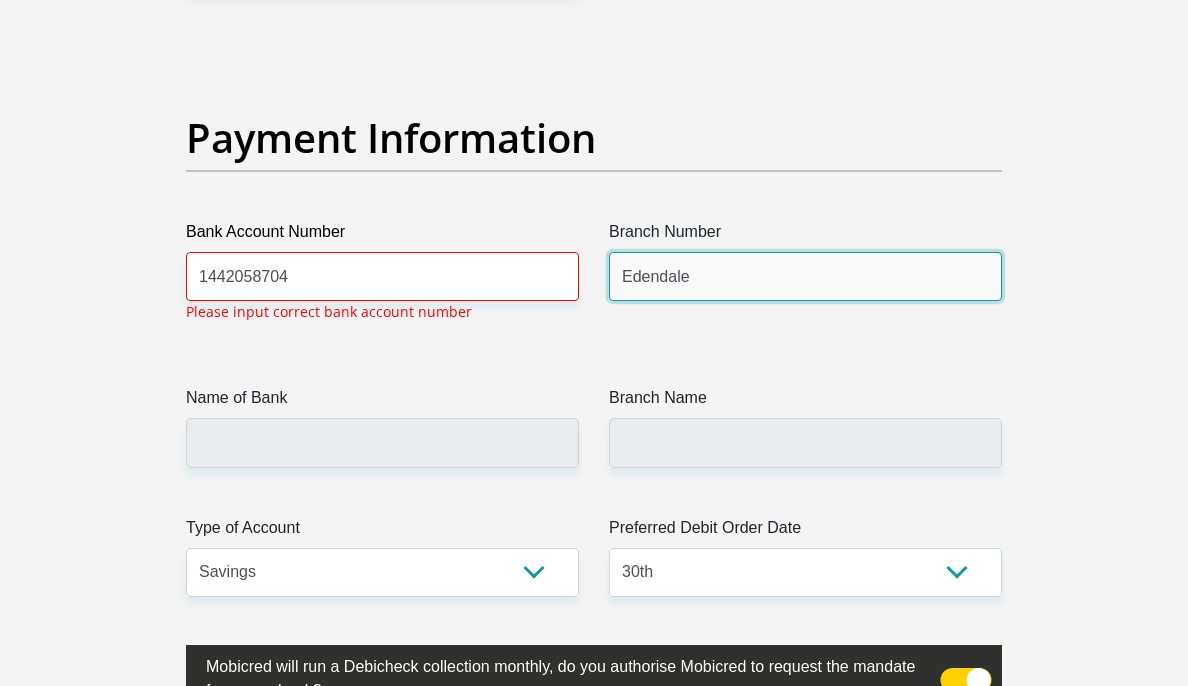 click on "Edendale" at bounding box center (805, 276) 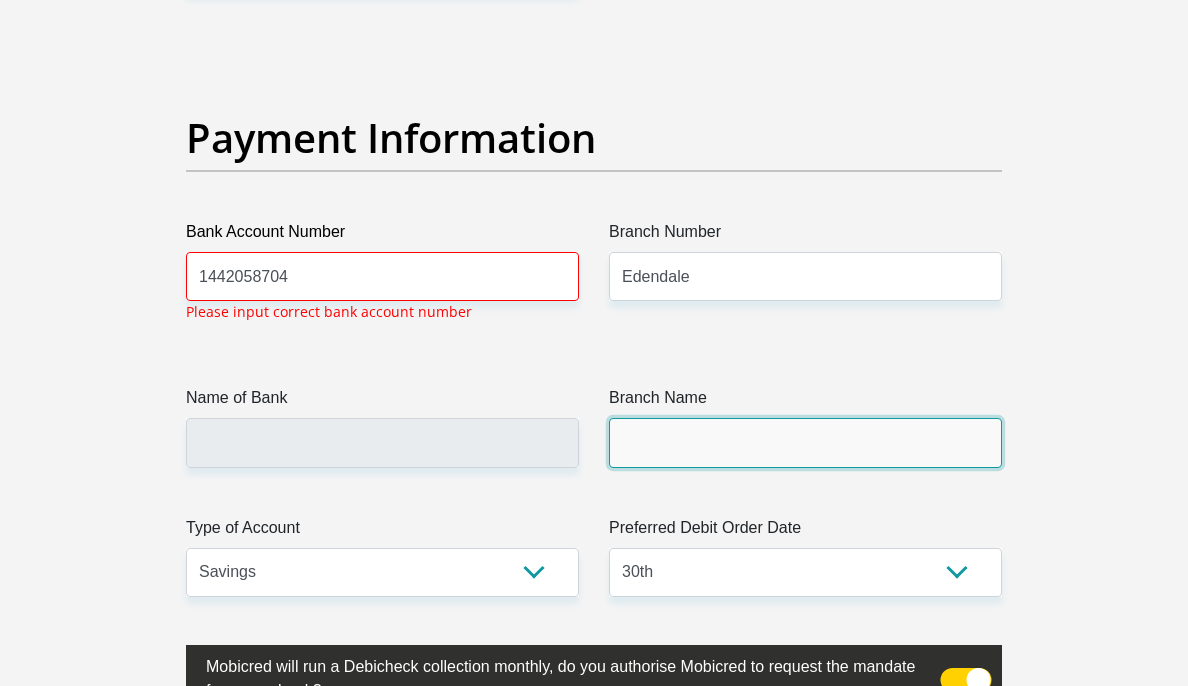 click on "Branch Name" at bounding box center (805, 442) 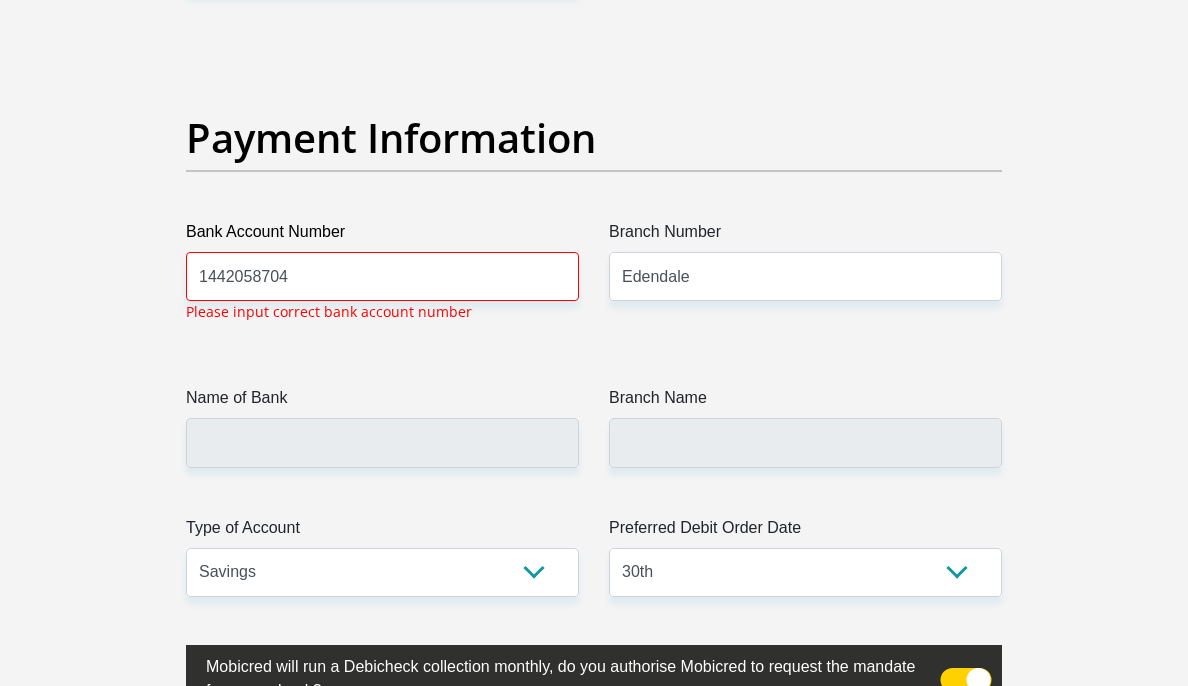 click on "Name of Bank" at bounding box center (382, 402) 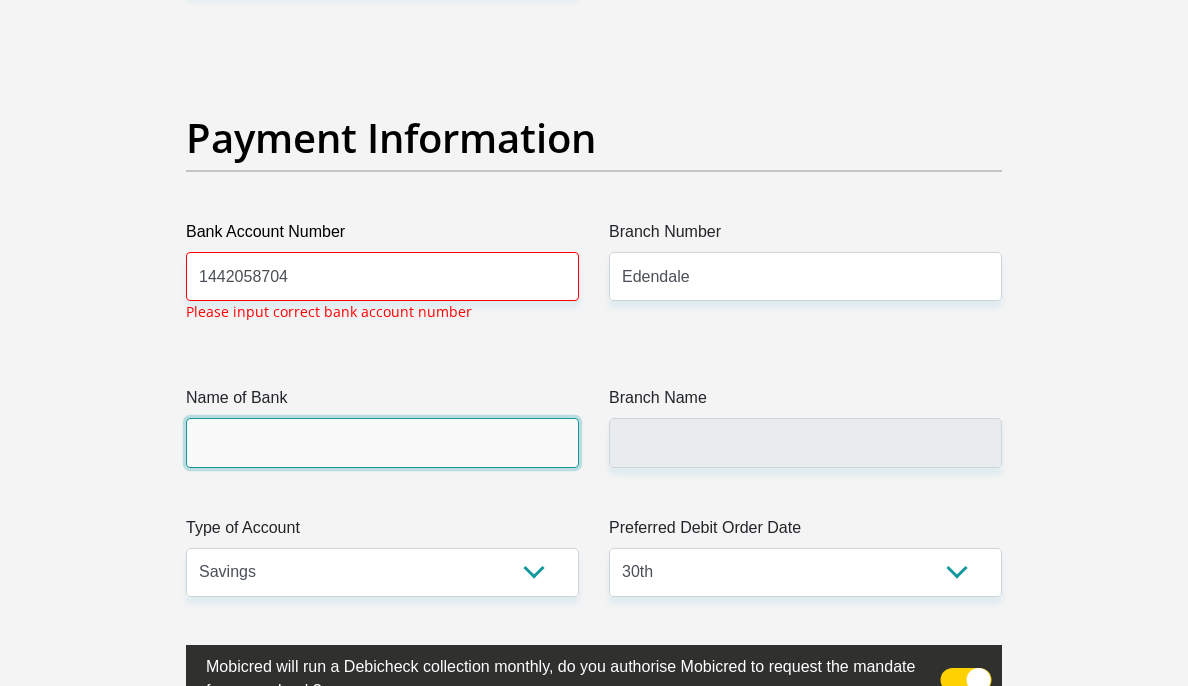 click on "Name of Bank" at bounding box center (382, 442) 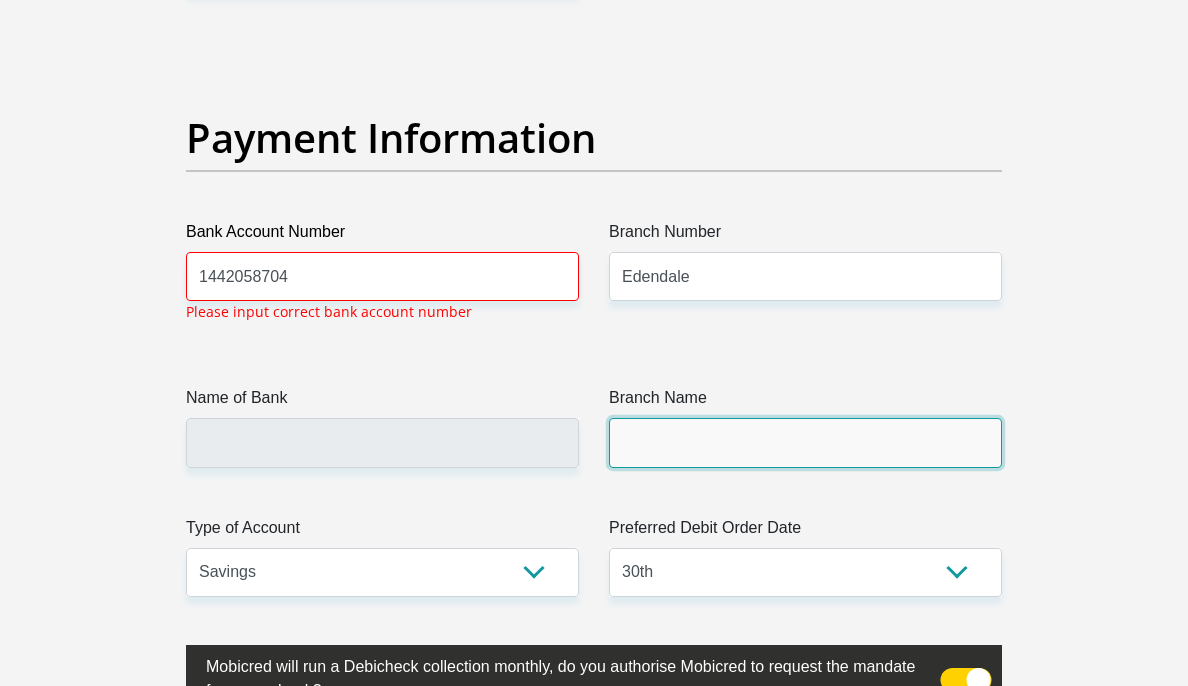 click on "Branch Name" at bounding box center [805, 442] 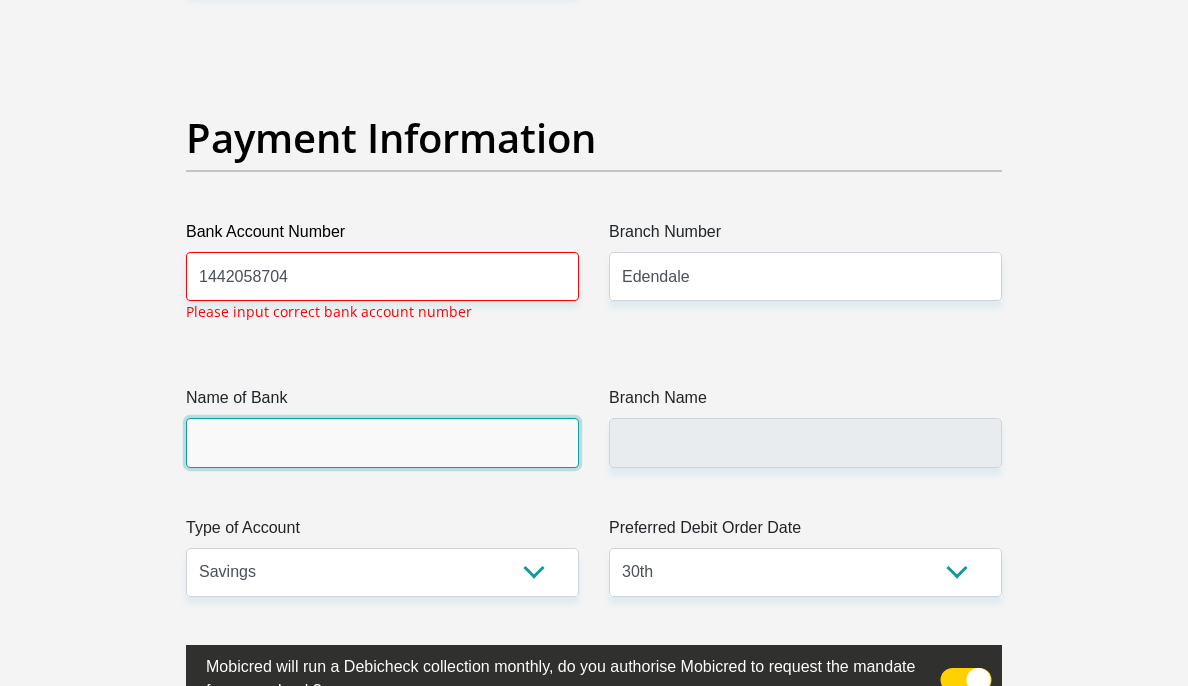 click on "Name of Bank" at bounding box center (382, 442) 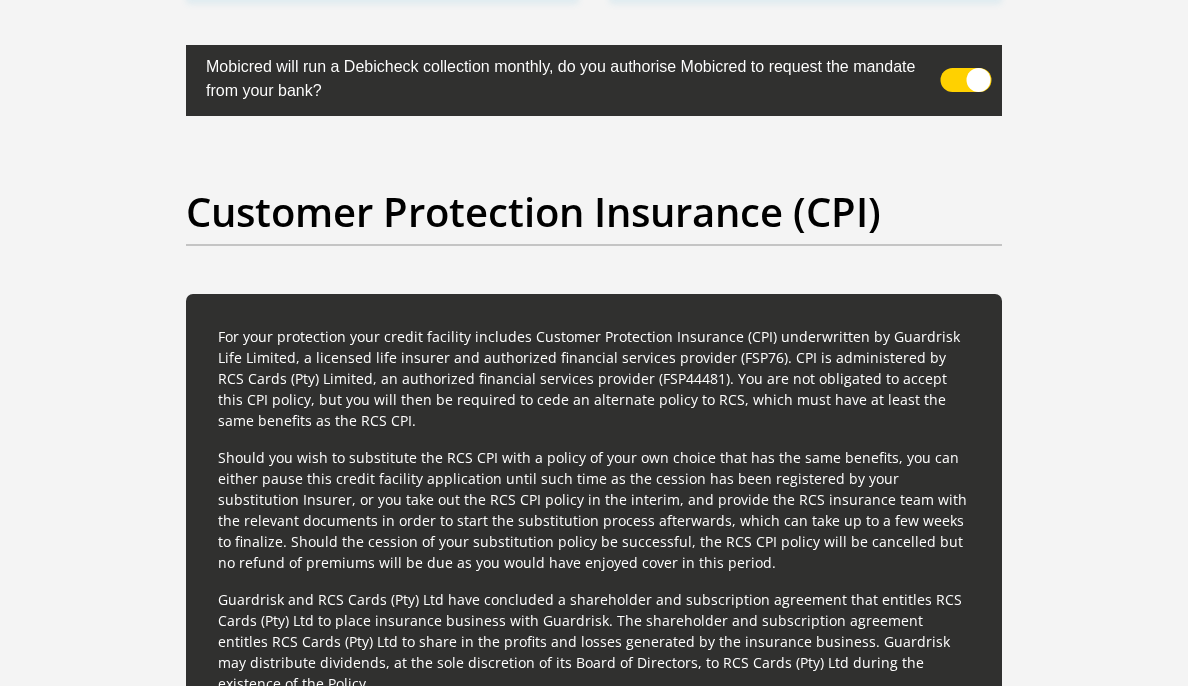 scroll, scrollTop: 4850, scrollLeft: 0, axis: vertical 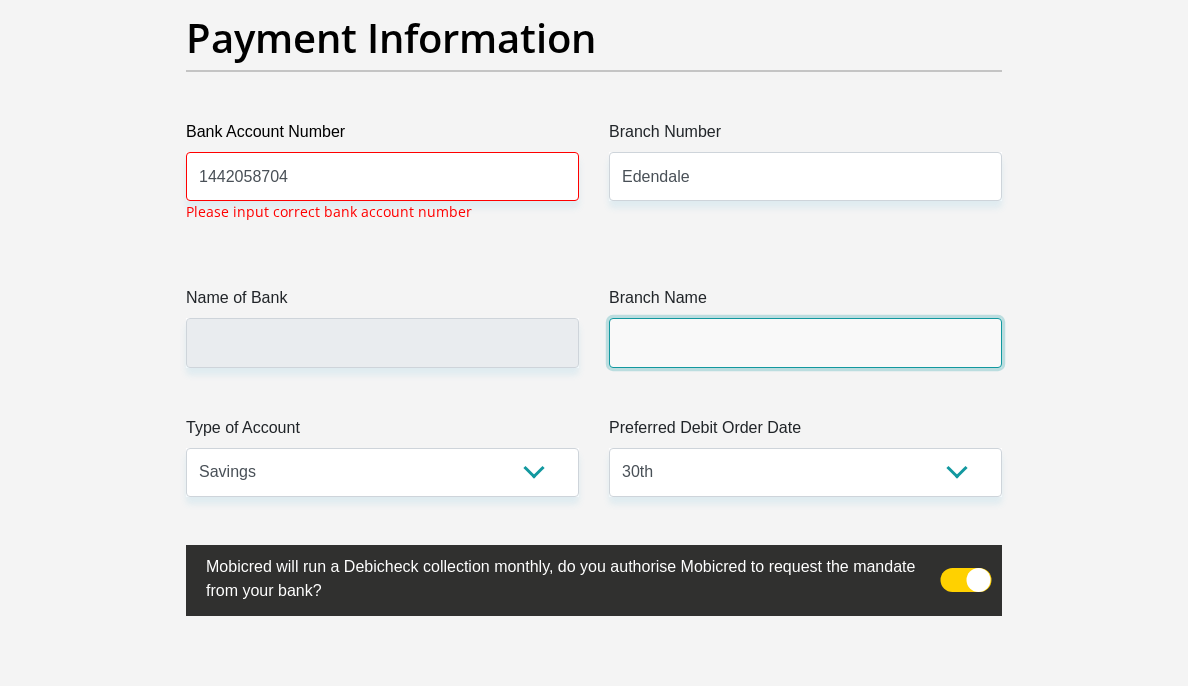 click on "Branch Name" at bounding box center [805, 342] 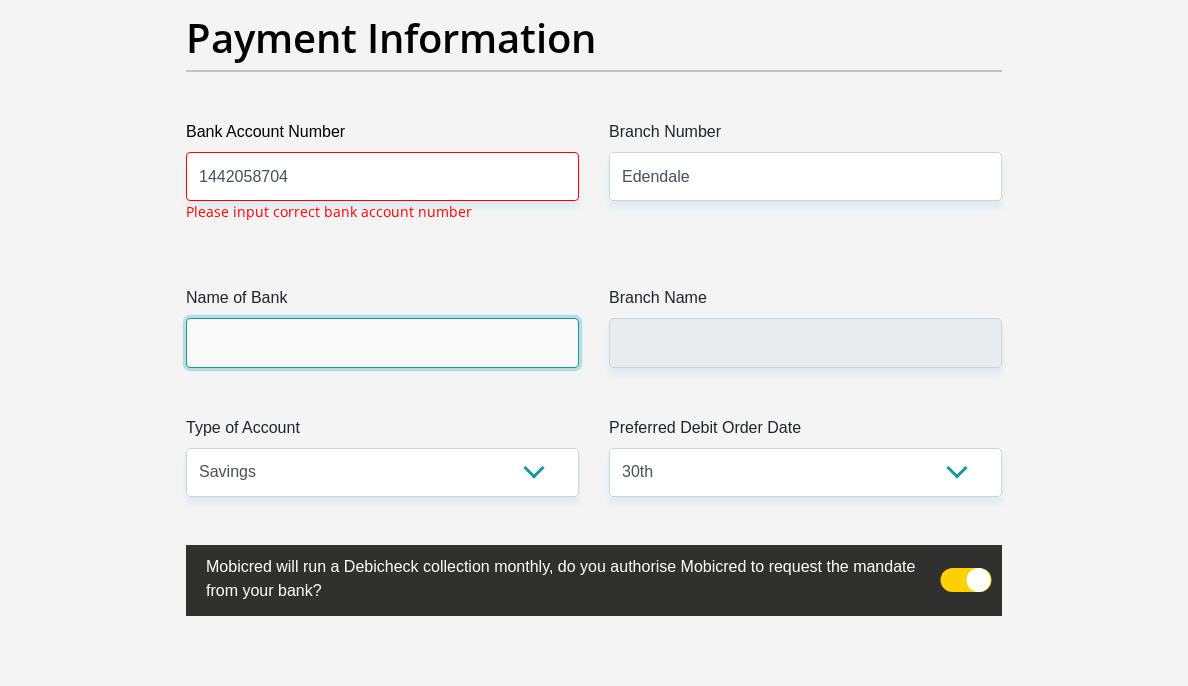 drag, startPoint x: 506, startPoint y: 321, endPoint x: 681, endPoint y: 360, distance: 179.29306 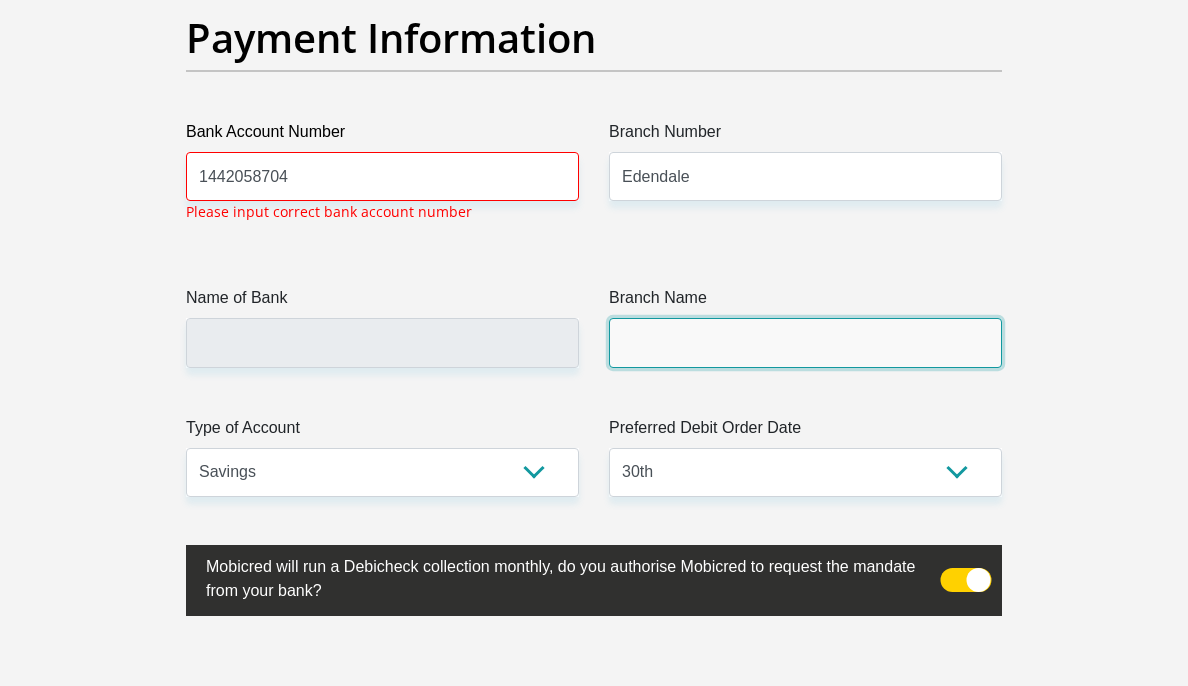 click on "Branch Name" at bounding box center [805, 342] 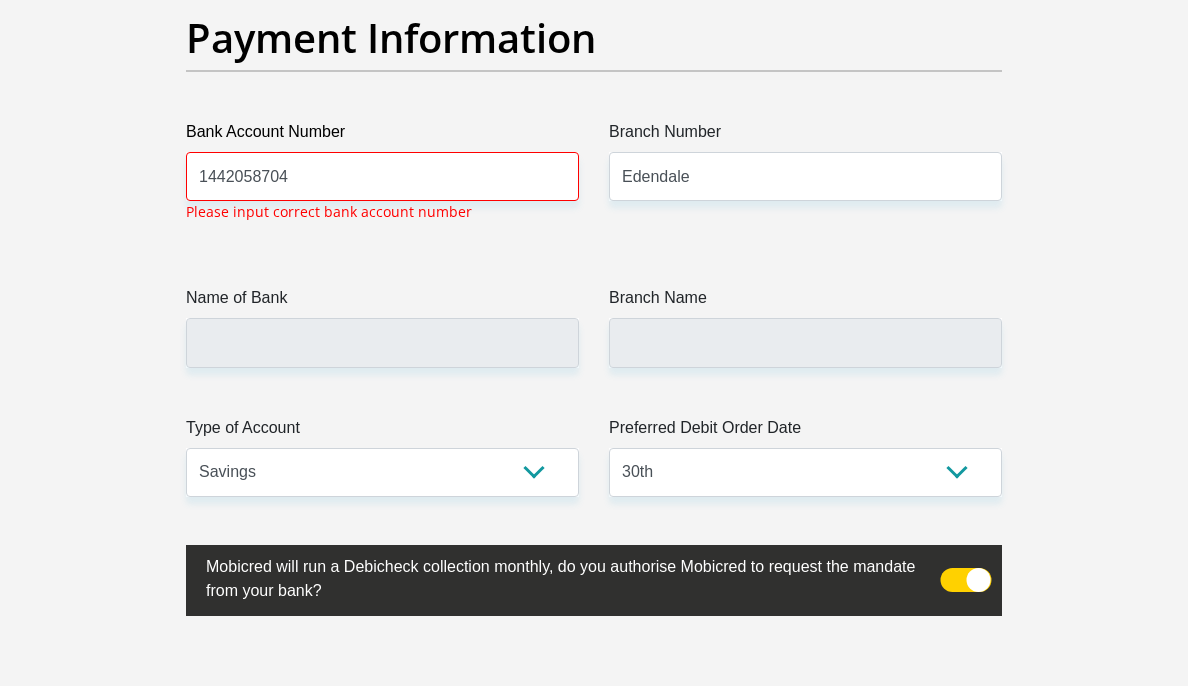 drag, startPoint x: 406, startPoint y: 289, endPoint x: 451, endPoint y: 297, distance: 45.705578 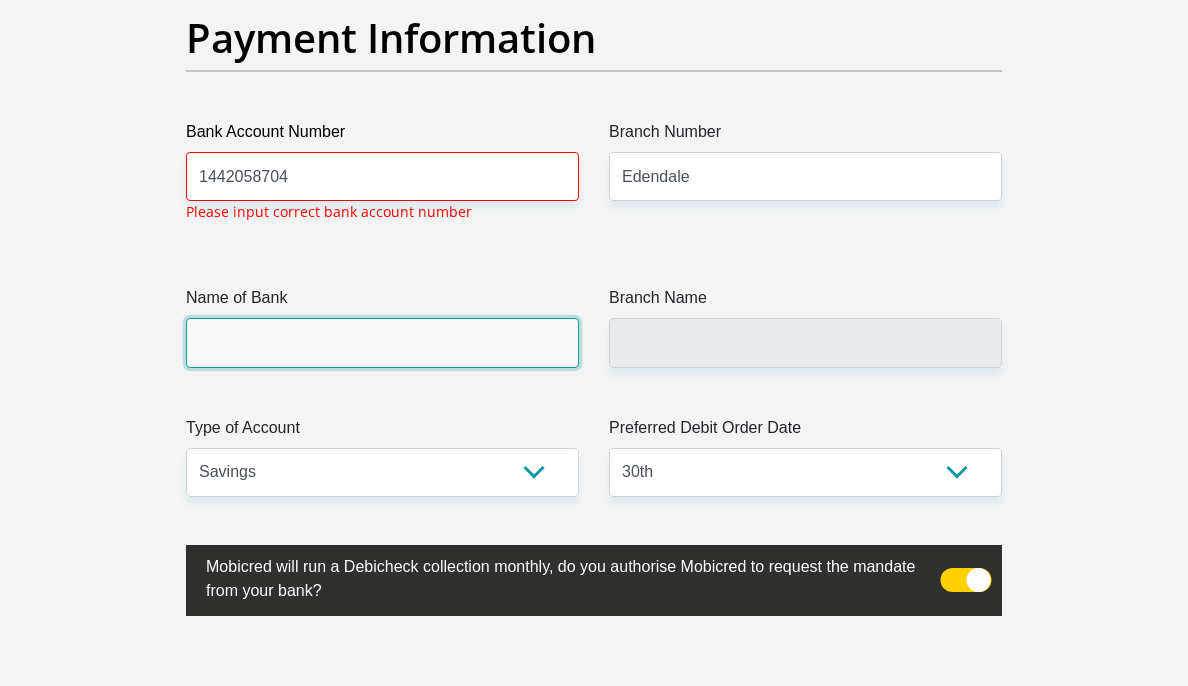 click on "Name of Bank" at bounding box center [382, 342] 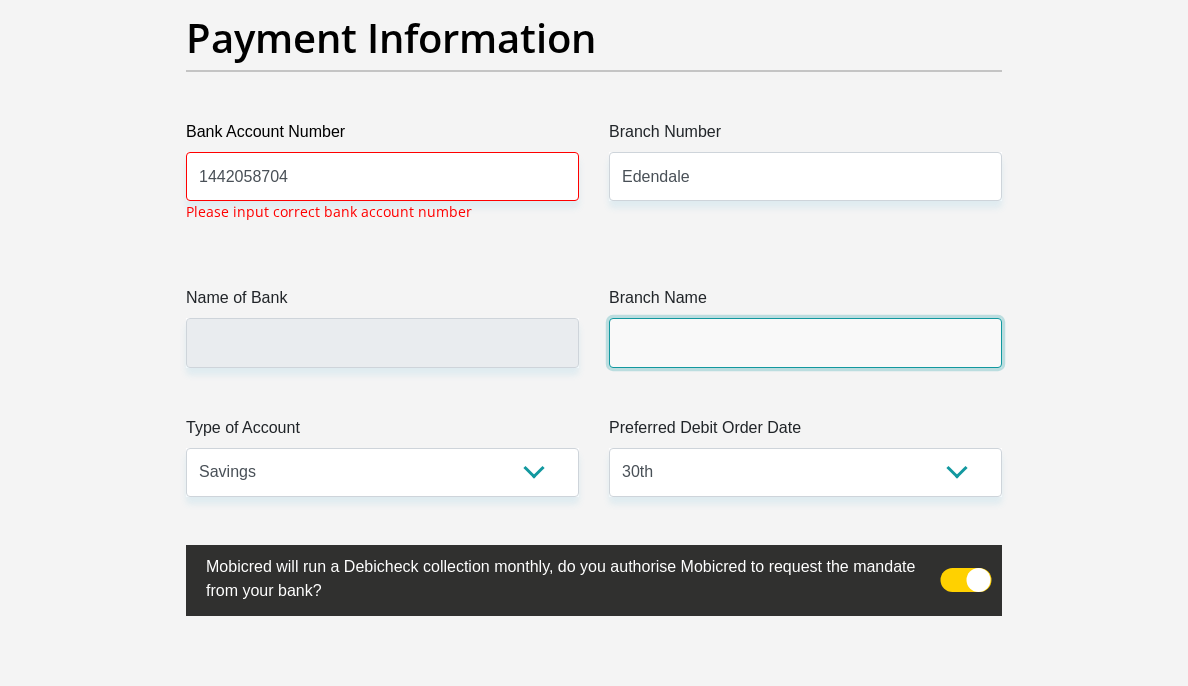 click on "Branch Name" at bounding box center [805, 342] 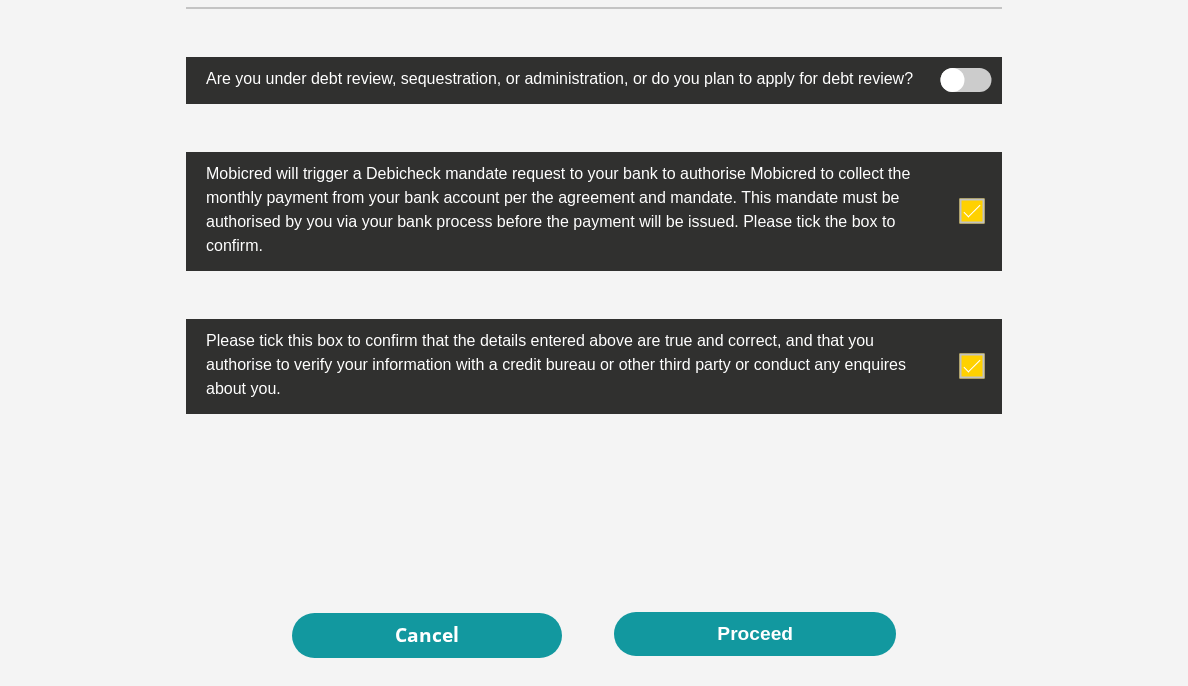 scroll, scrollTop: 6738, scrollLeft: 0, axis: vertical 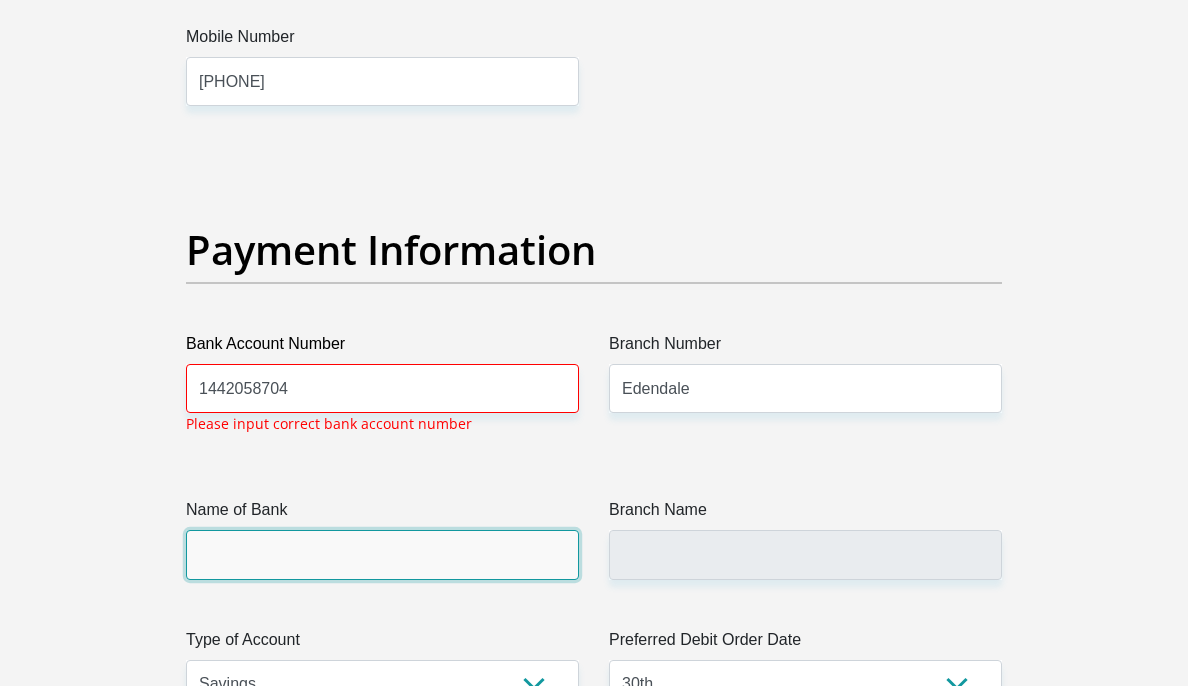 click on "Name of Bank" at bounding box center [382, 554] 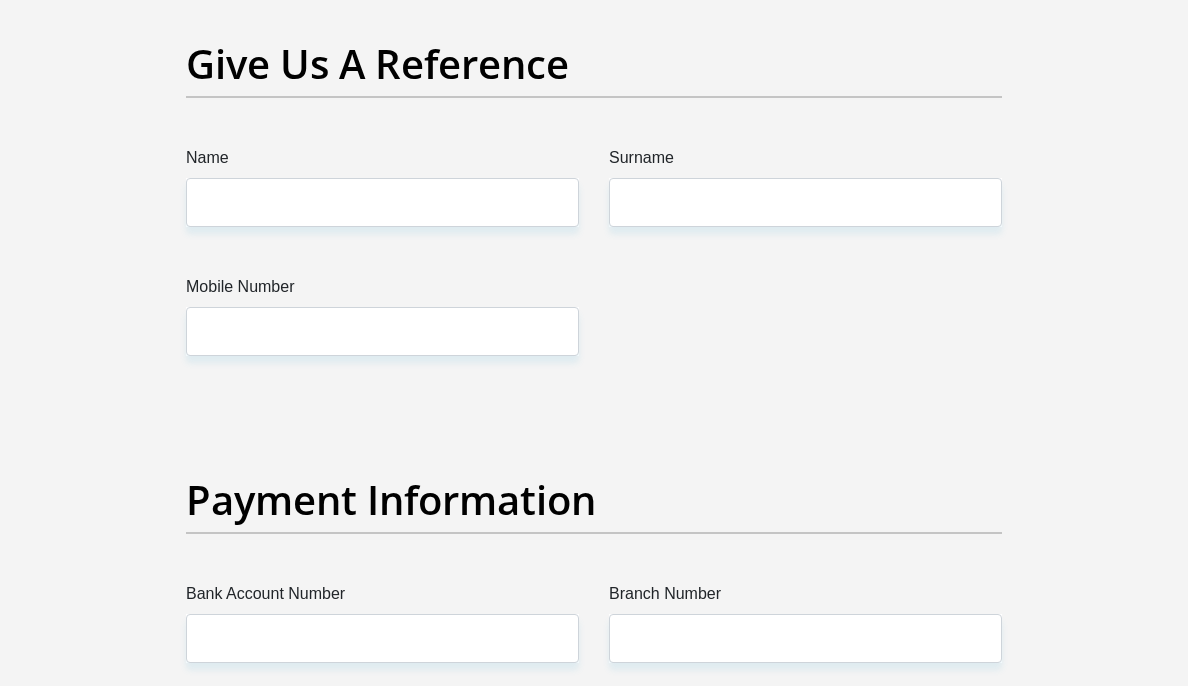 scroll, scrollTop: 4500, scrollLeft: 0, axis: vertical 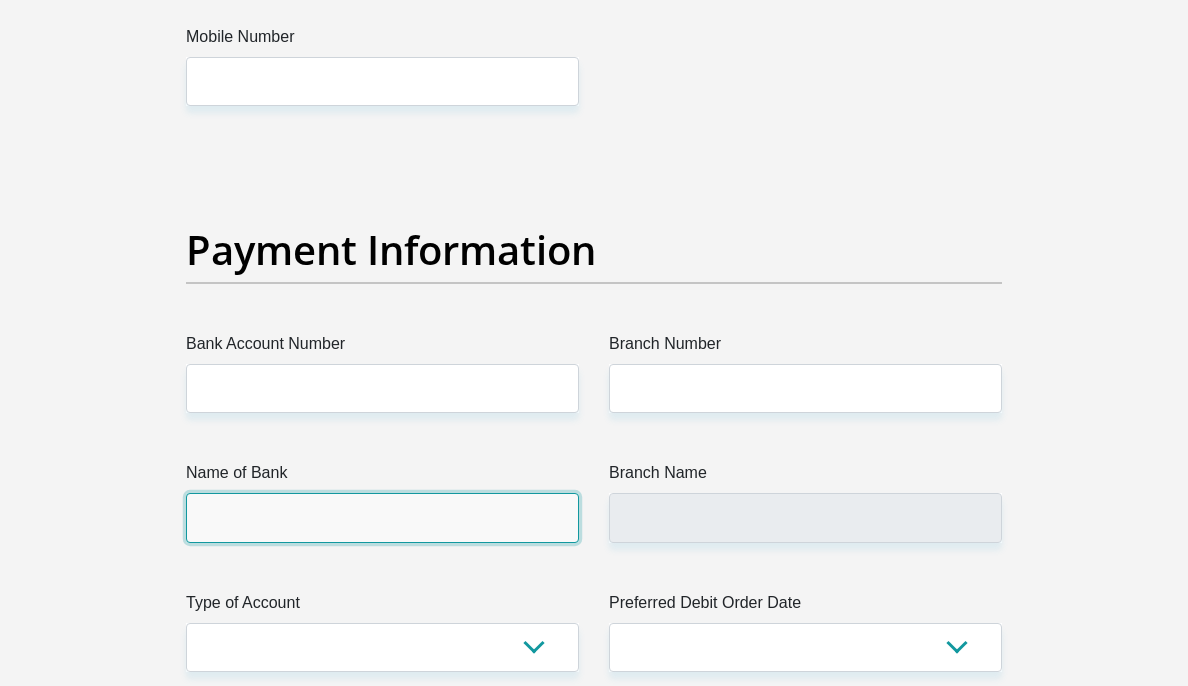 click on "Name of Bank" at bounding box center (382, 517) 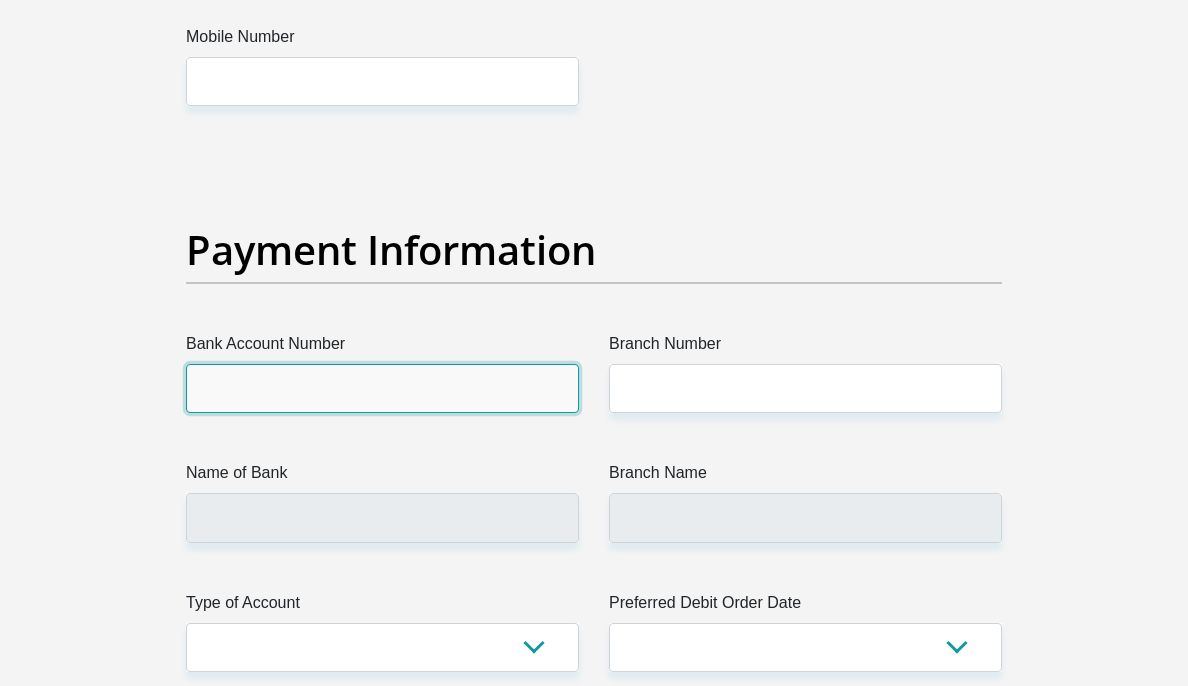 click on "Bank Account Number" at bounding box center [382, 388] 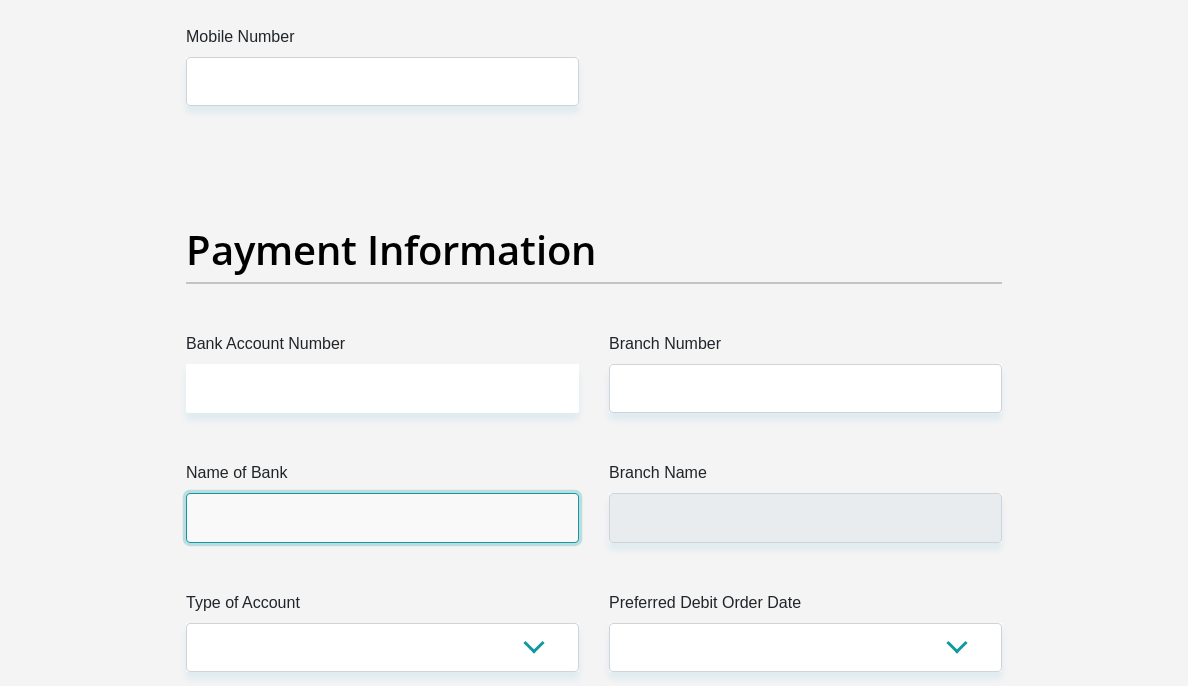 click on "Name of Bank" at bounding box center (382, 517) 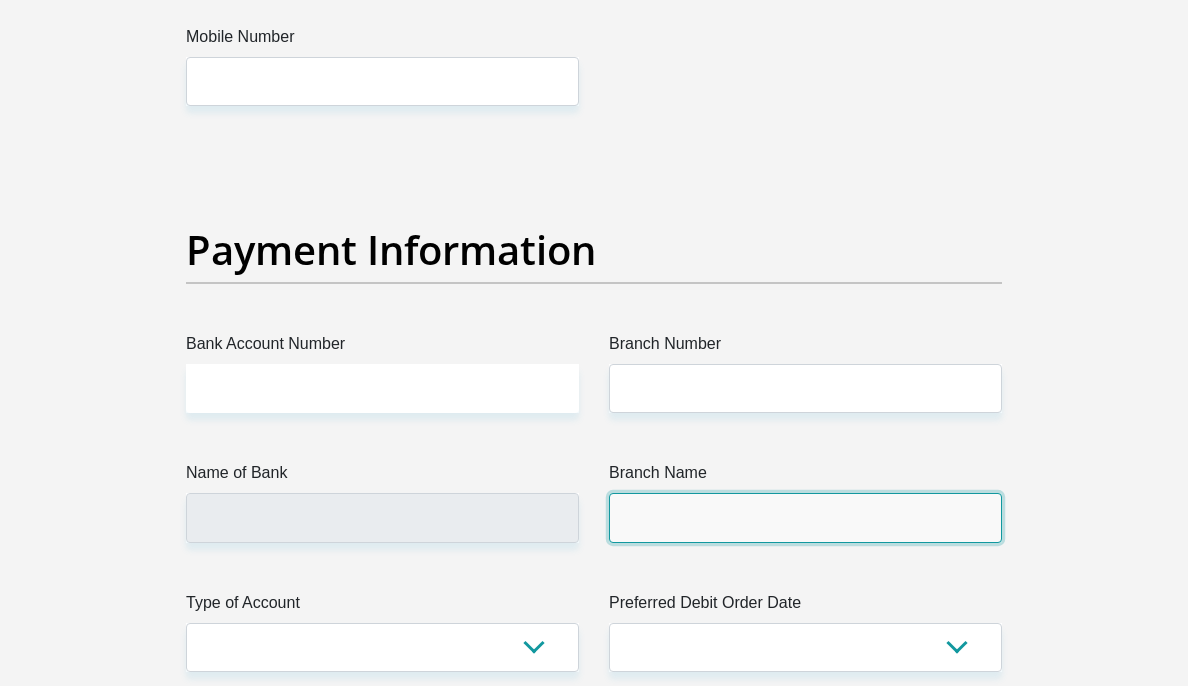 click on "Branch Name" at bounding box center (805, 517) 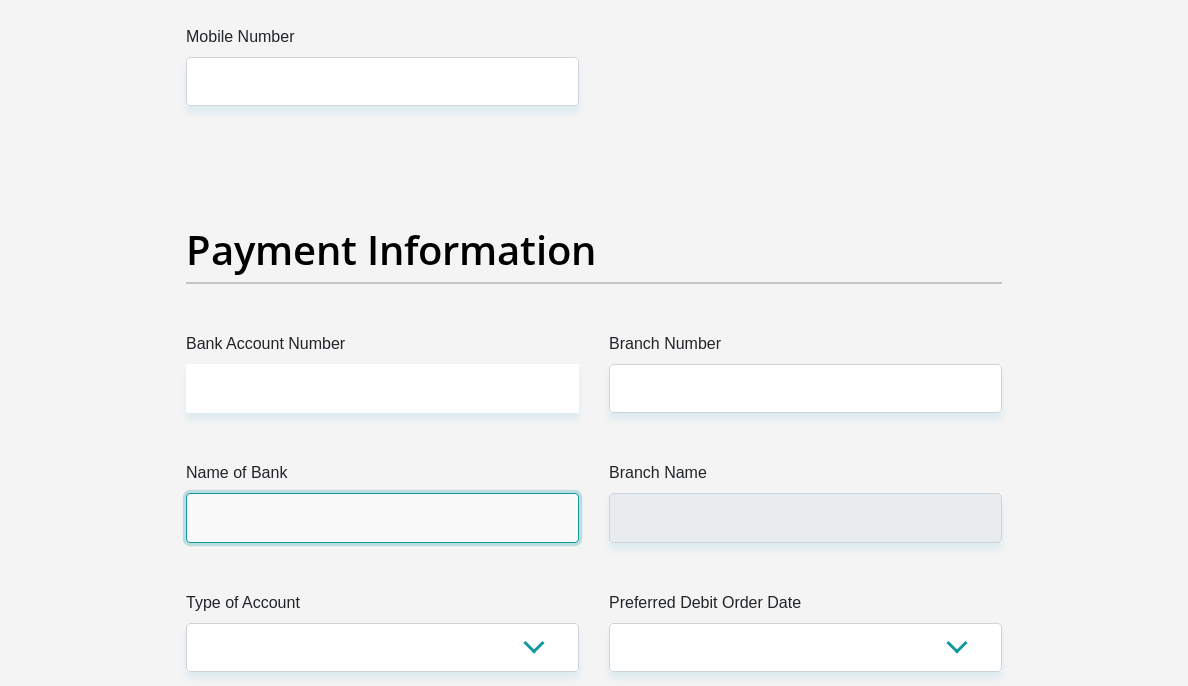 click on "Name of Bank" at bounding box center (382, 517) 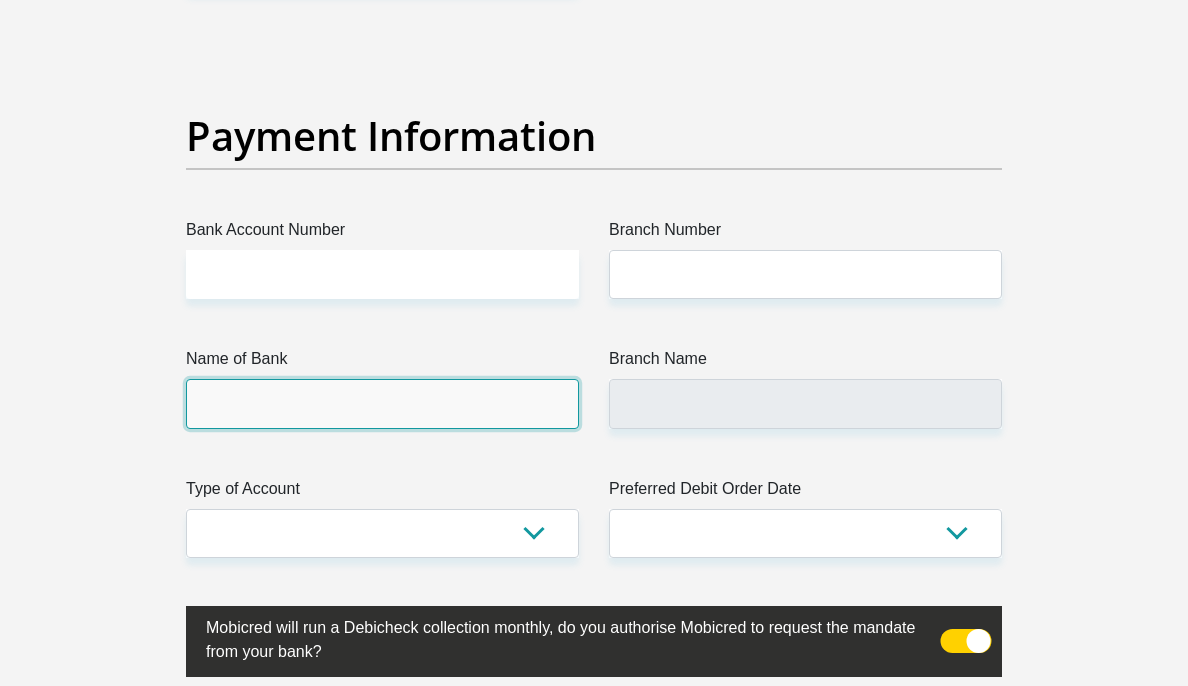 scroll, scrollTop: 4700, scrollLeft: 0, axis: vertical 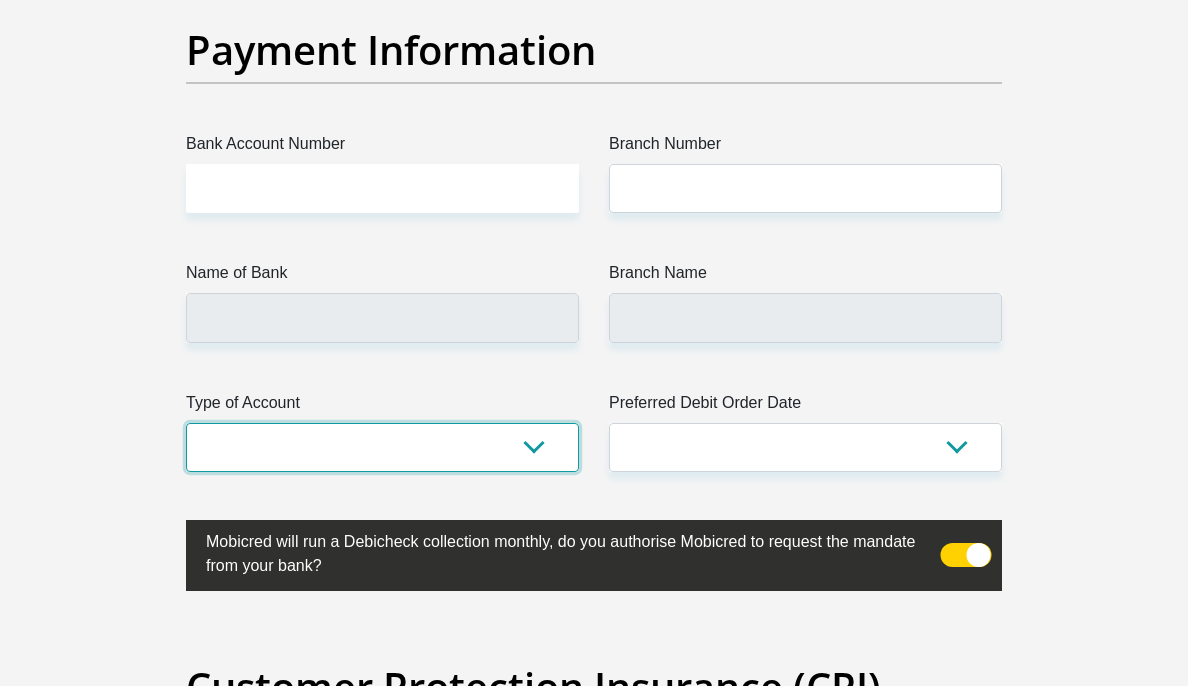 click on "Cheque
Savings" at bounding box center [382, 447] 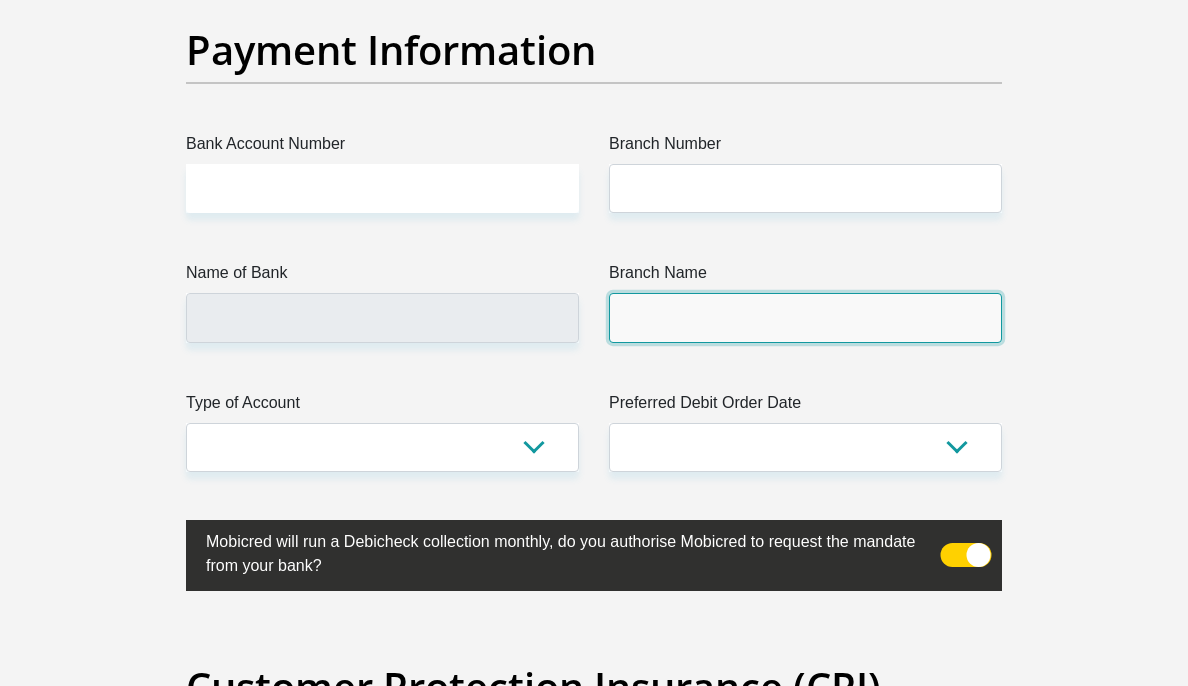 click on "Branch Name" at bounding box center [805, 317] 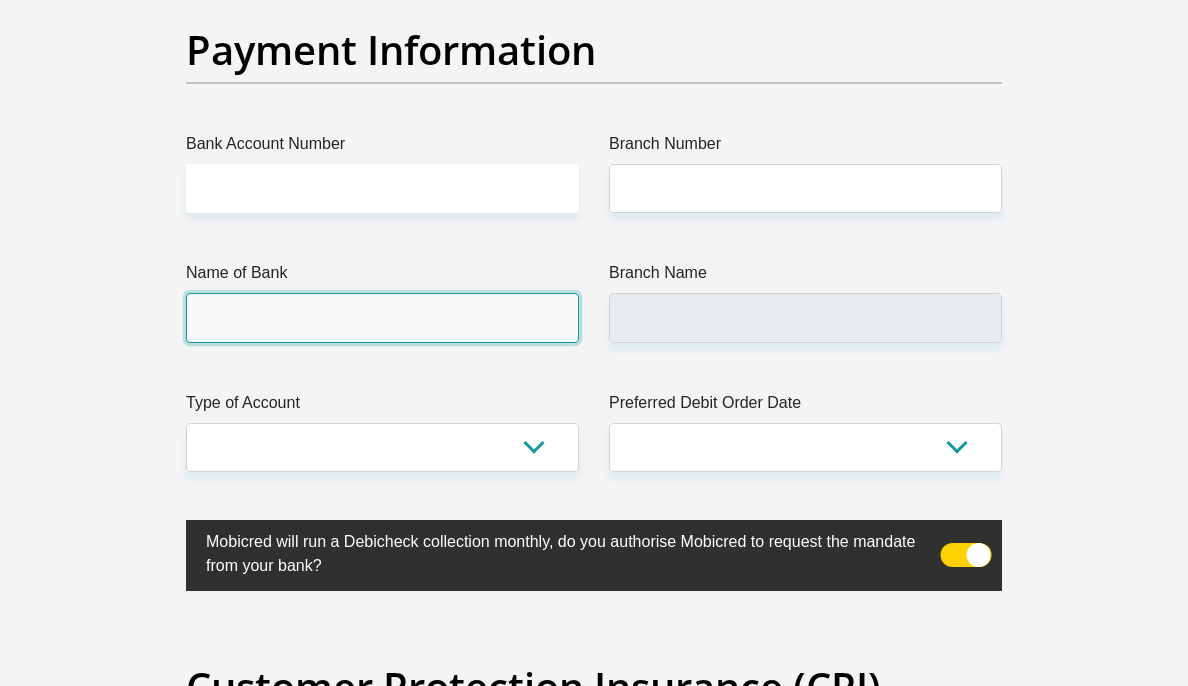 click on "Name of Bank" at bounding box center [382, 317] 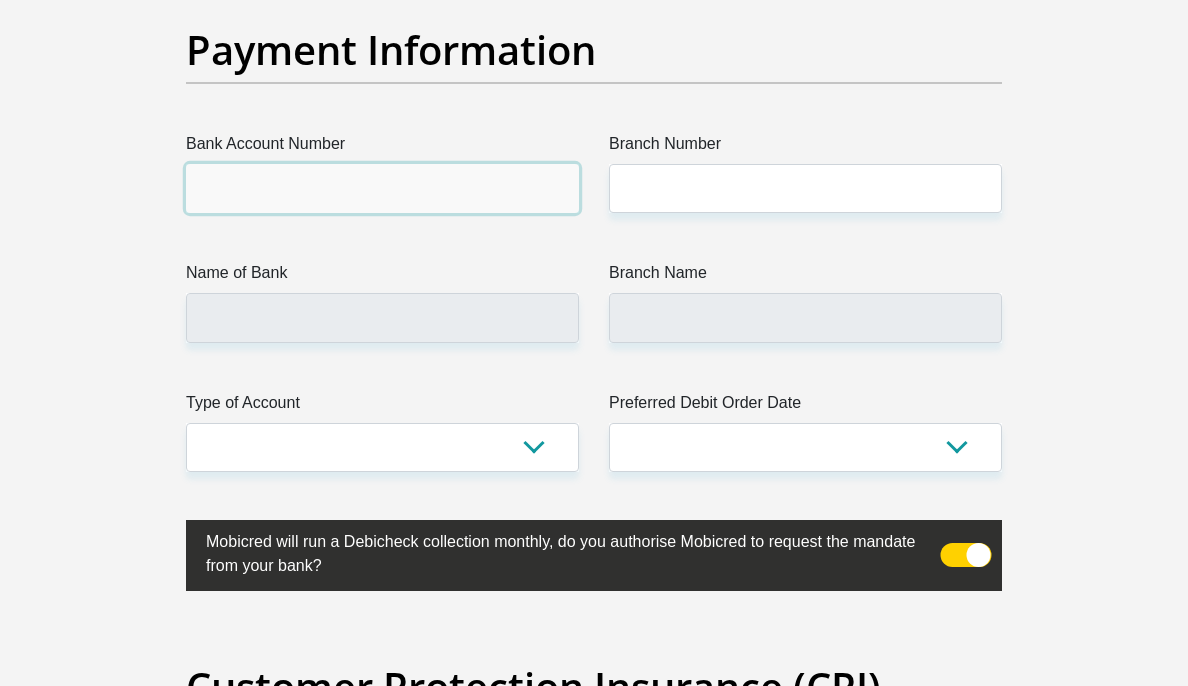 click on "Bank Account Number" at bounding box center [382, 188] 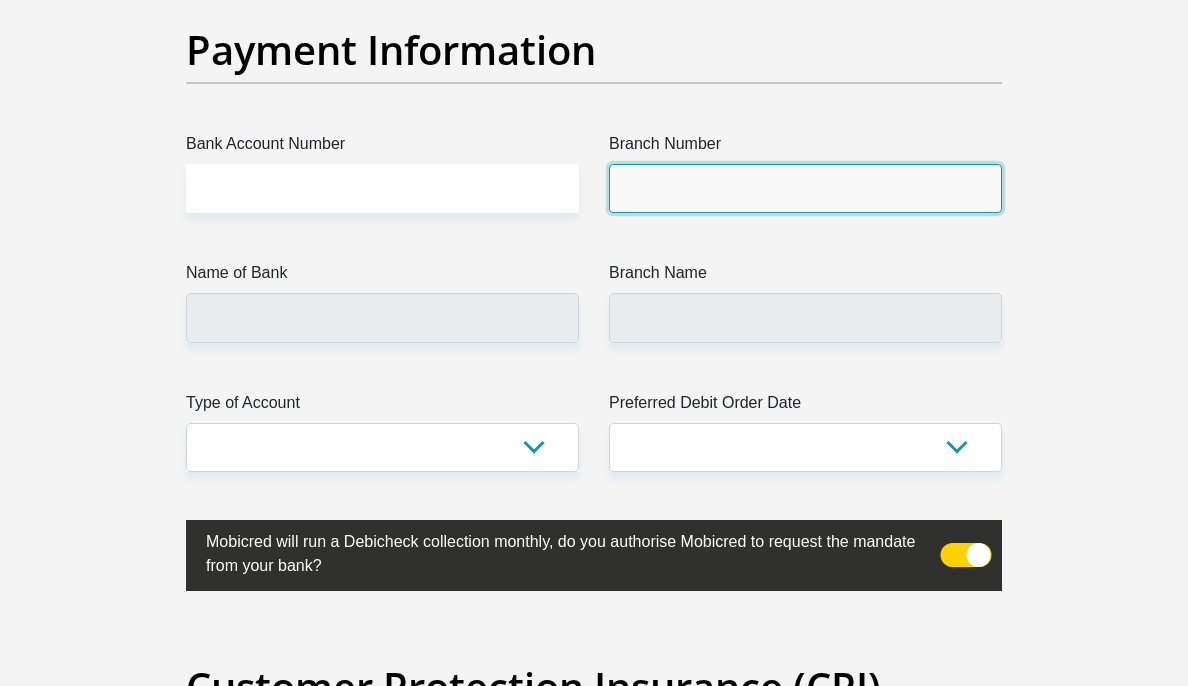click on "Branch Number" at bounding box center (805, 188) 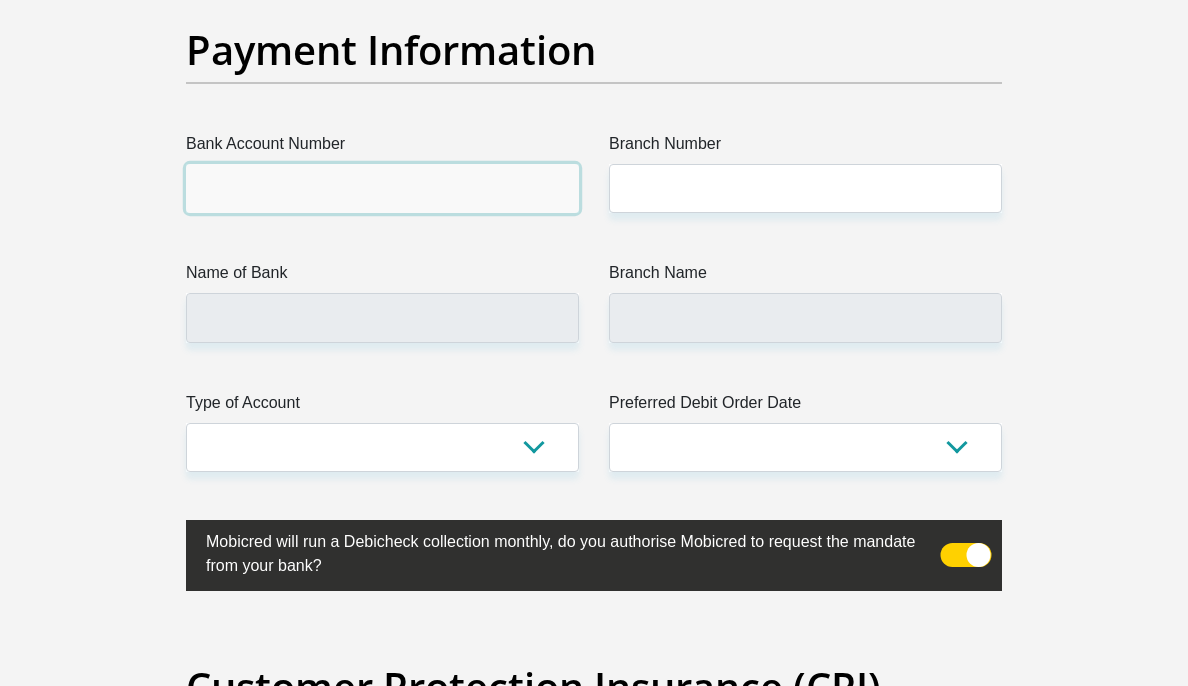 click on "Bank Account Number" at bounding box center [382, 188] 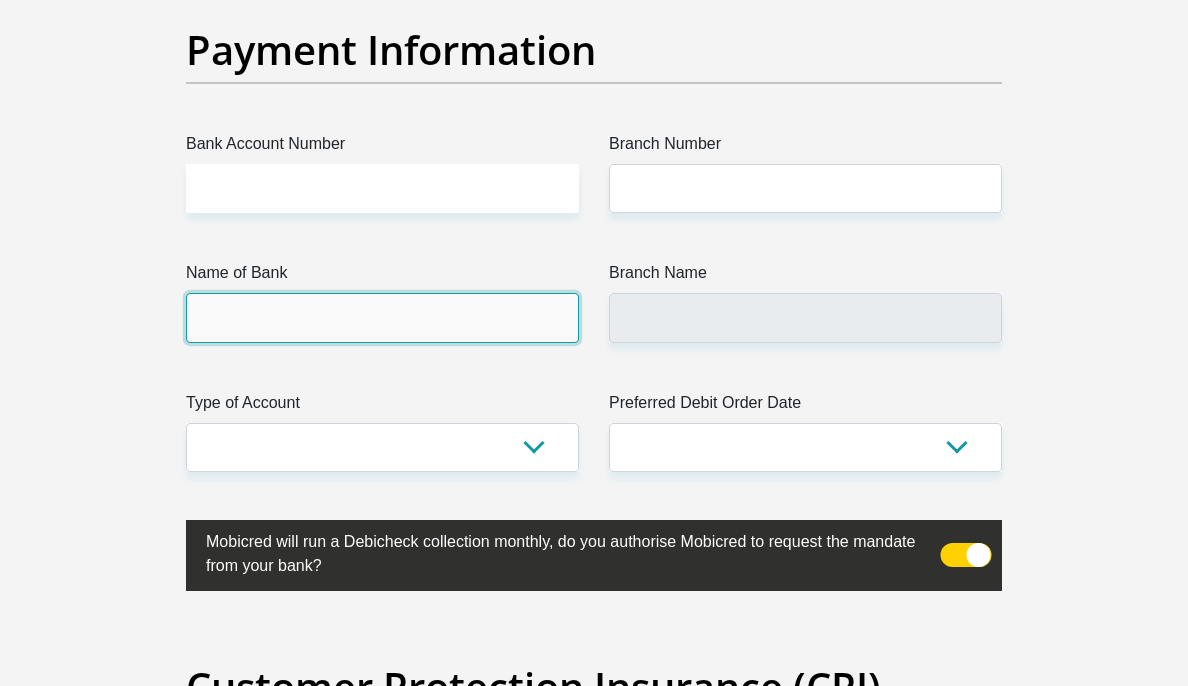 click on "Name of Bank" at bounding box center (382, 317) 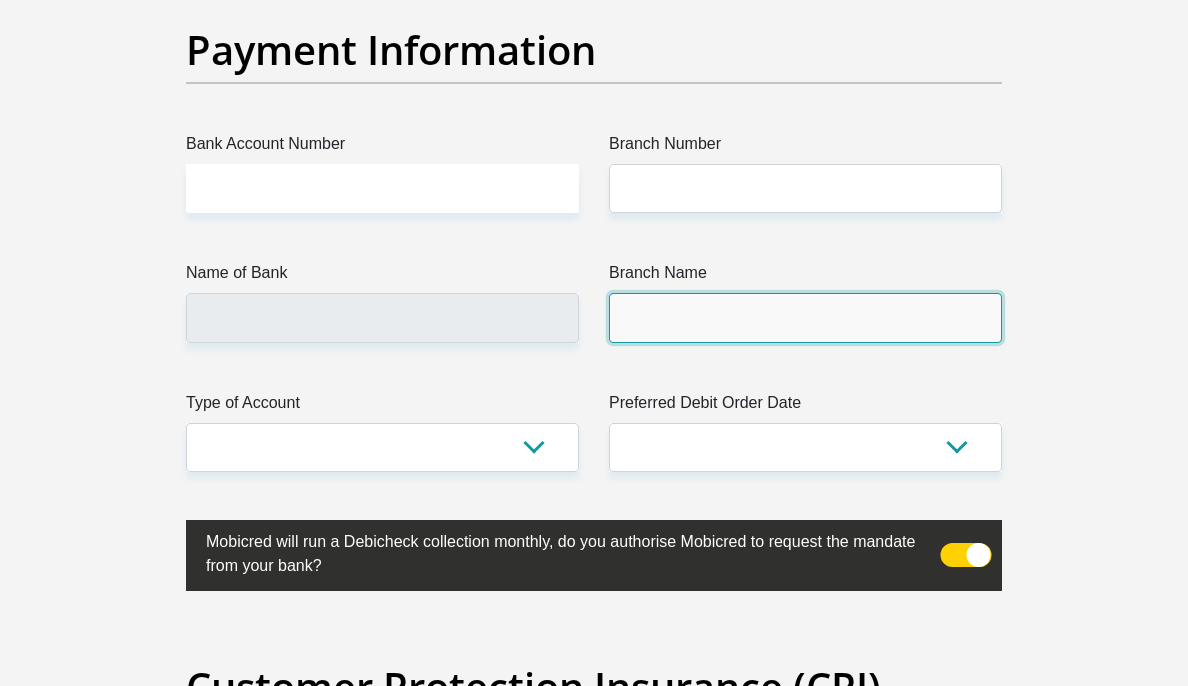 click on "Branch Name" at bounding box center [805, 317] 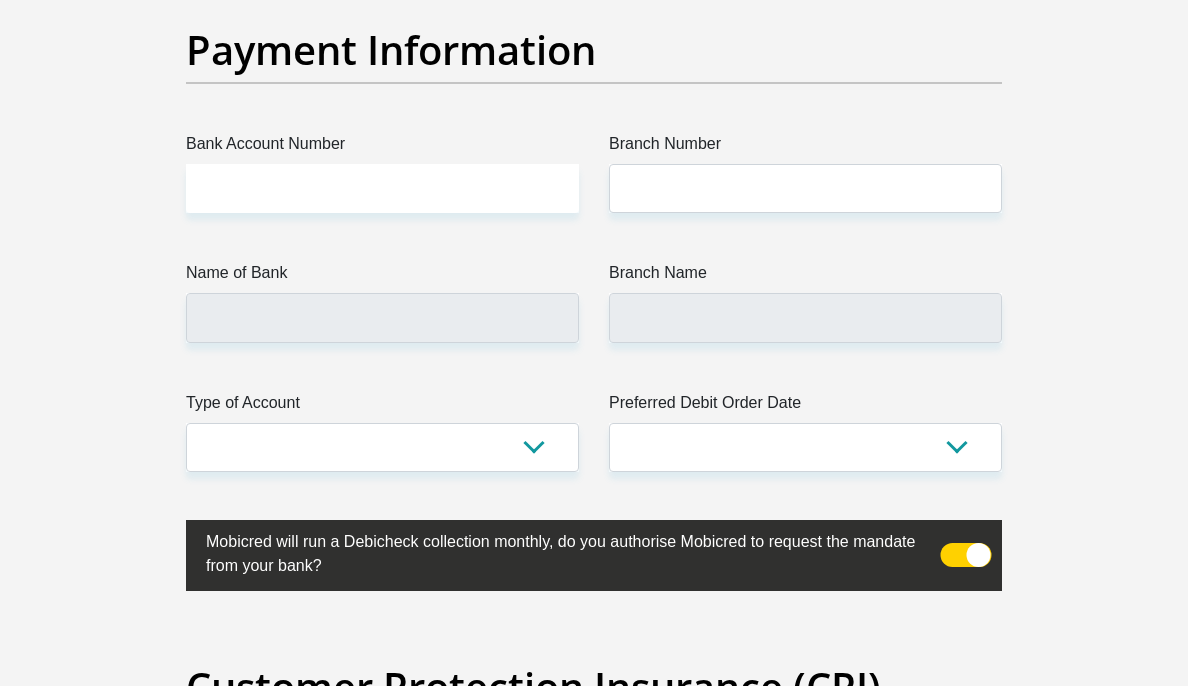 click on "Title
Mr
Ms
Mrs
Dr
Other
First Name
Surname
ID Number
Please input valid ID number
Race
Black
Coloured
Indian
White
Other
Contact Number
Please input valid contact number
Nationality
South Africa
Afghanistan
Aland Islands
Albania  Algeria  Andorra" at bounding box center (594, -990) 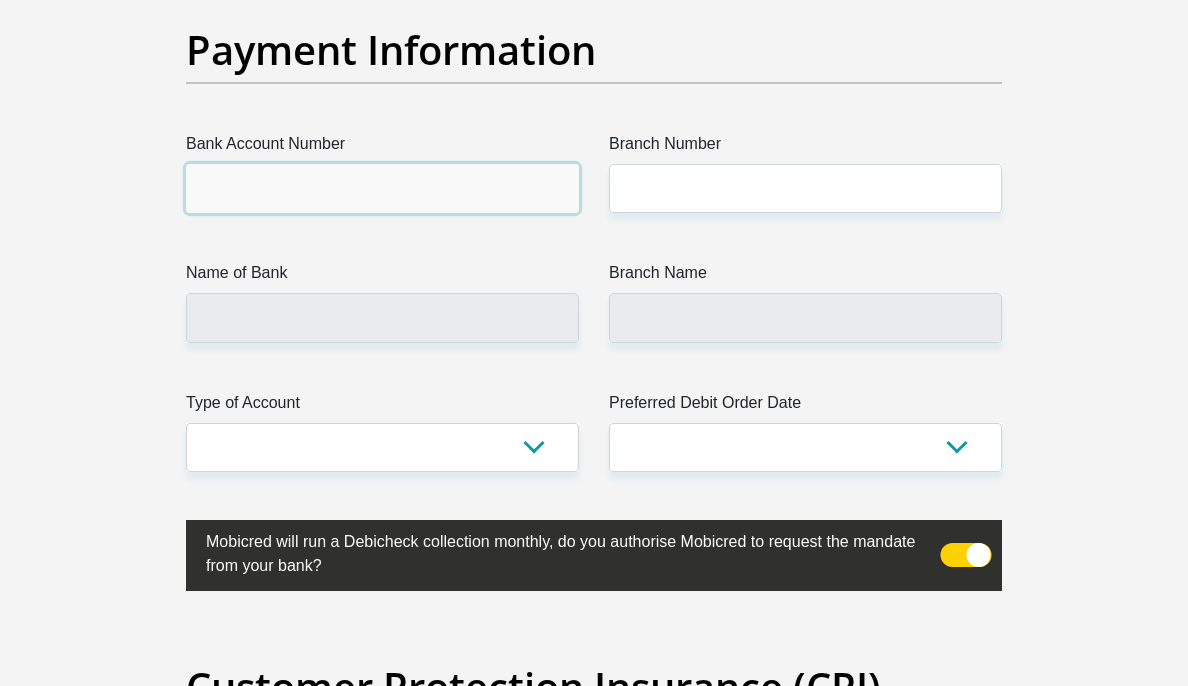 click on "Bank Account Number" at bounding box center [382, 188] 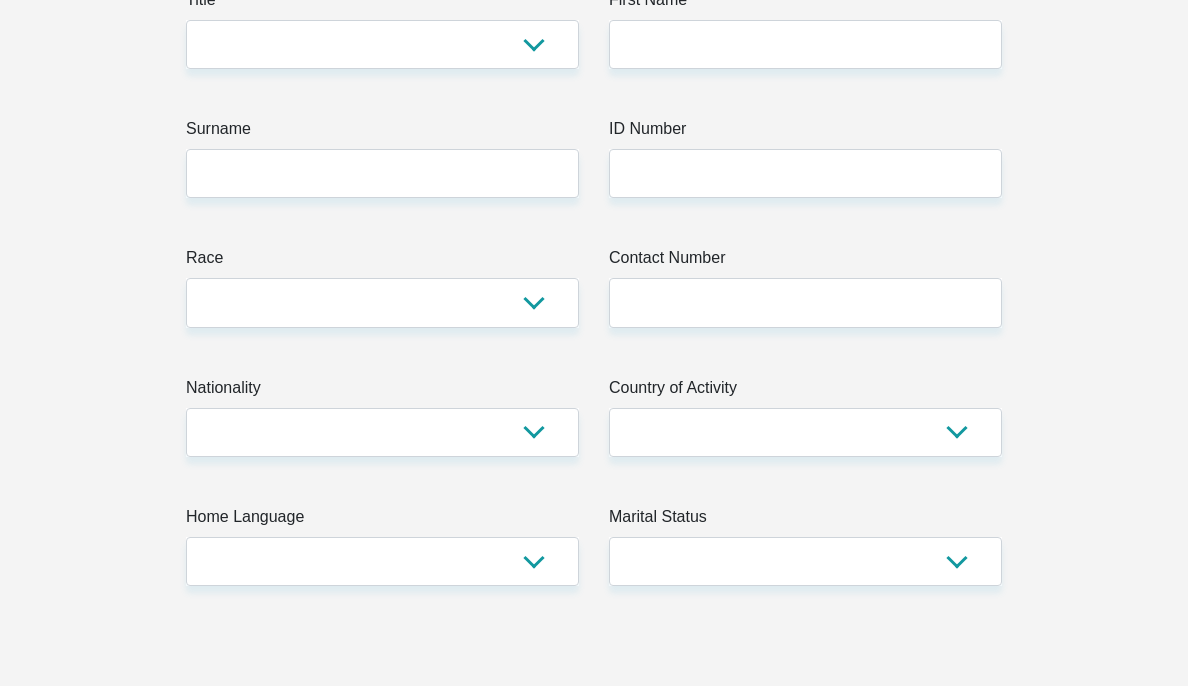 scroll, scrollTop: 0, scrollLeft: 0, axis: both 